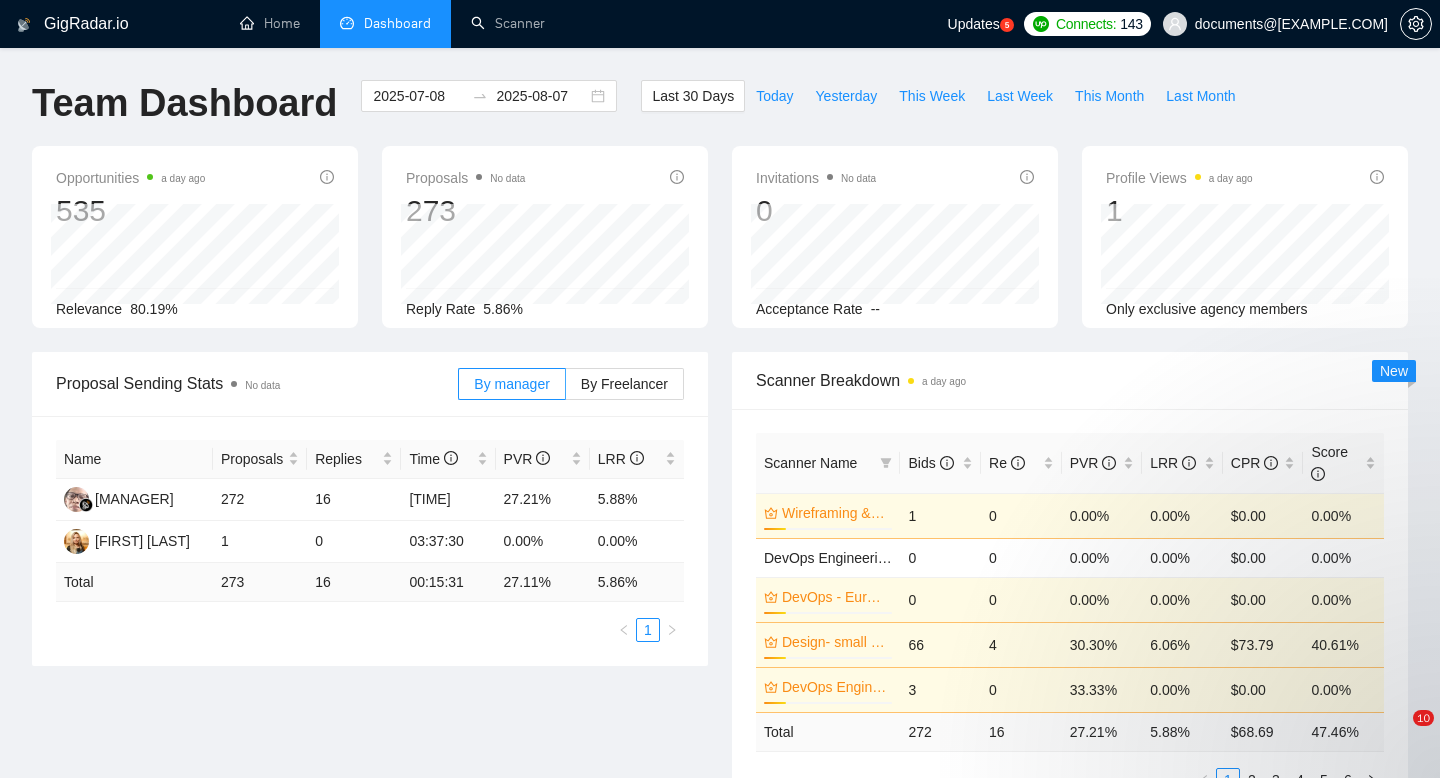 scroll, scrollTop: 772, scrollLeft: 0, axis: vertical 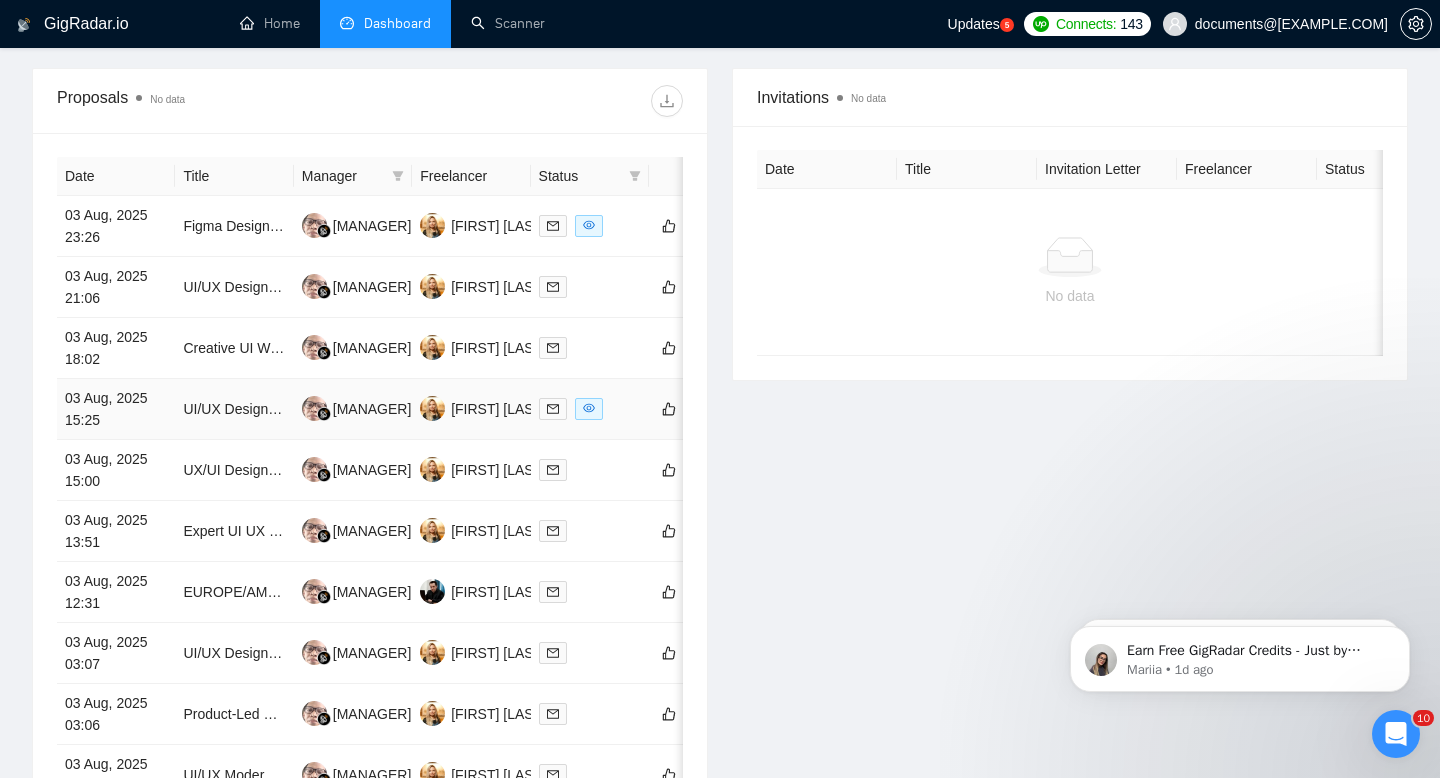 click on "UI/UX Designer for SaaS Application" at bounding box center (234, 409) 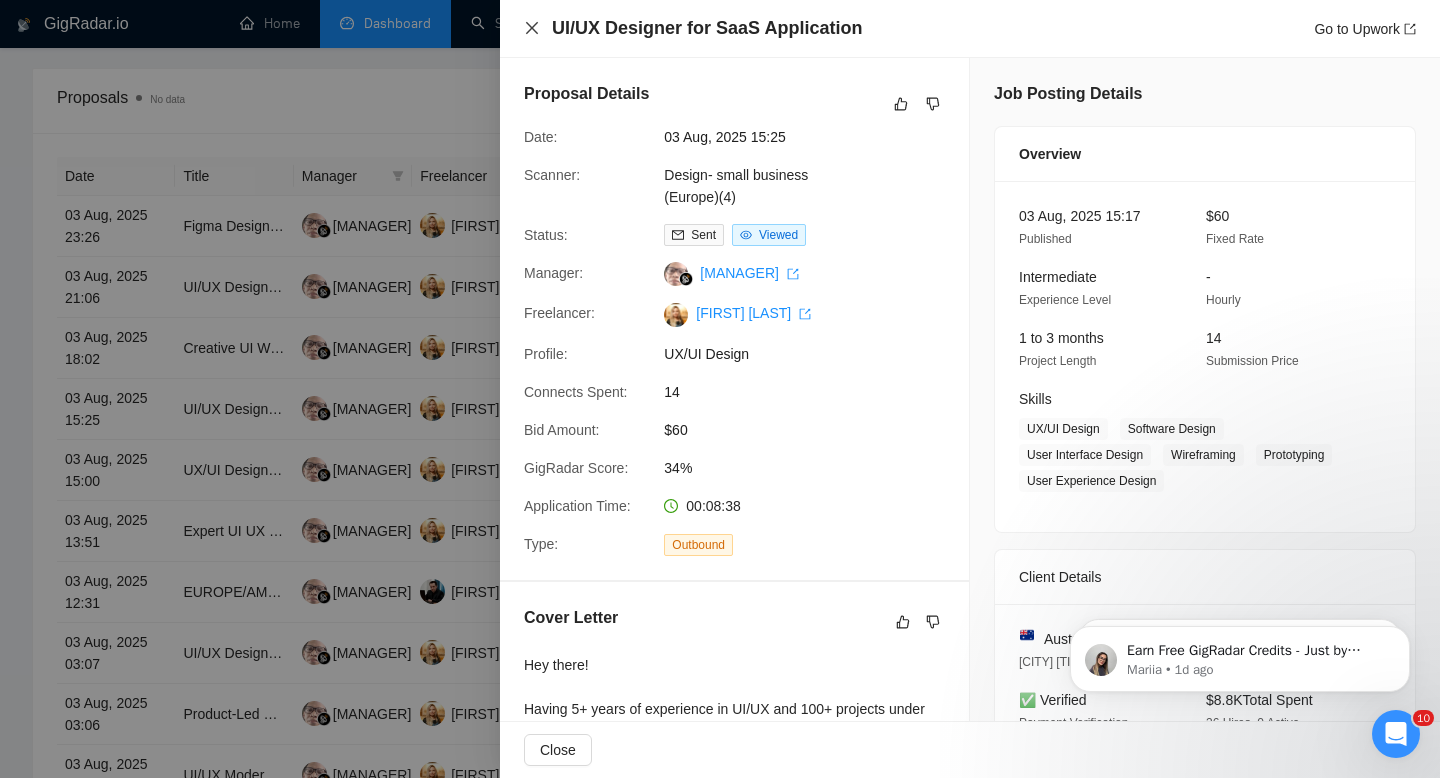 click 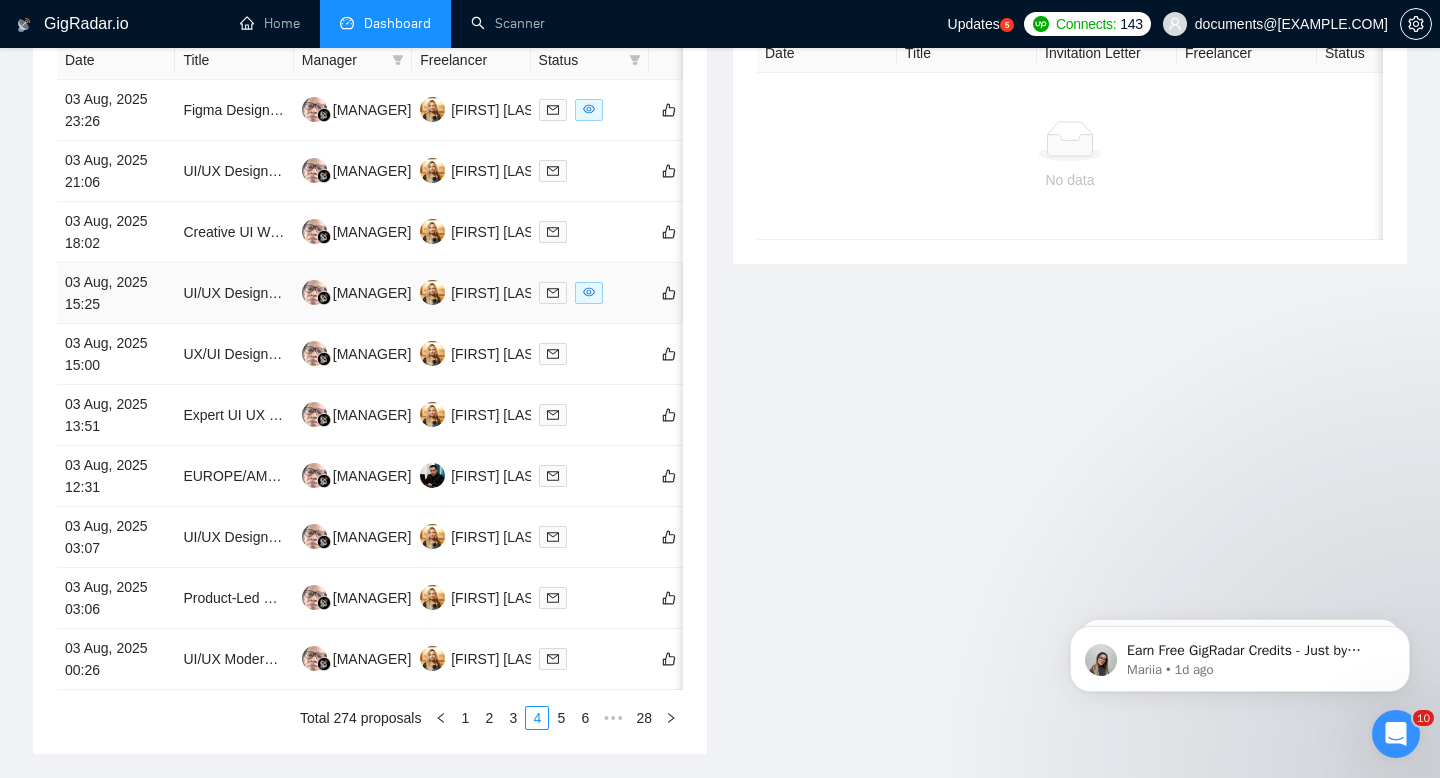 scroll, scrollTop: 886, scrollLeft: 0, axis: vertical 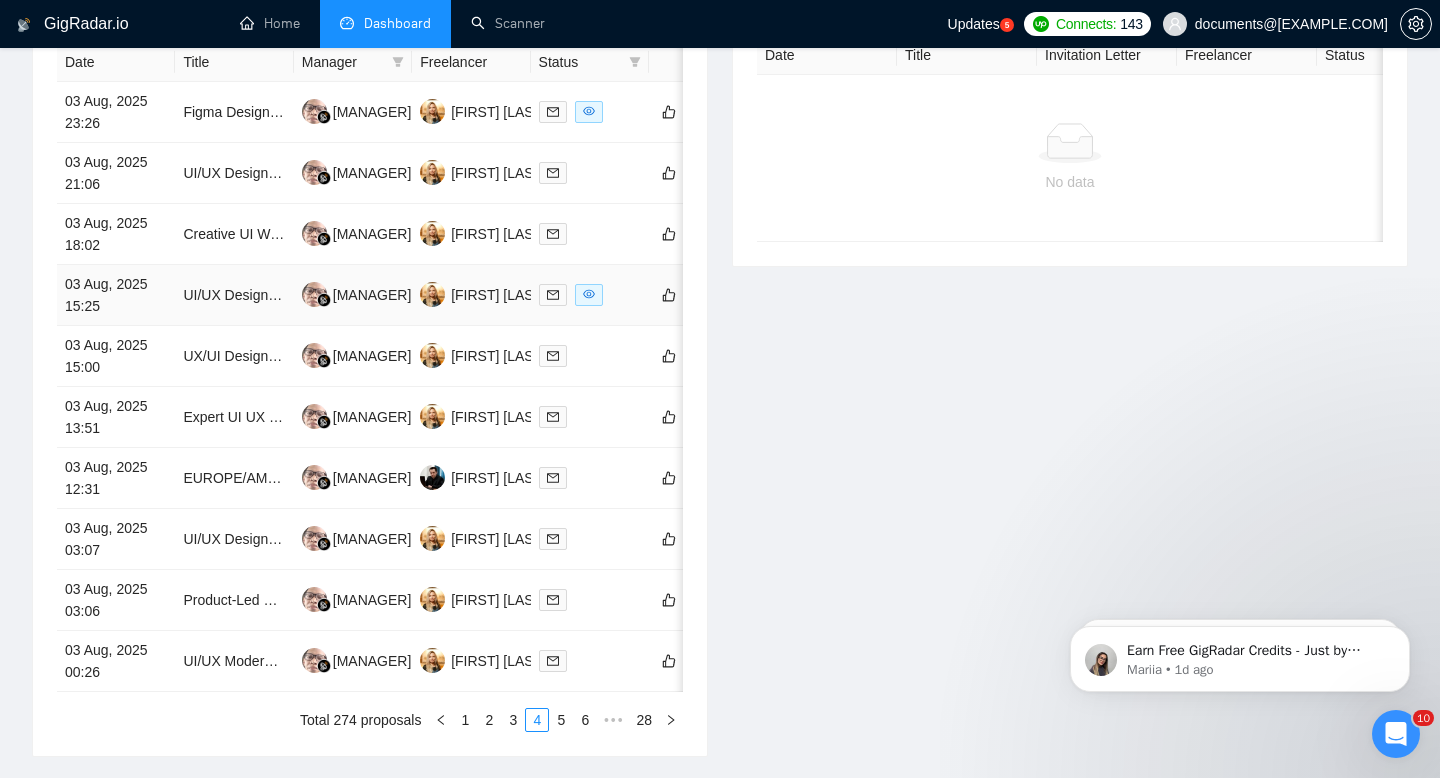click on "UI/UX Designer for SaaS Application" at bounding box center [234, 295] 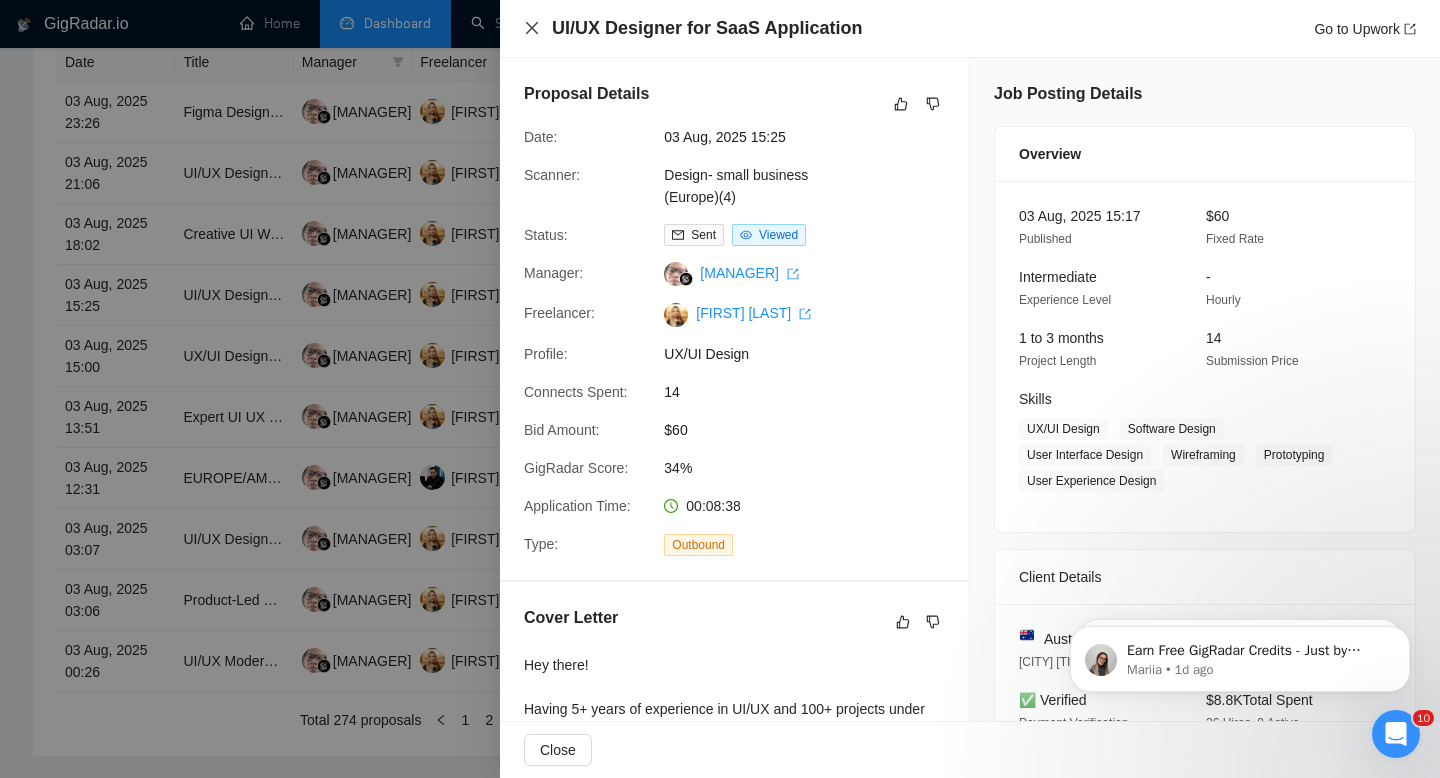 click 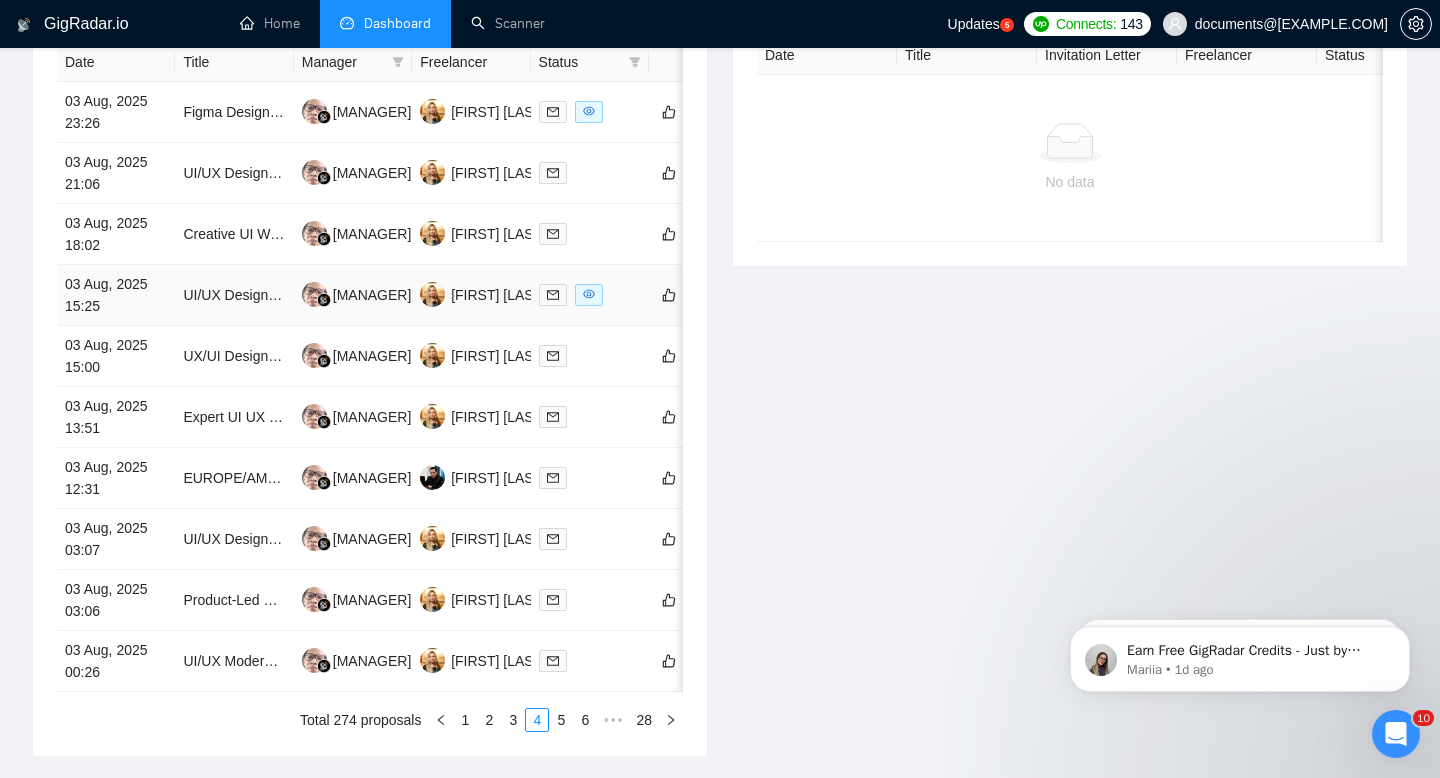 click on "UI/UX Designer for SaaS Application" at bounding box center (234, 295) 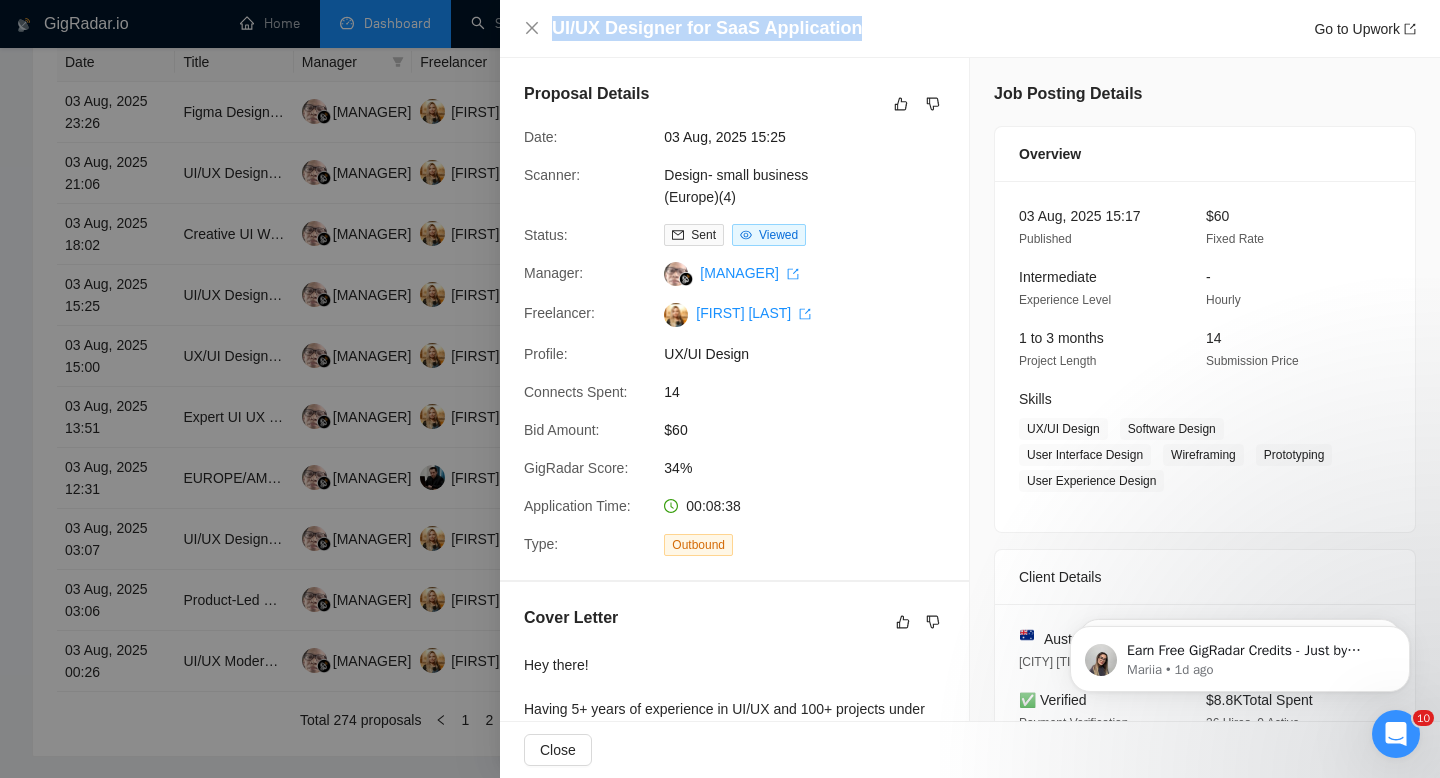 drag, startPoint x: 861, startPoint y: 35, endPoint x: 540, endPoint y: 34, distance: 321.00156 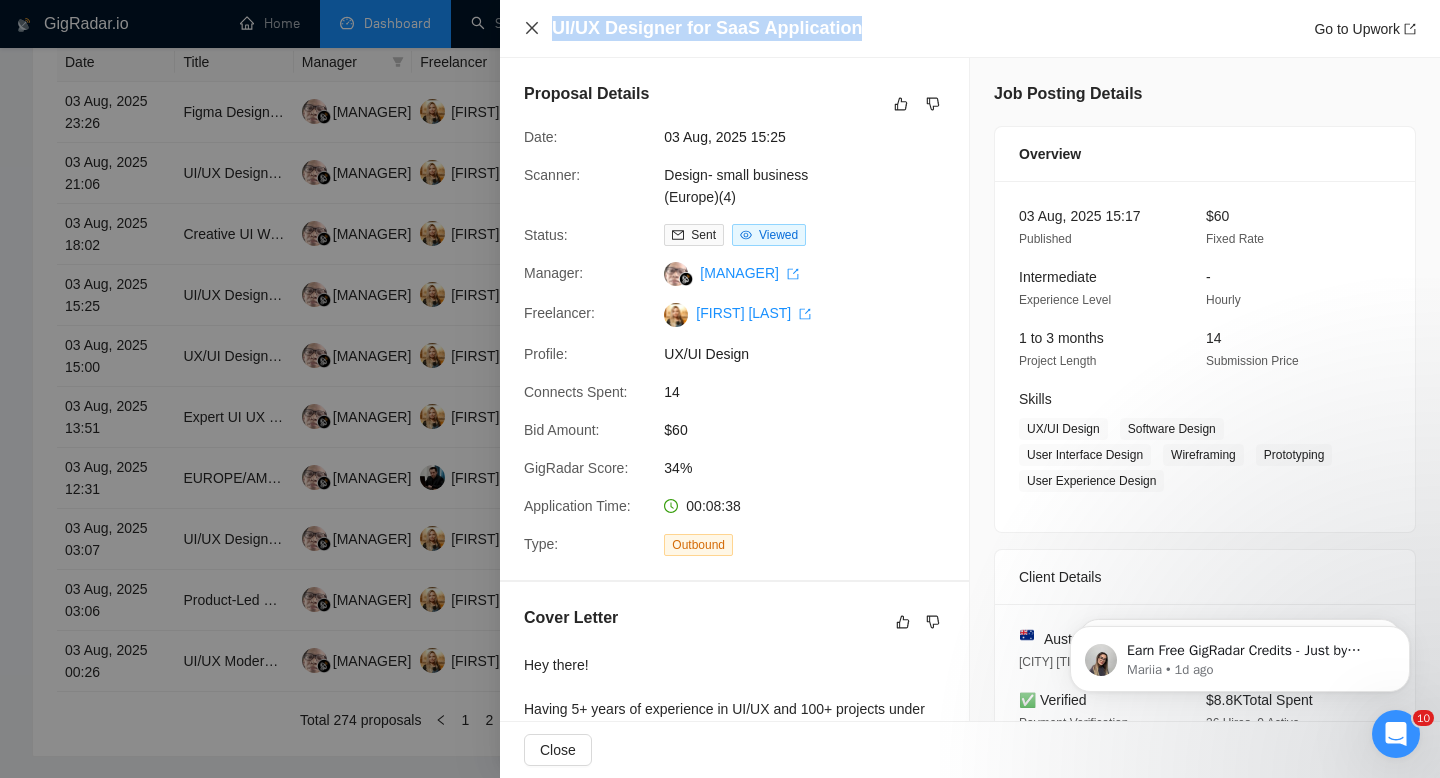click 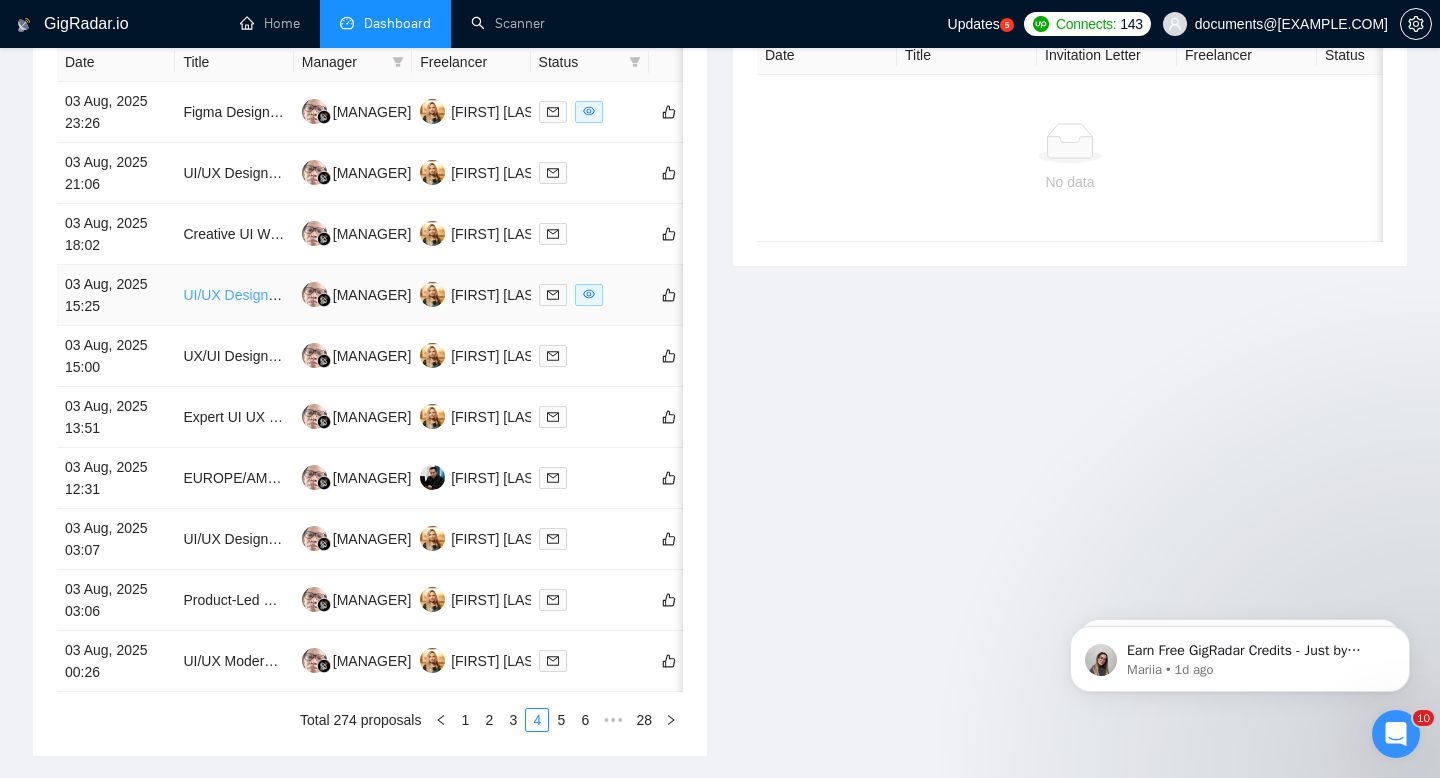 click on "UI/UX Designer for SaaS Application" at bounding box center (296, 295) 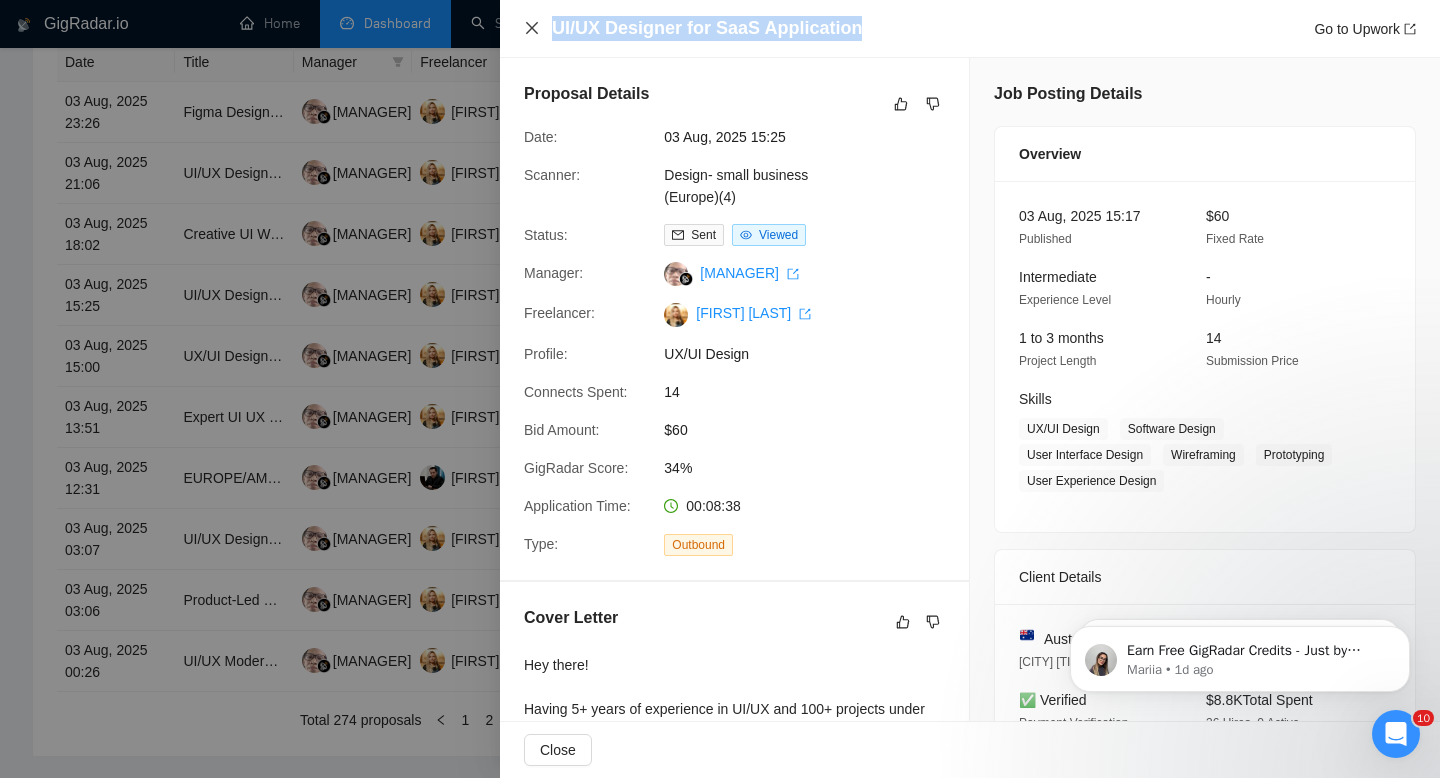 click 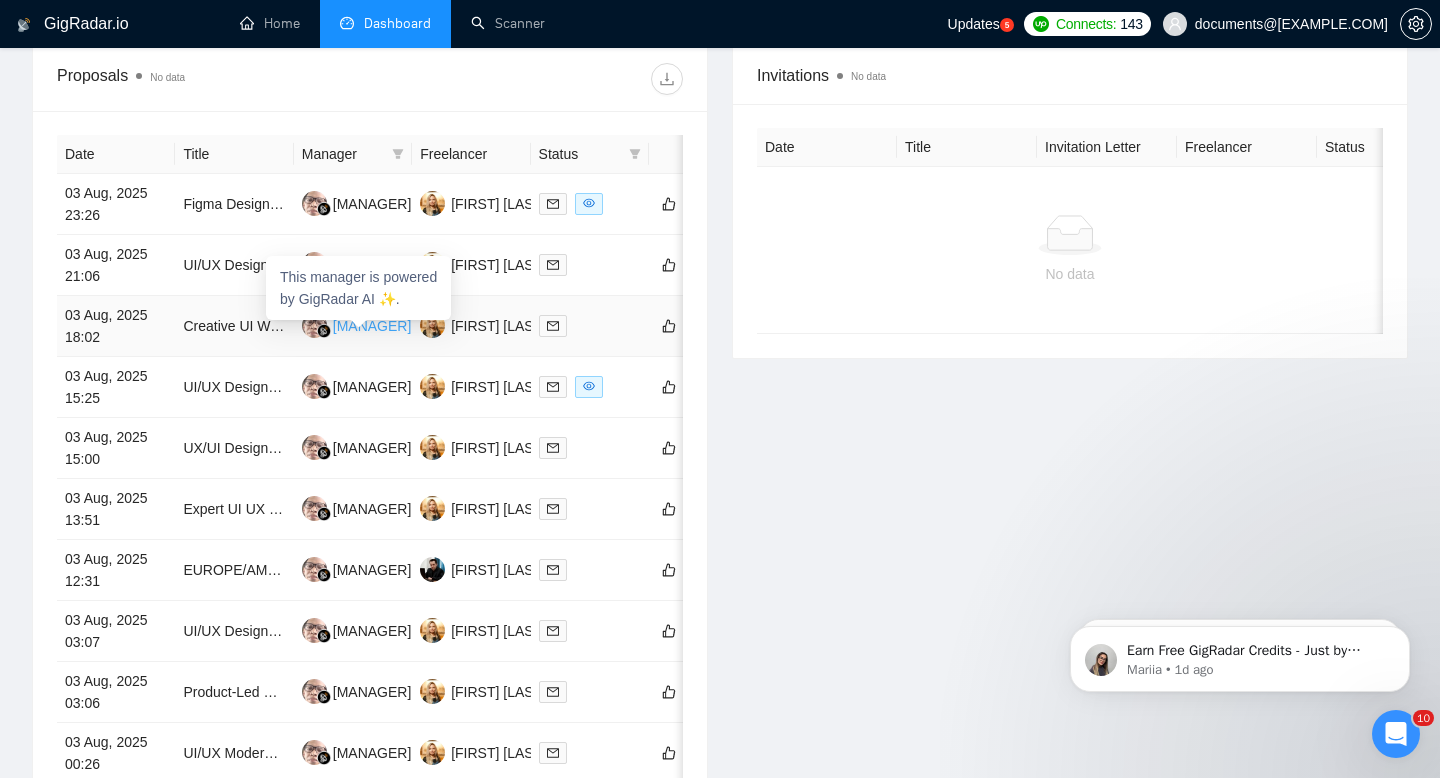 scroll, scrollTop: 792, scrollLeft: 0, axis: vertical 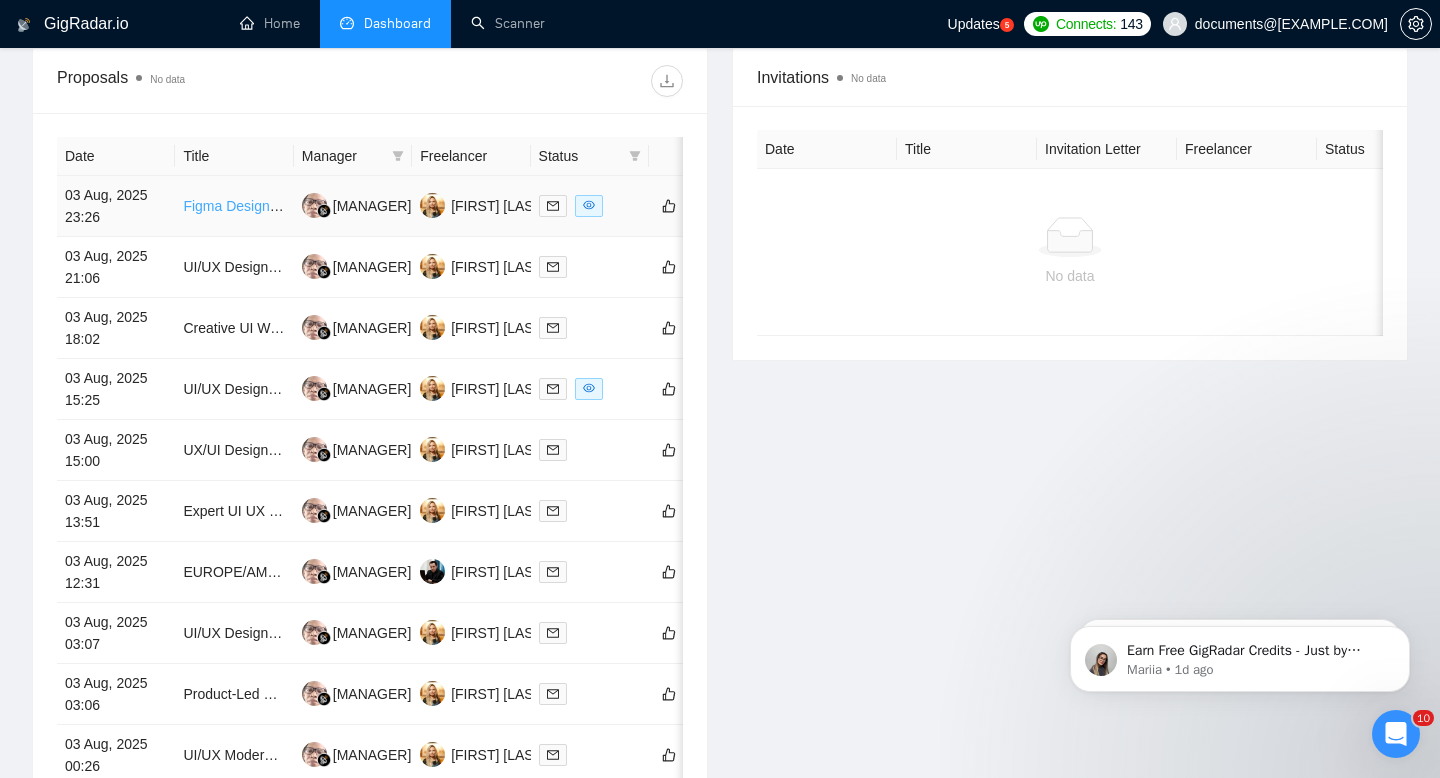 click on "Figma Designer - Design Several Mockups and Quick Iterations" at bounding box center [380, 206] 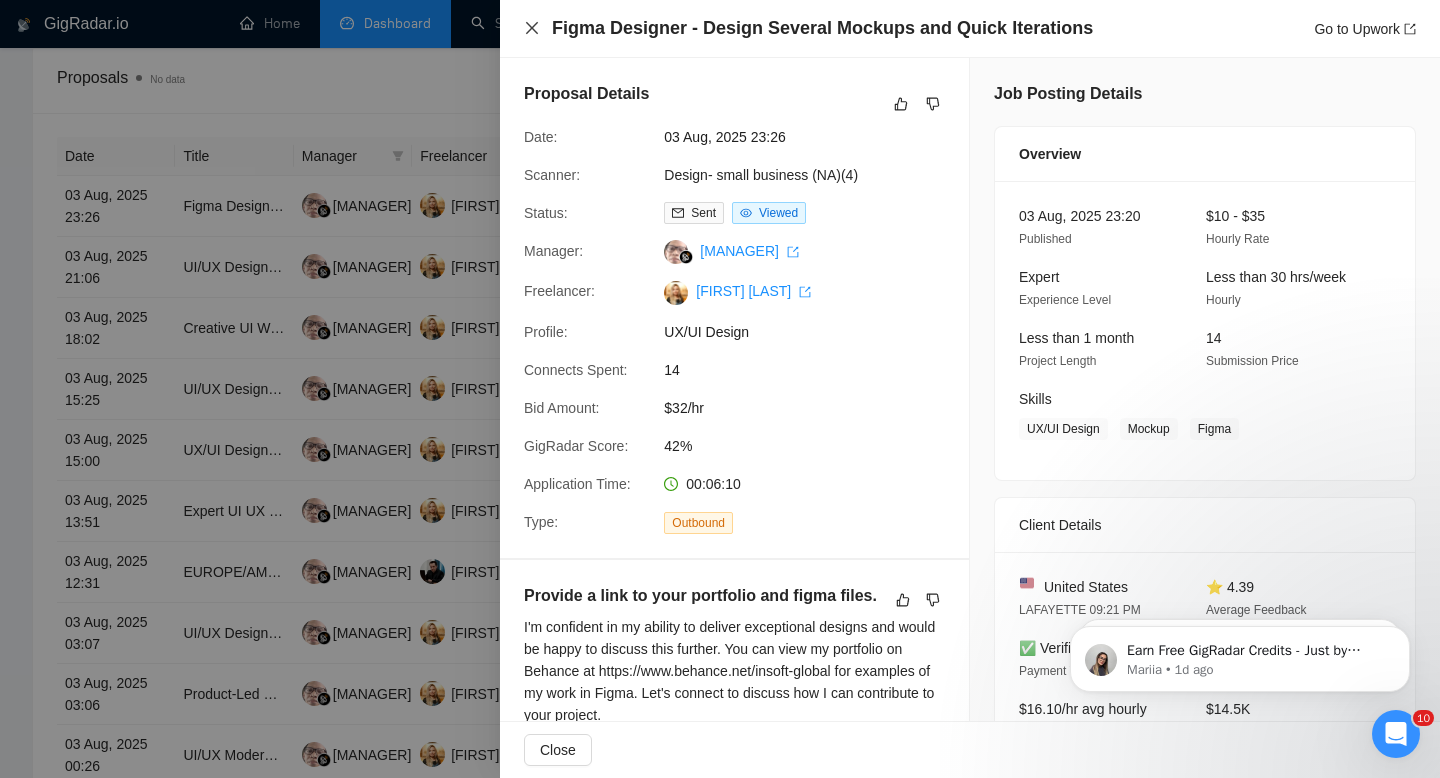 click 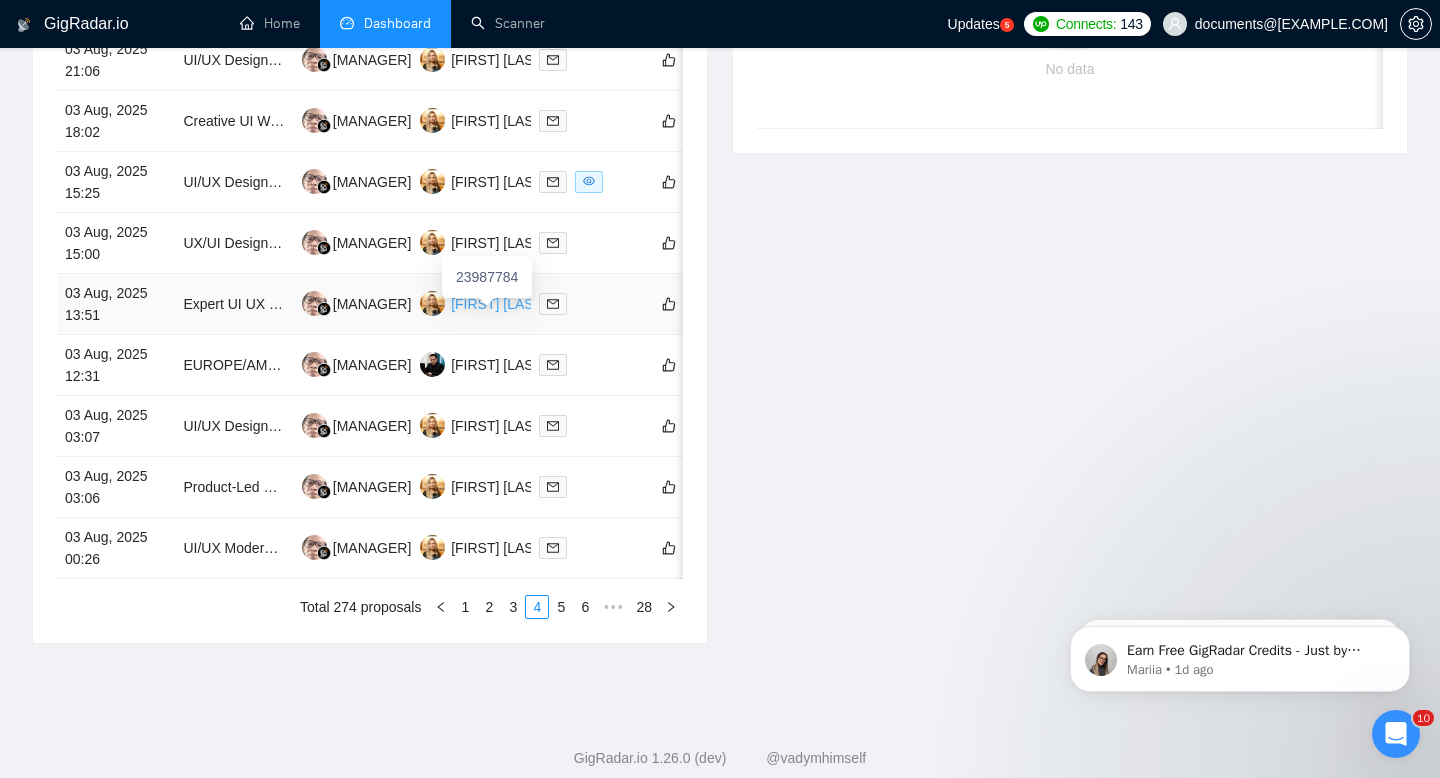scroll, scrollTop: 1043, scrollLeft: 0, axis: vertical 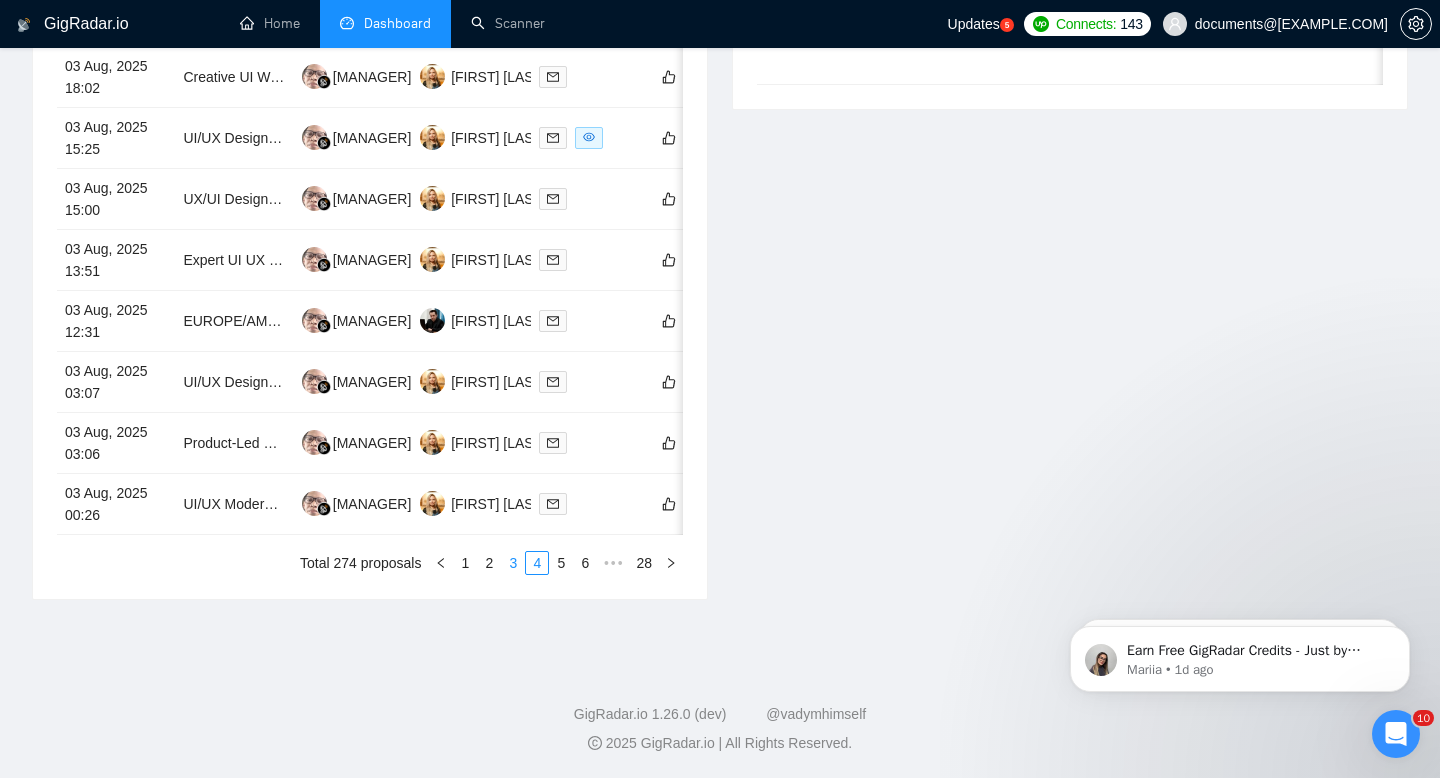click on "3" at bounding box center (513, 563) 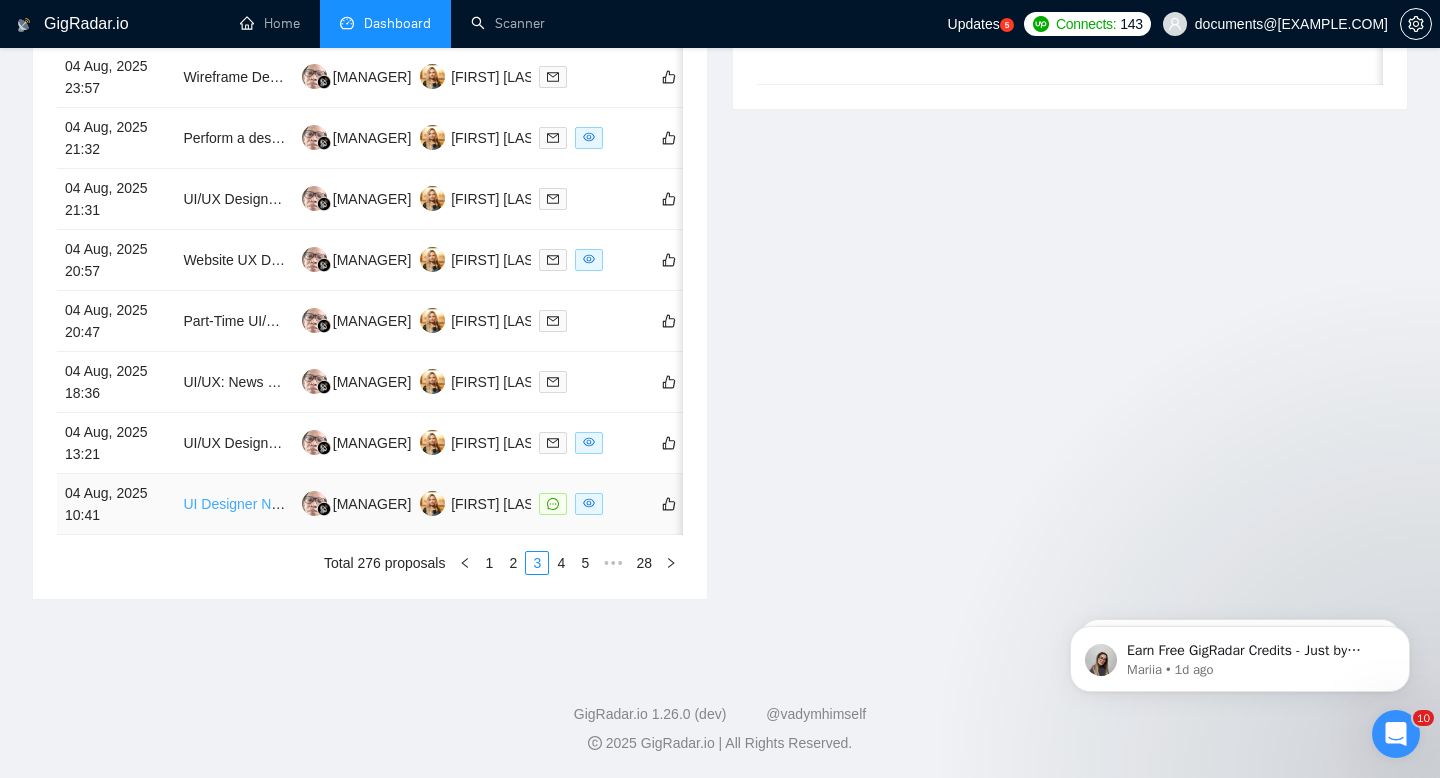 type 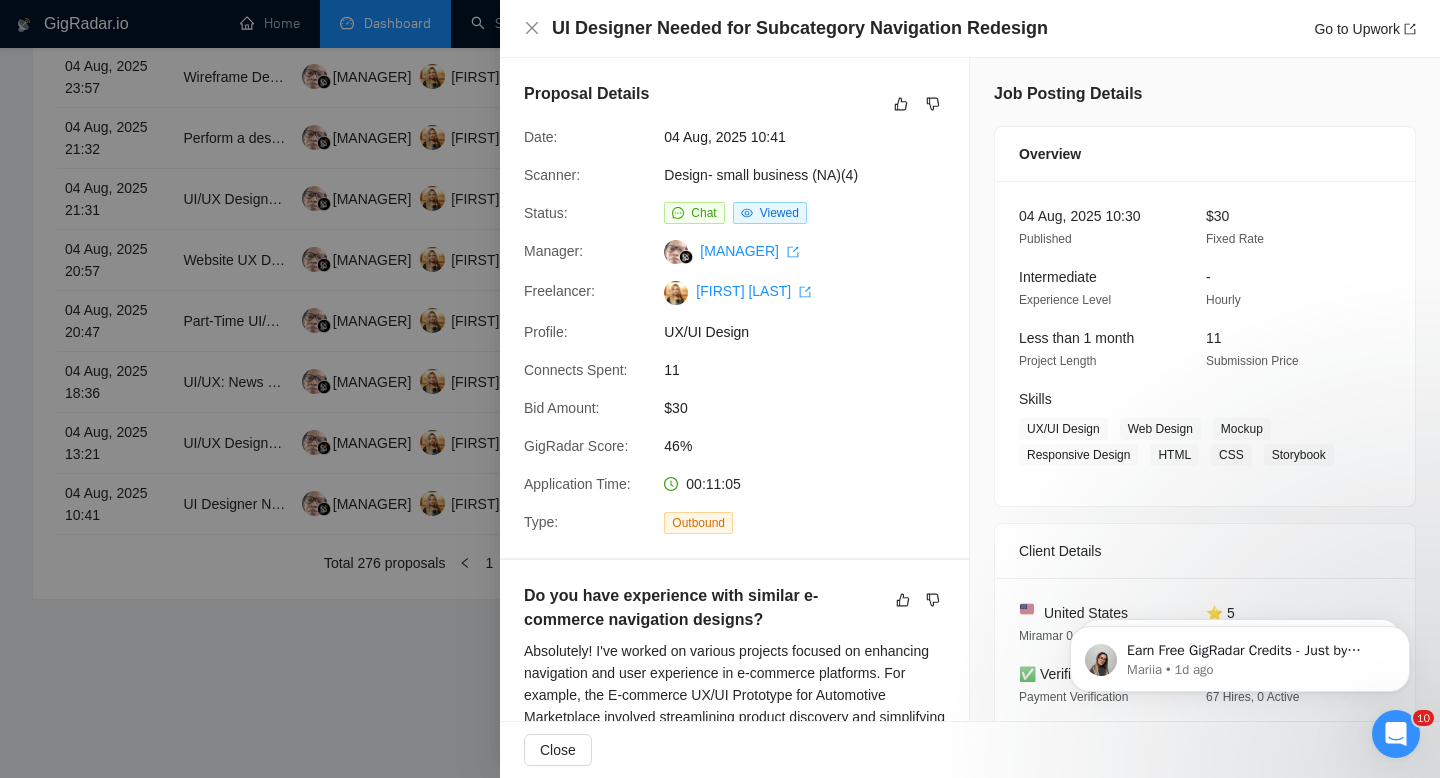 click on "Chat" at bounding box center [694, 213] 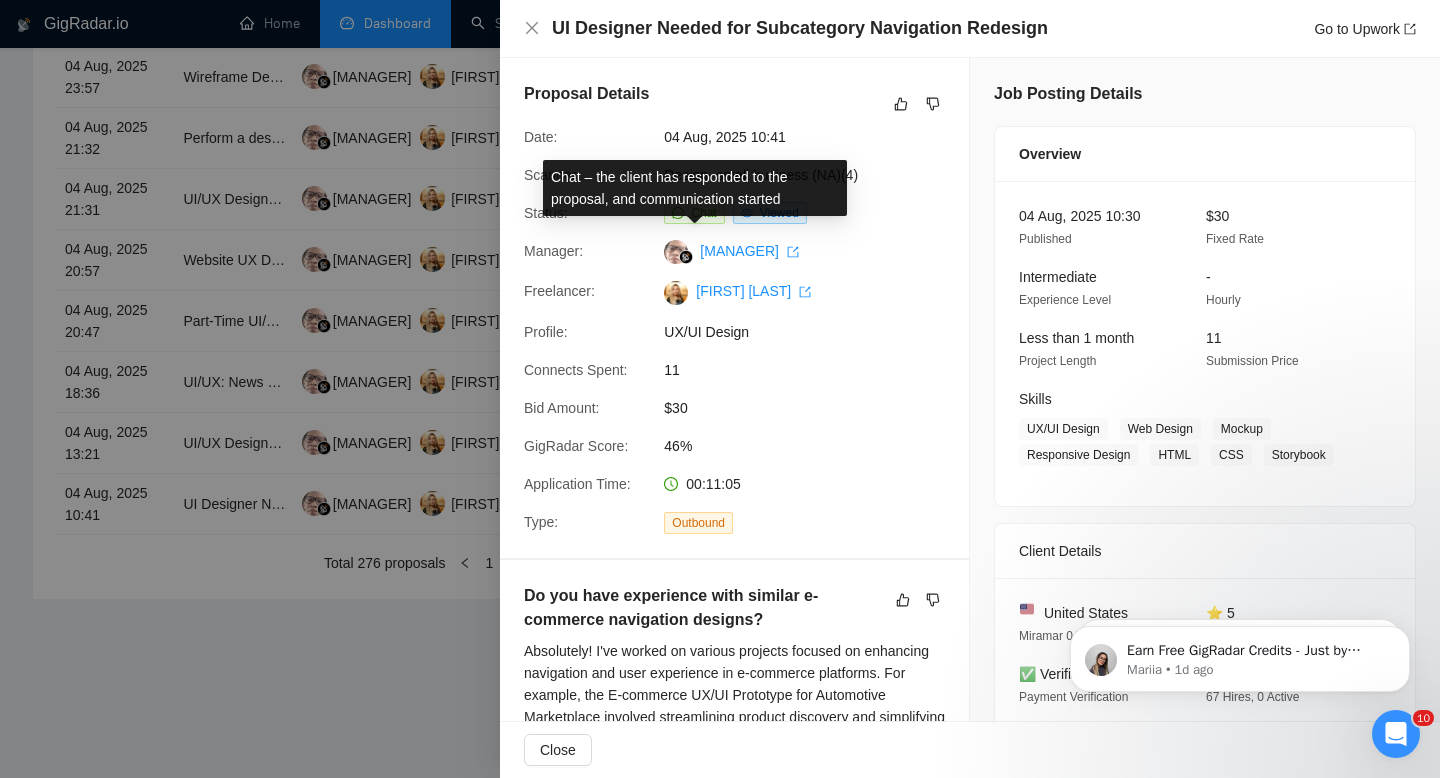 click on "Chat" at bounding box center (694, 213) 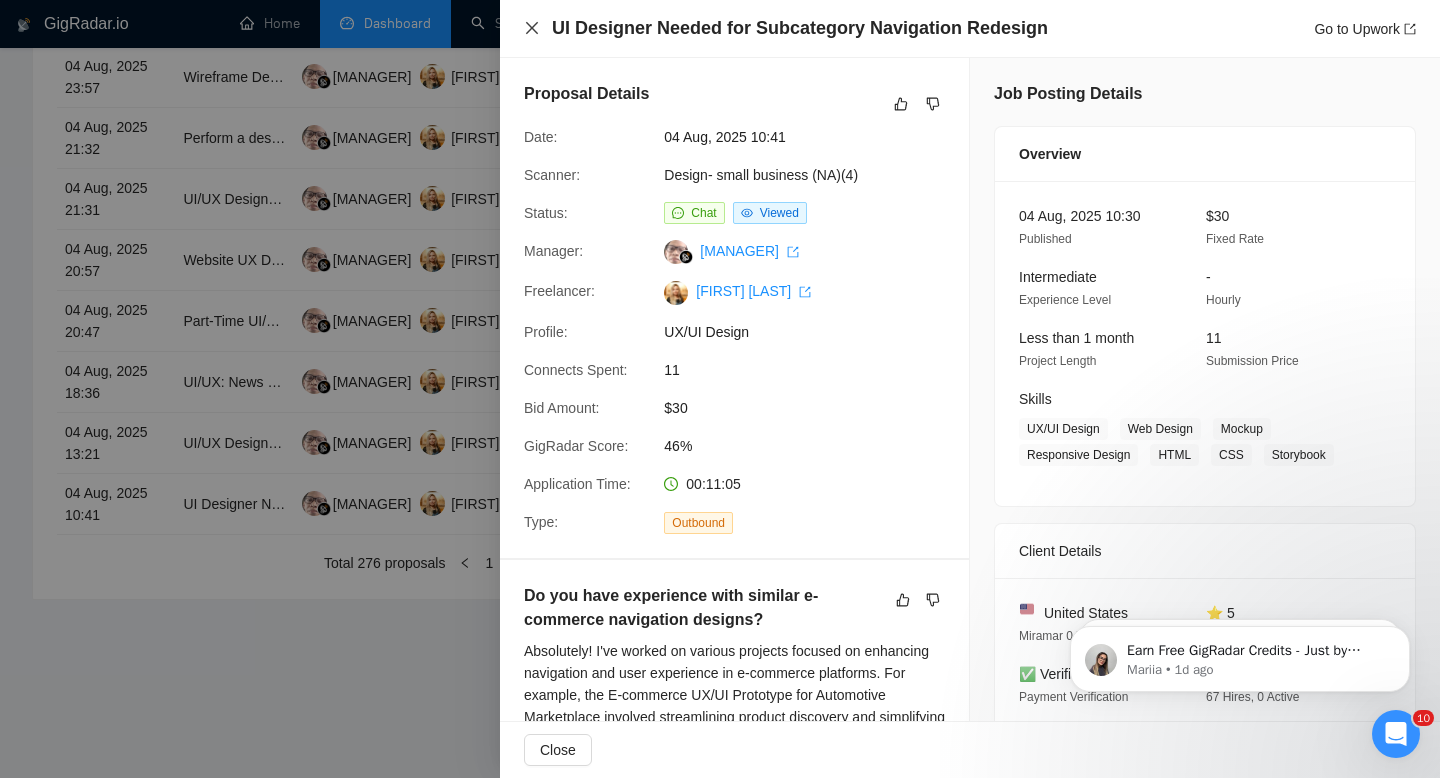 click 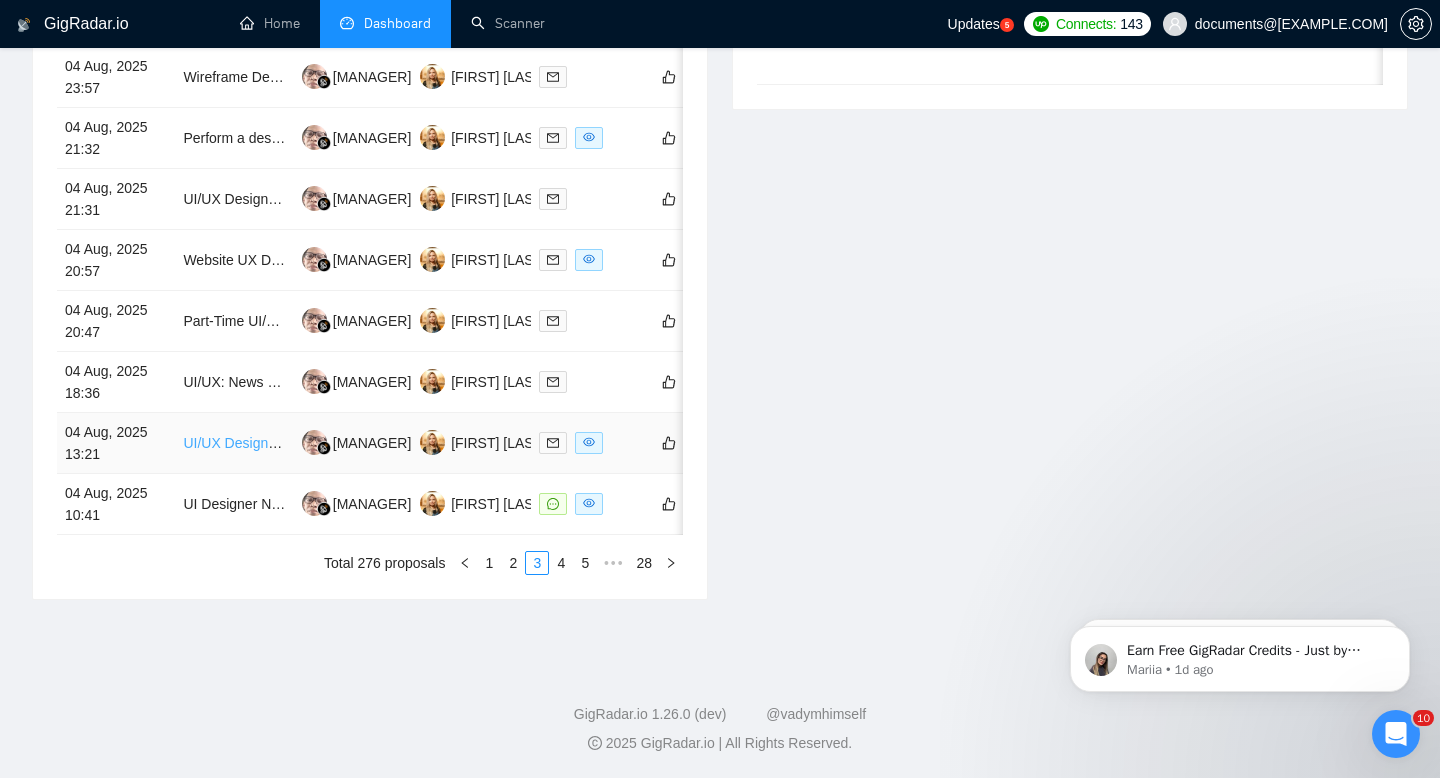 click on "UI/UX Designer To Do Revisions, Create New Screens, and do Prototyping For My  Social Media App" at bounding box center [495, 443] 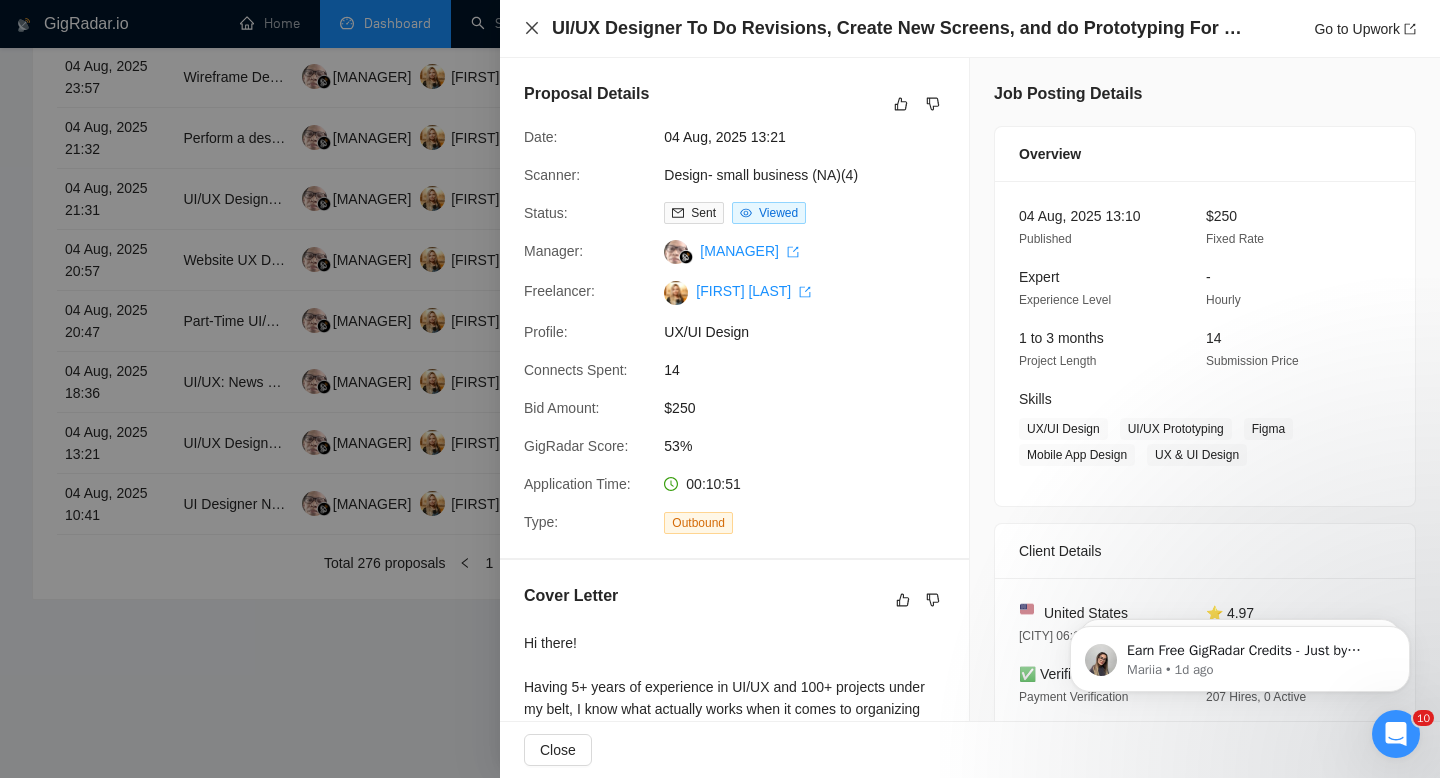 click 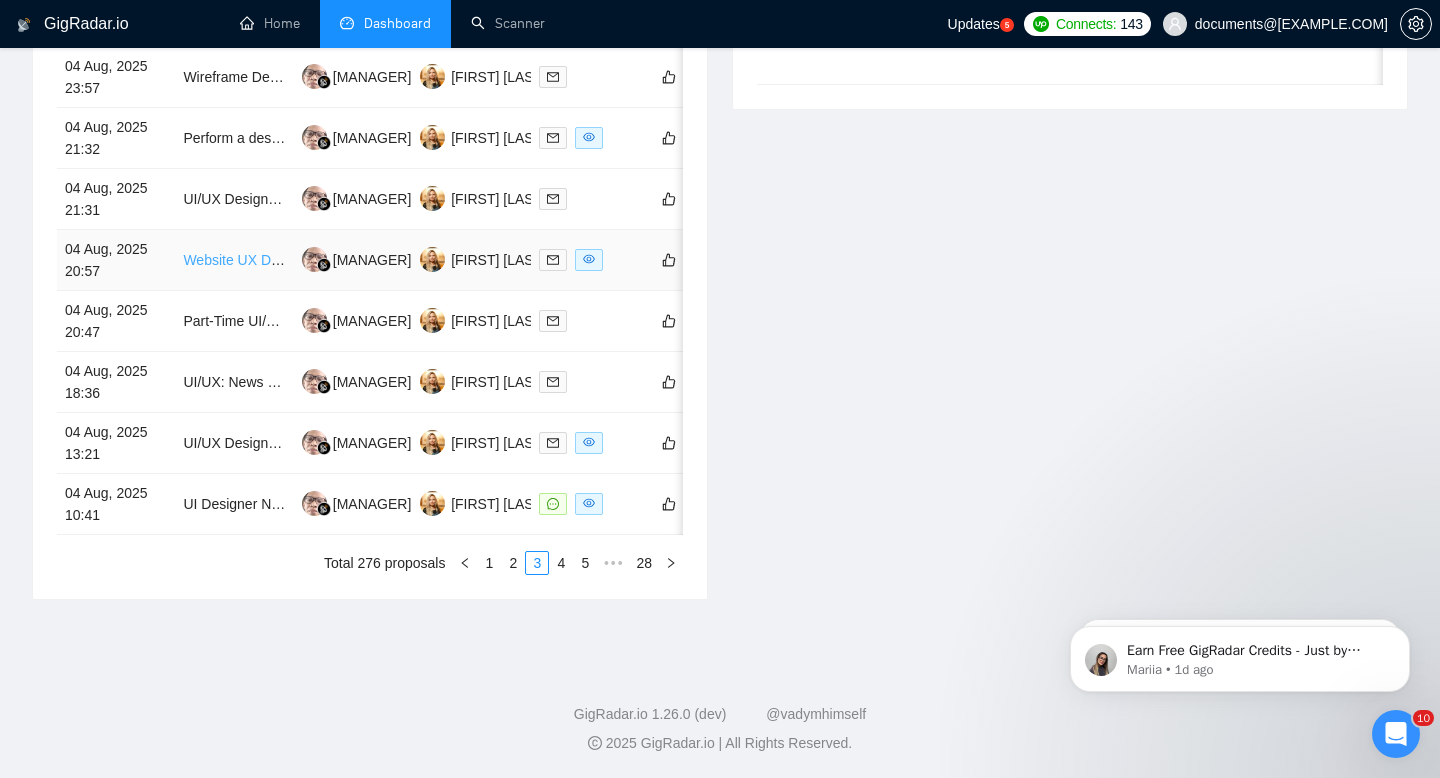 click on "Website UX Designer" at bounding box center (250, 260) 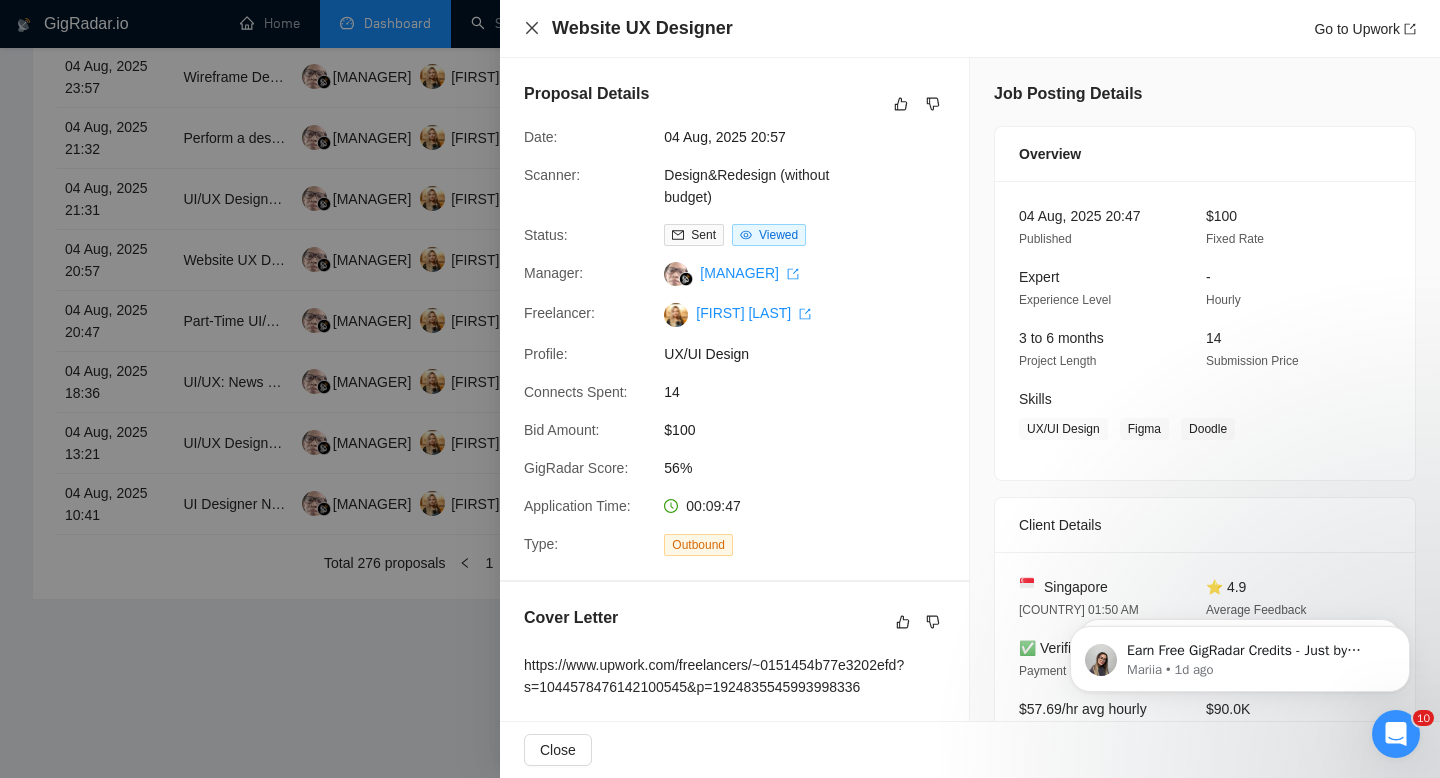 click 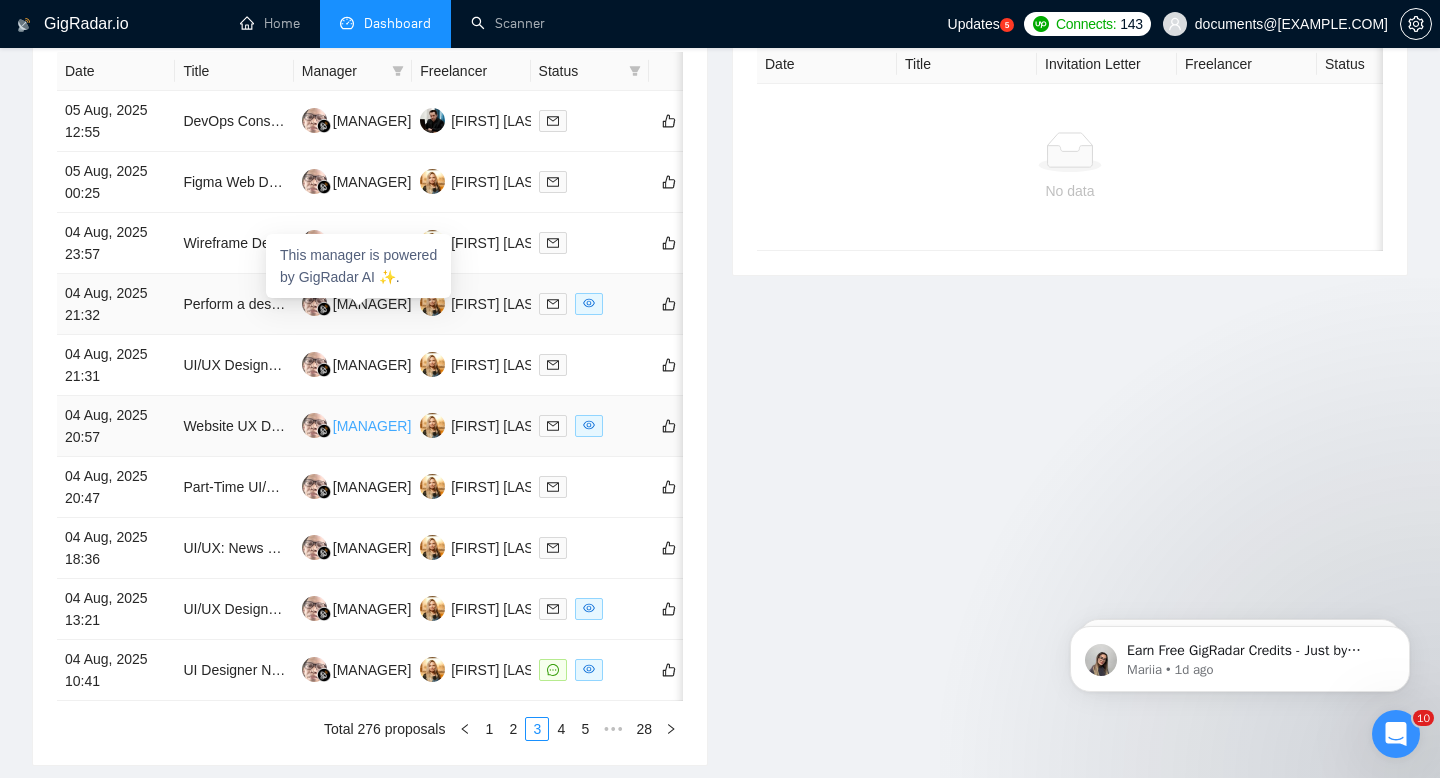 scroll, scrollTop: 872, scrollLeft: 0, axis: vertical 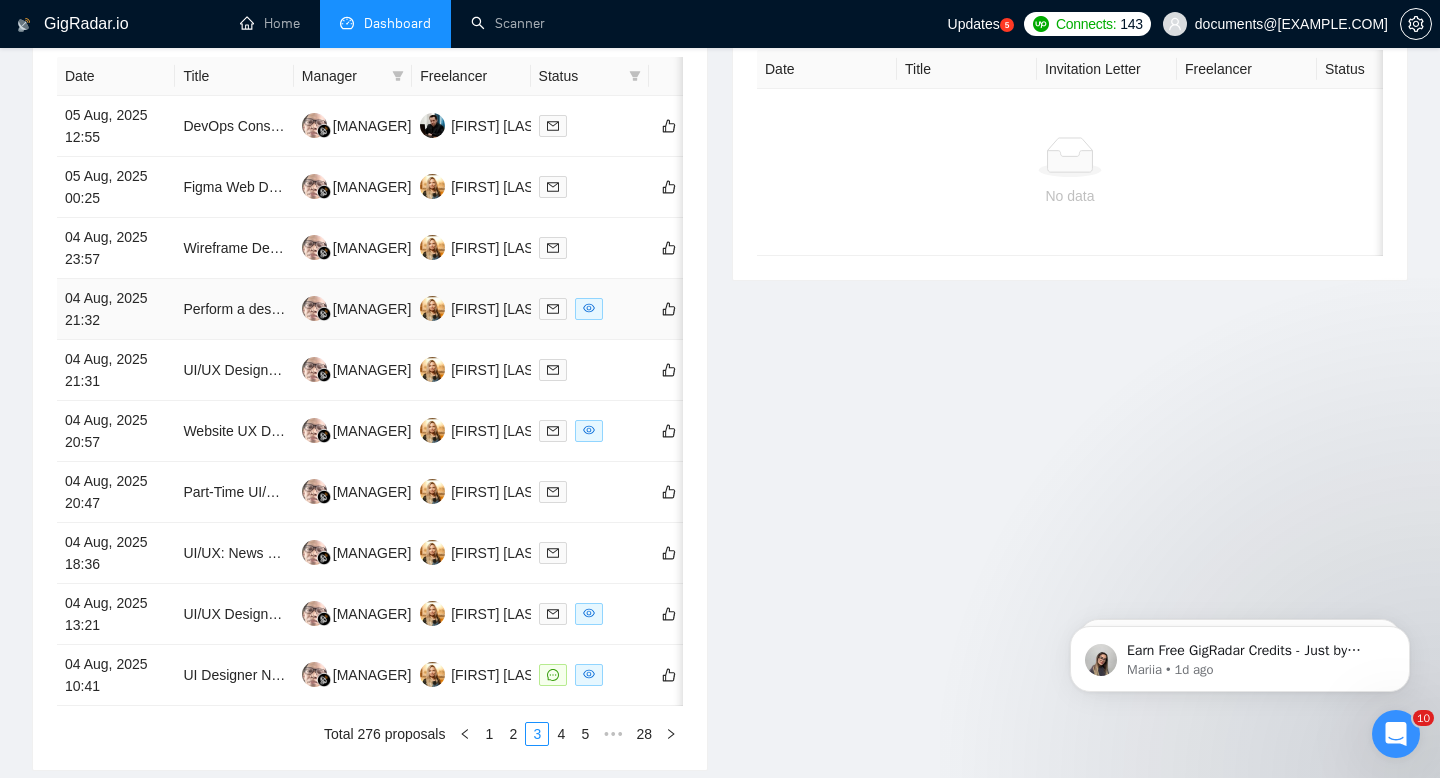 click on "Perform a design review for an iPhone / iPad app." at bounding box center [234, 309] 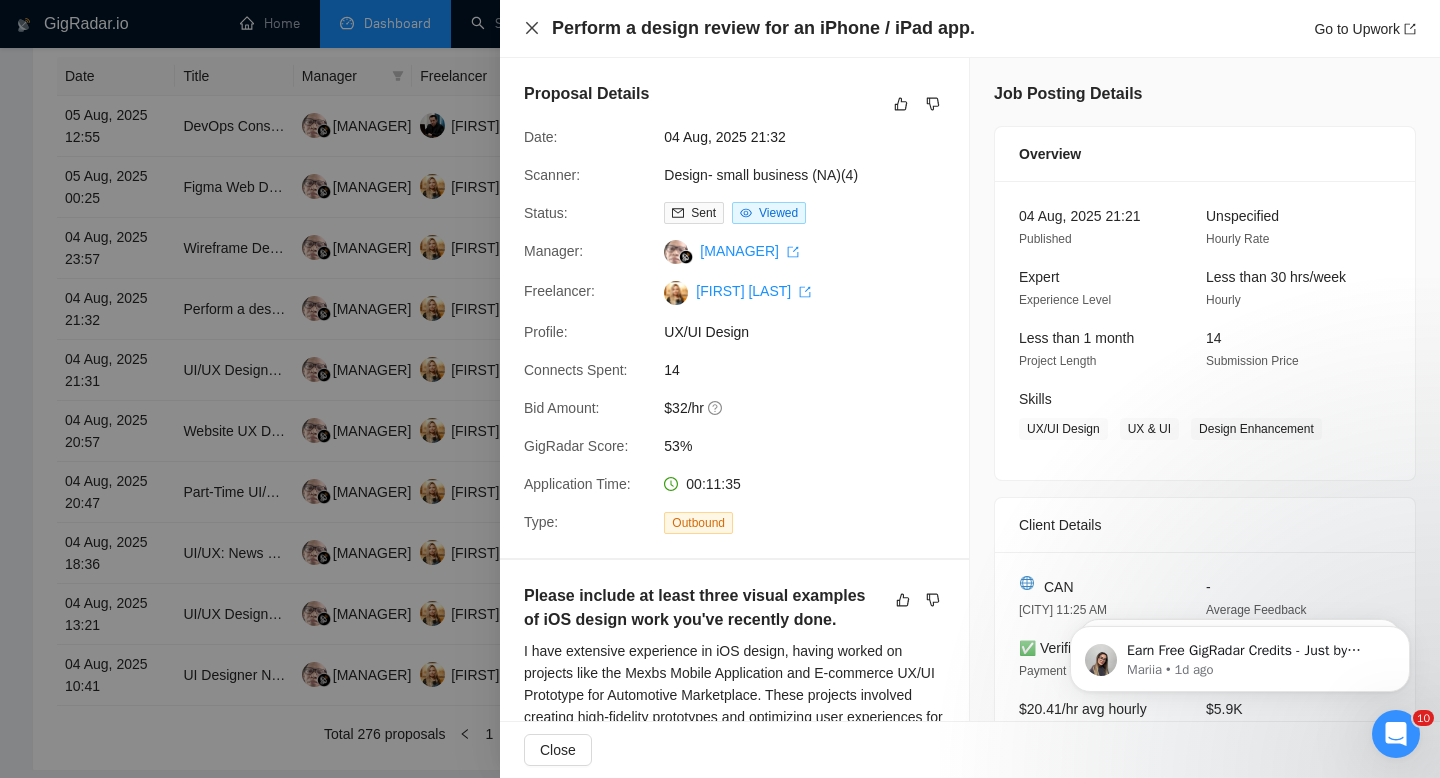 click 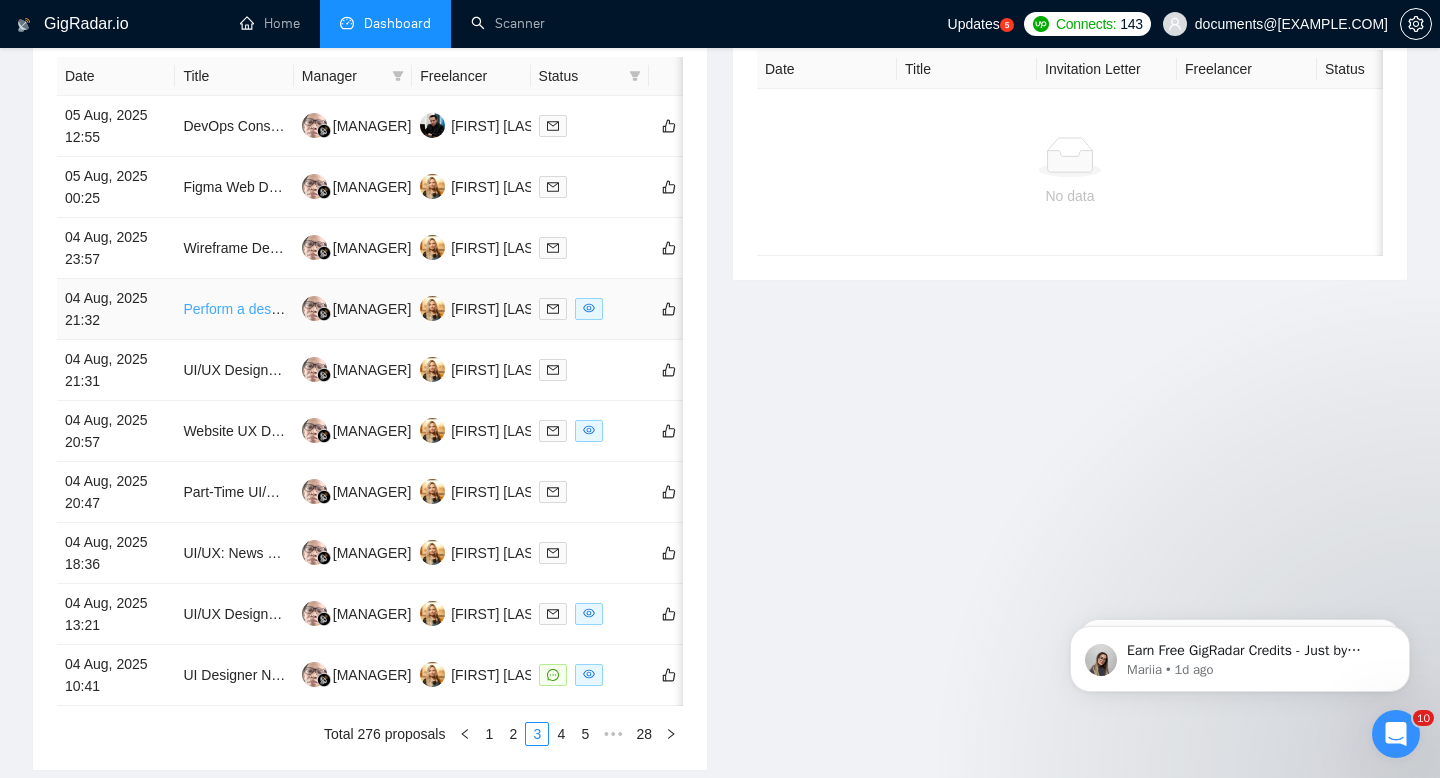 click on "Perform a design review for an iPhone / iPad app." at bounding box center [337, 309] 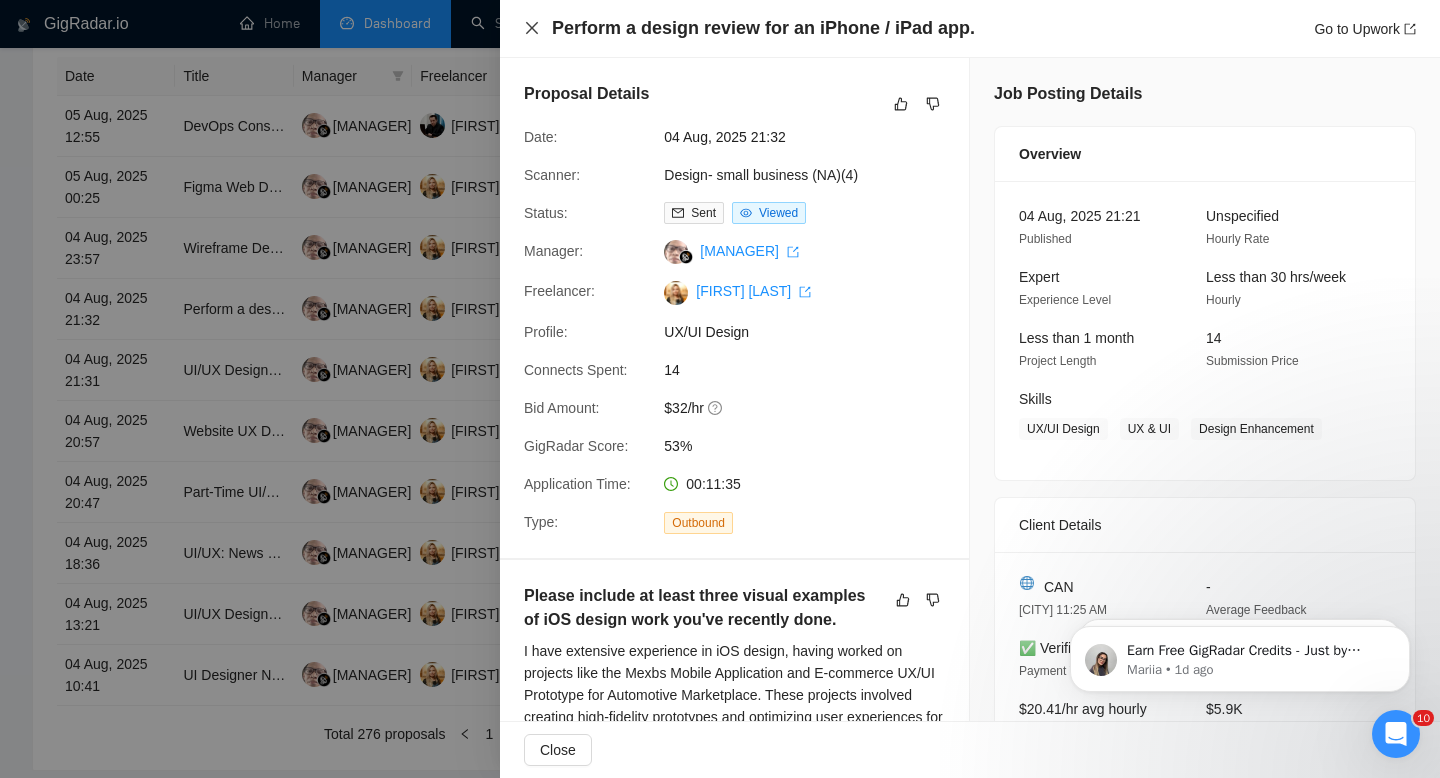 click 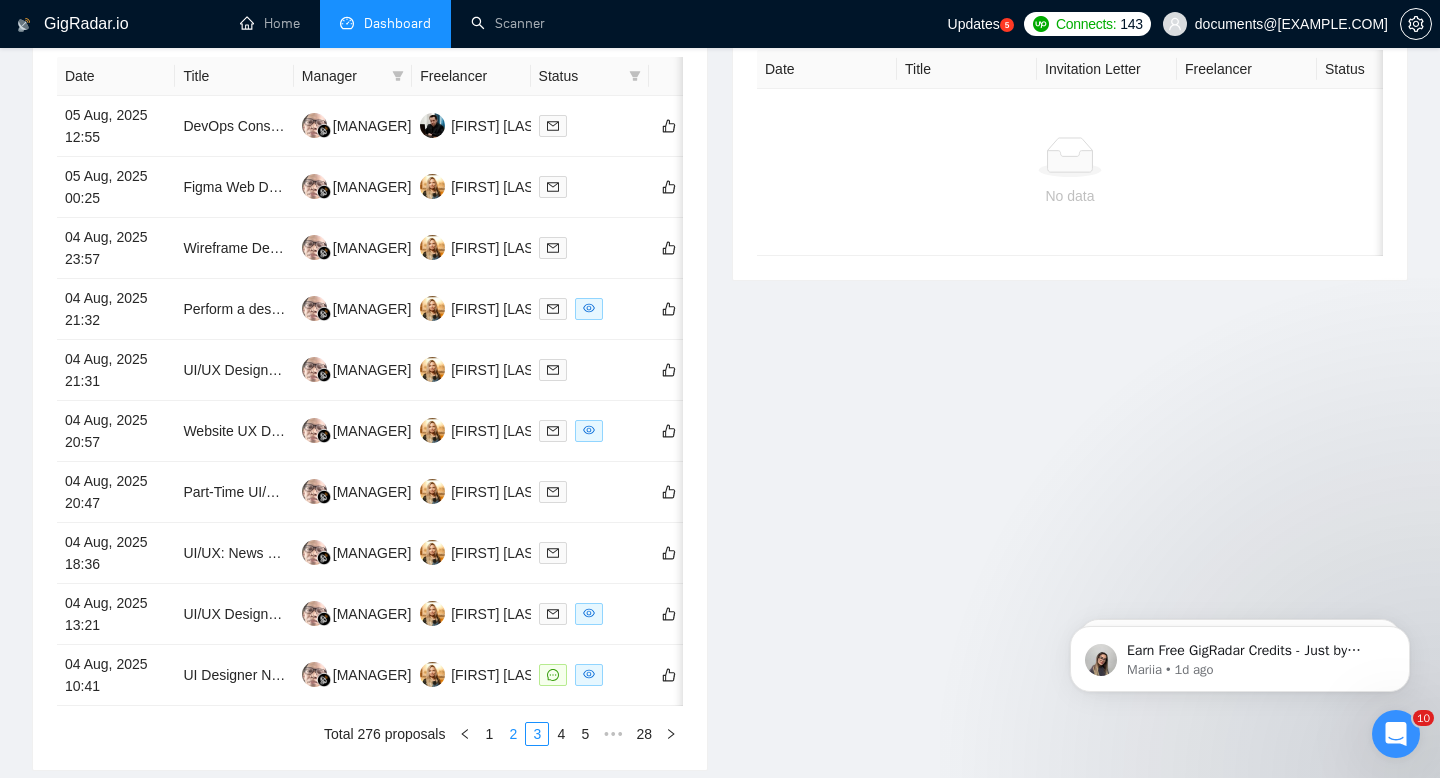 click on "2" at bounding box center [513, 734] 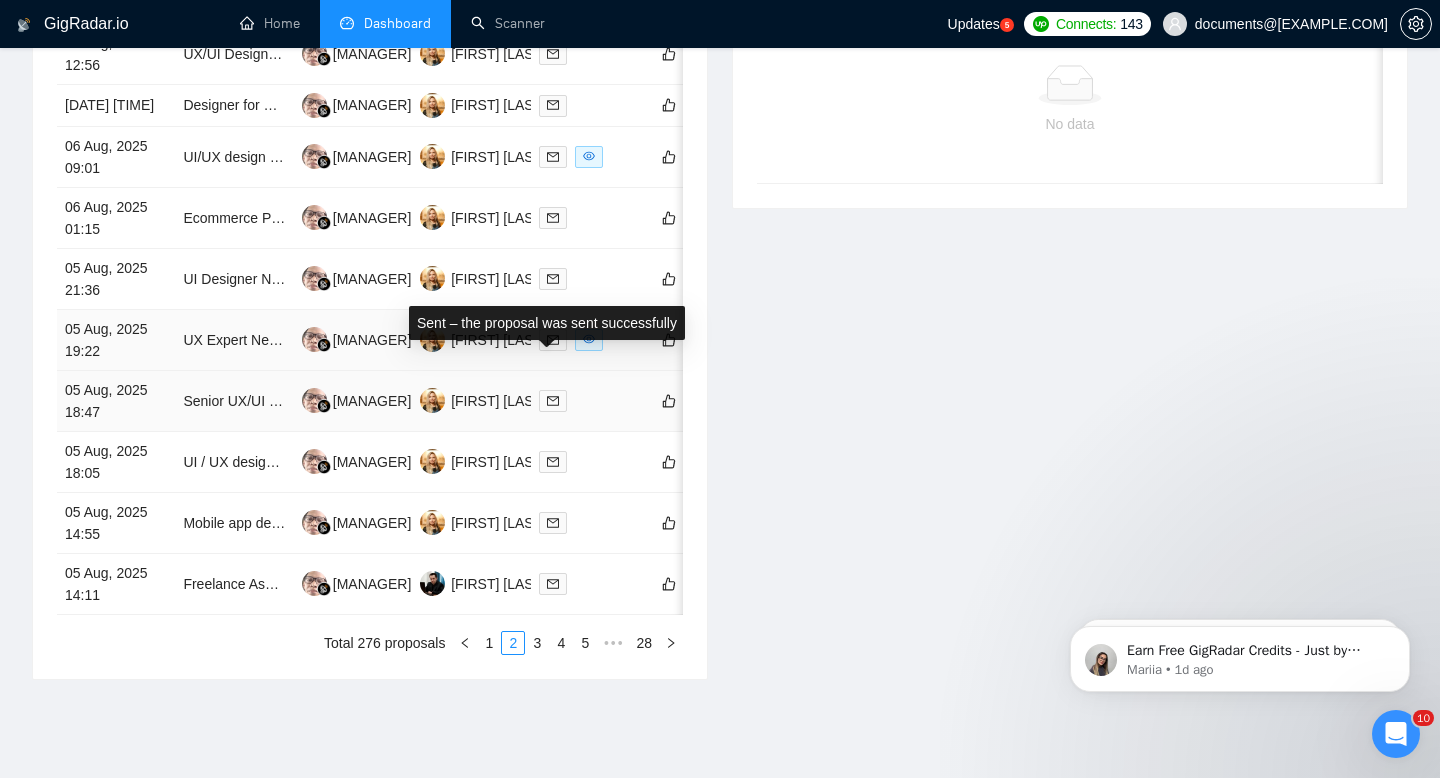 scroll, scrollTop: 943, scrollLeft: 0, axis: vertical 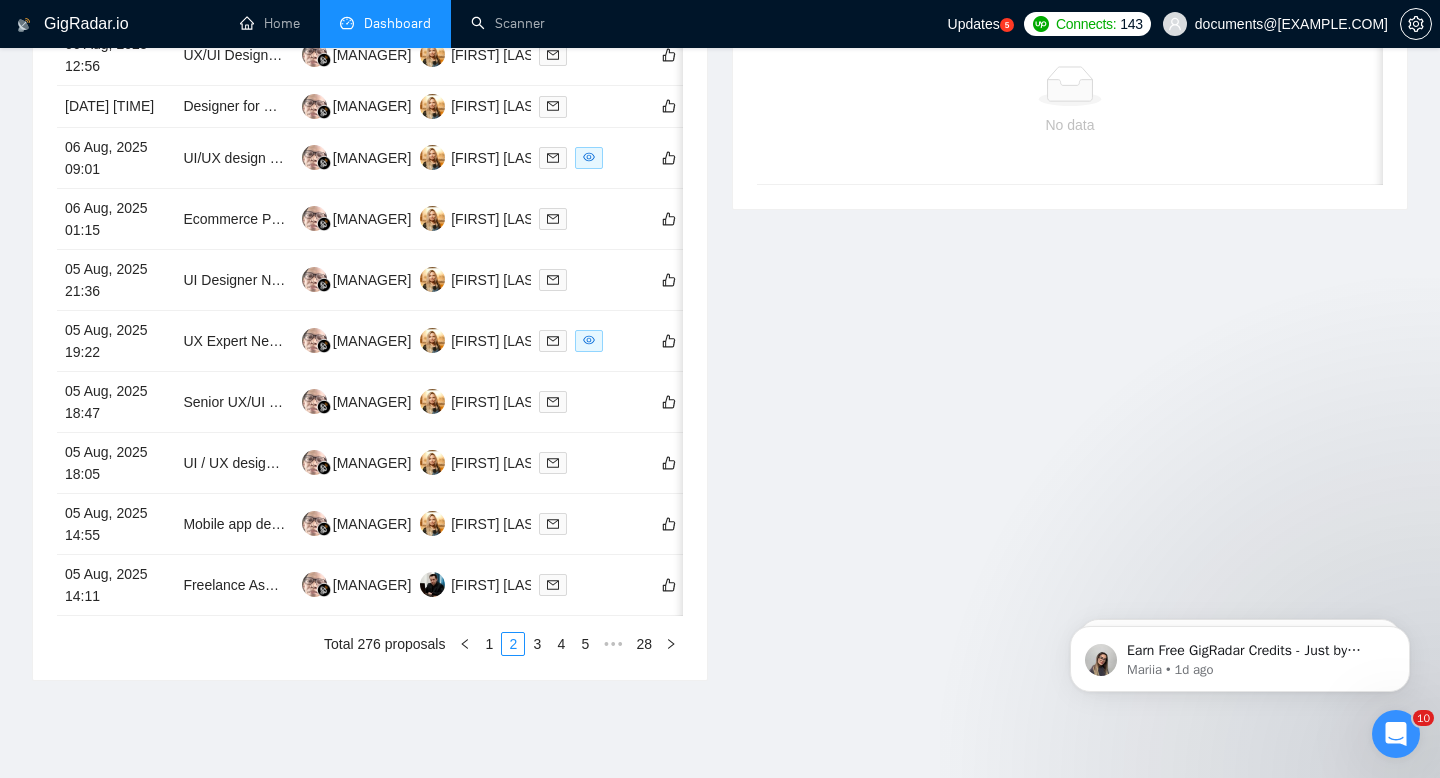 click on "Invitations No data Date Title Invitation Letter Freelancer Status           No data" at bounding box center [1070, 289] 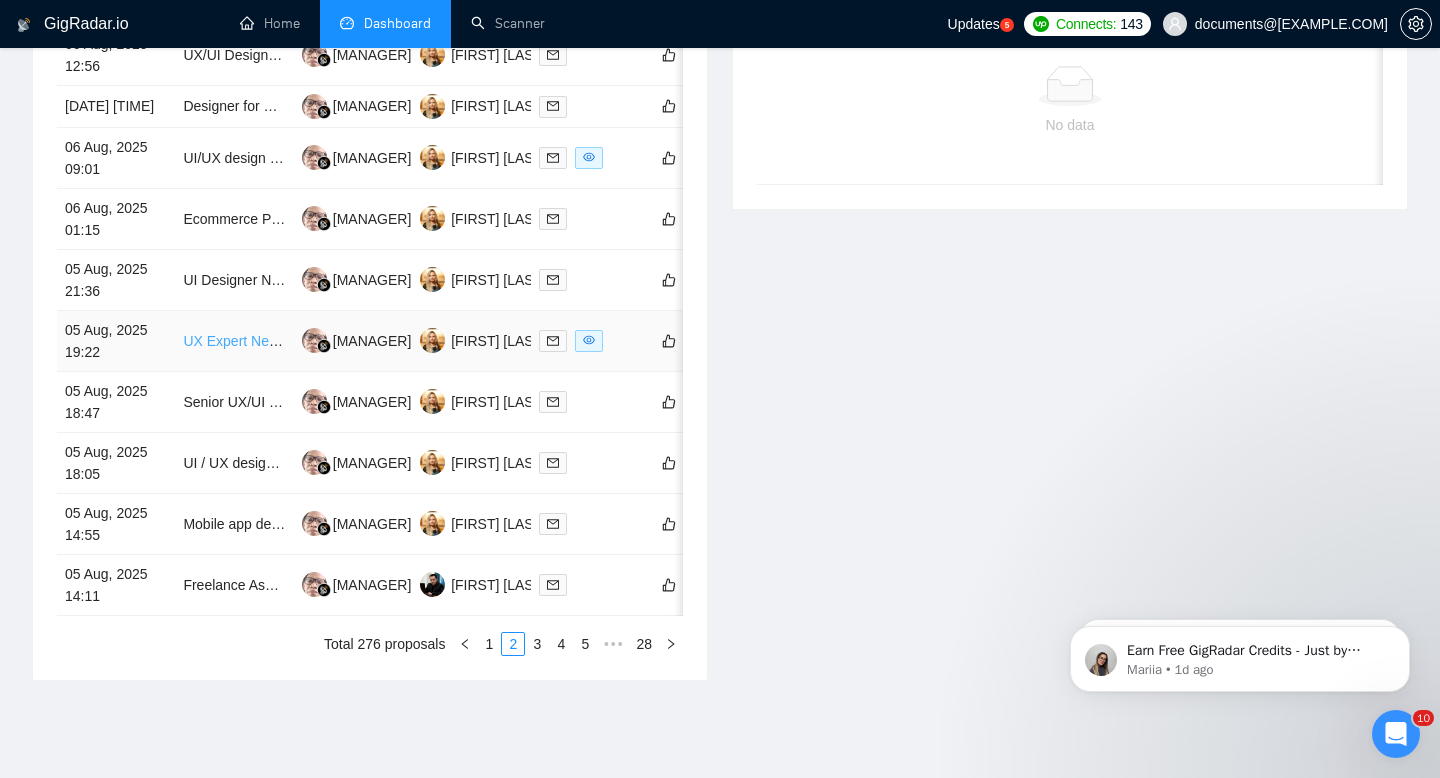 click on "UX Expert Needed to Audit SaaS Dashboard + Chrome Extension" at bounding box center [387, 341] 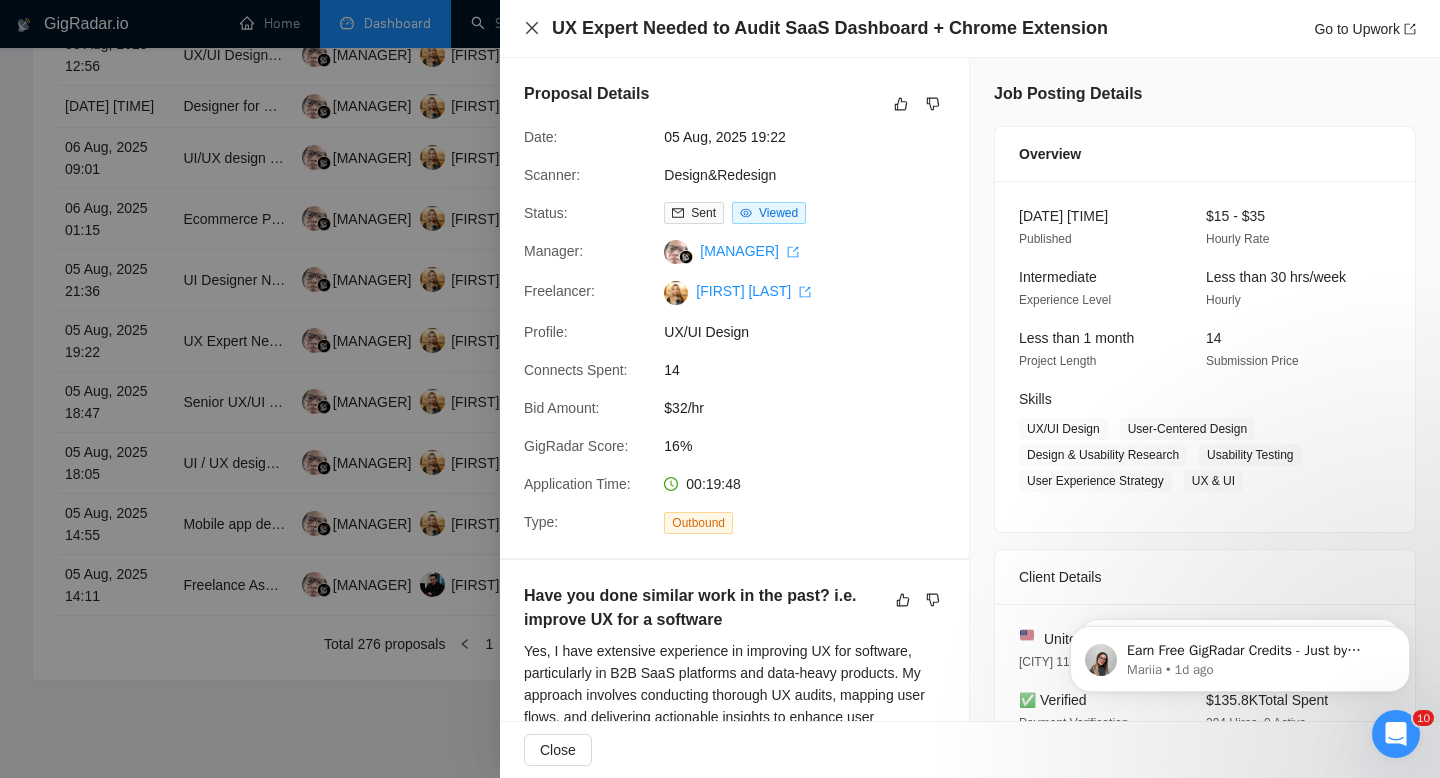click 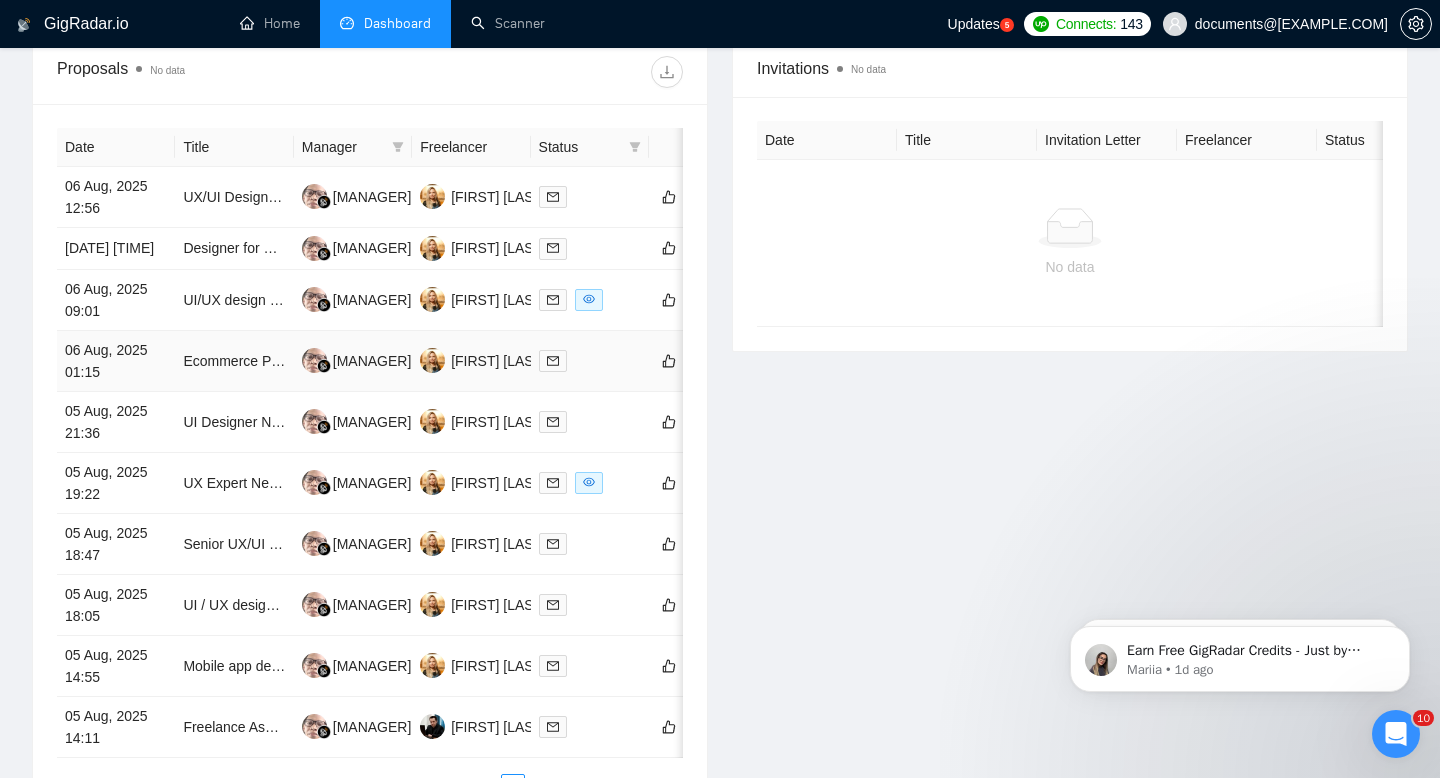 scroll, scrollTop: 799, scrollLeft: 0, axis: vertical 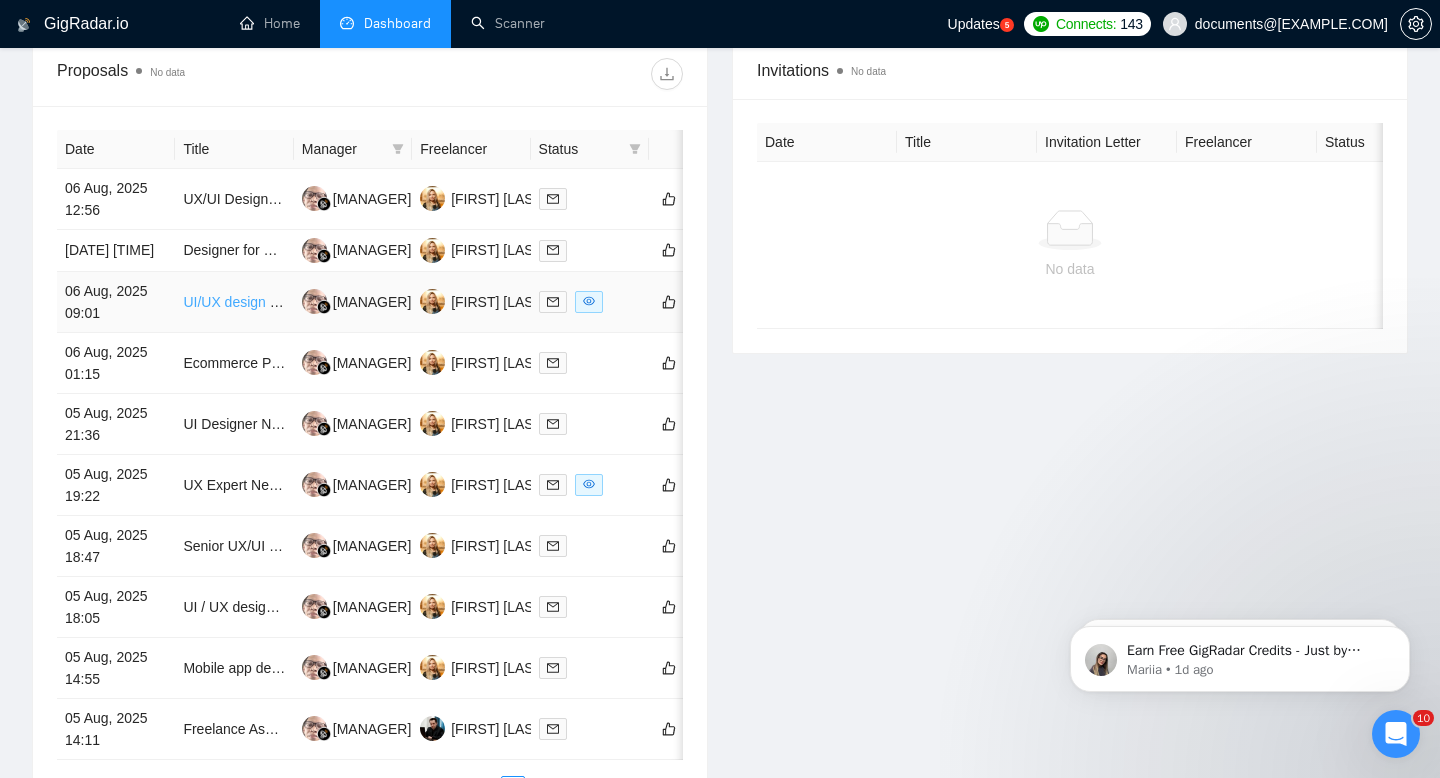 click on "UI/UX design for Leap Learning" at bounding box center (281, 302) 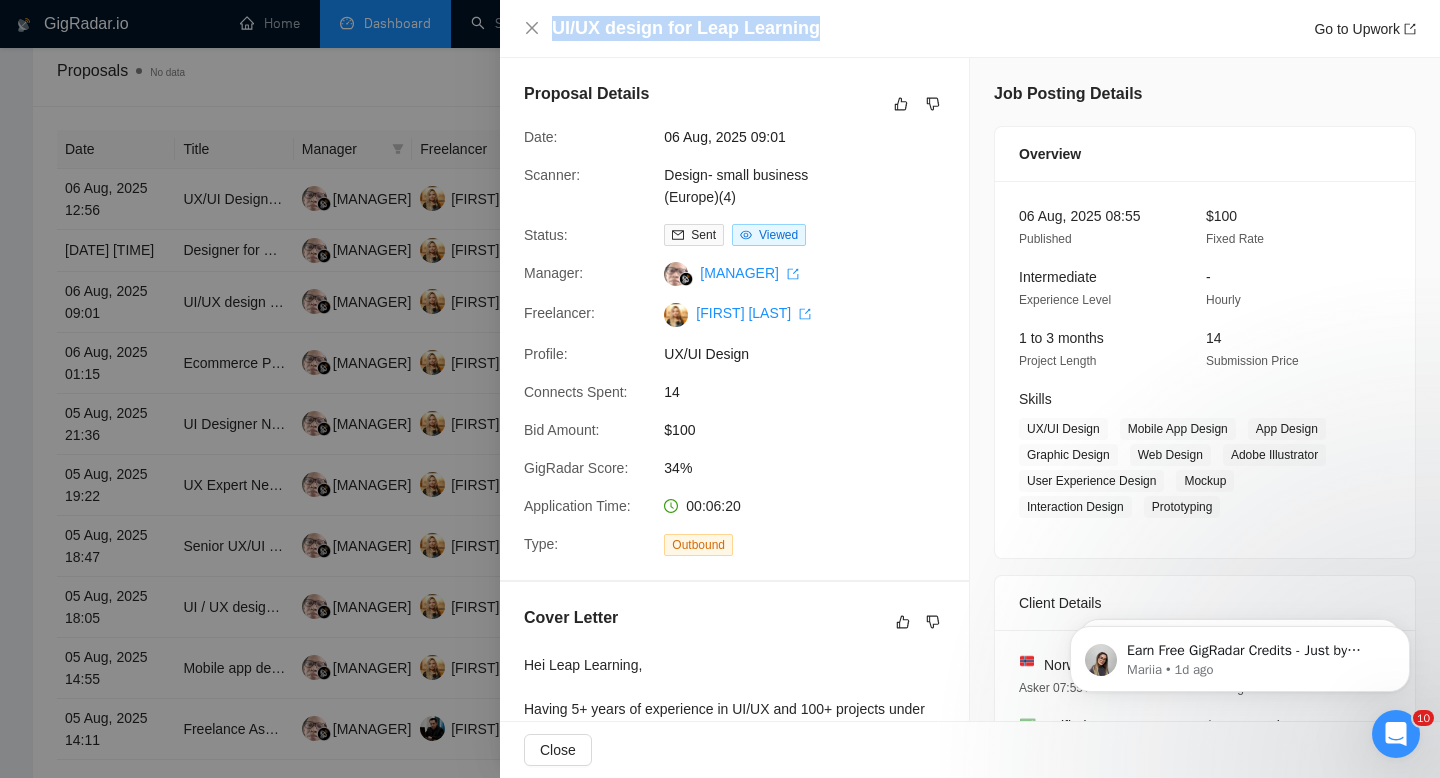 drag, startPoint x: 819, startPoint y: 29, endPoint x: 546, endPoint y: 30, distance: 273.00183 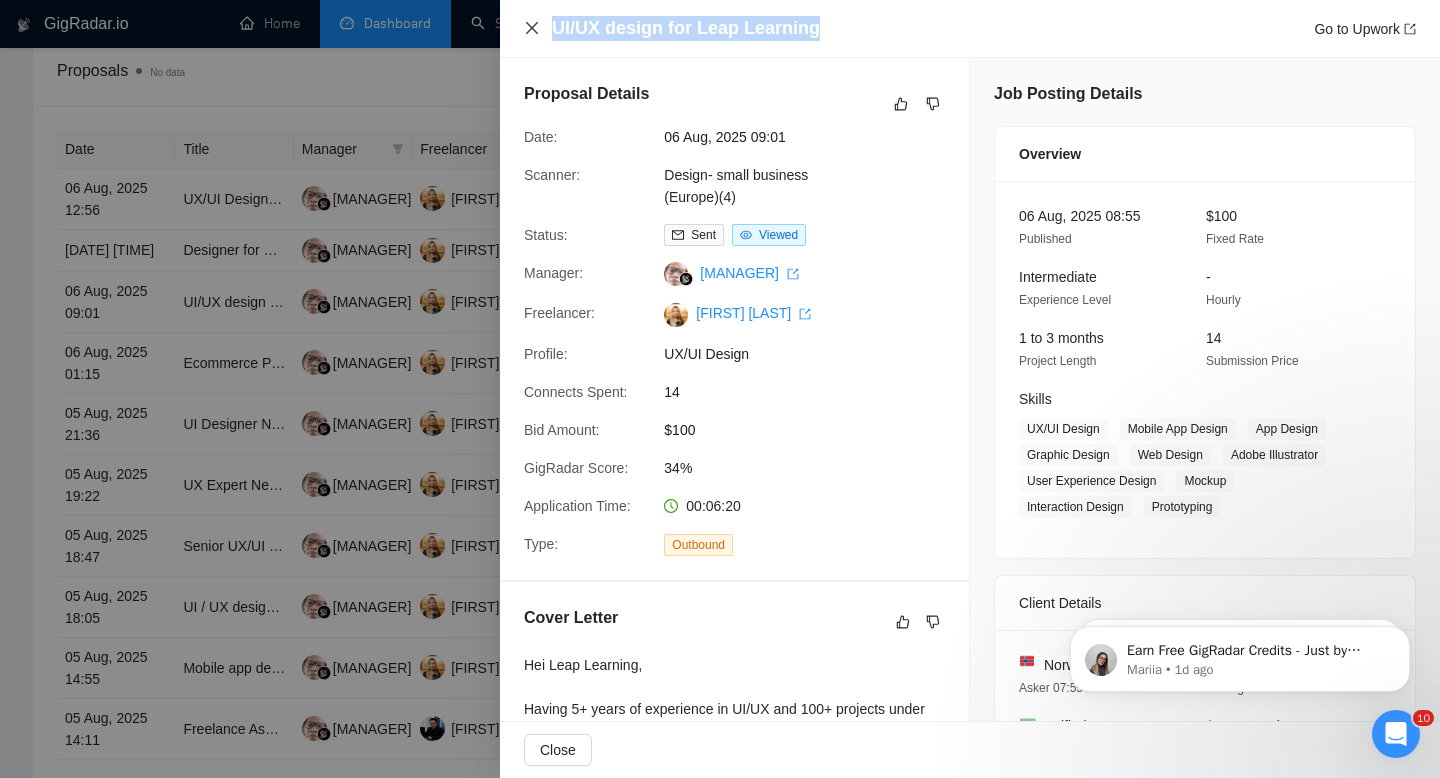 click 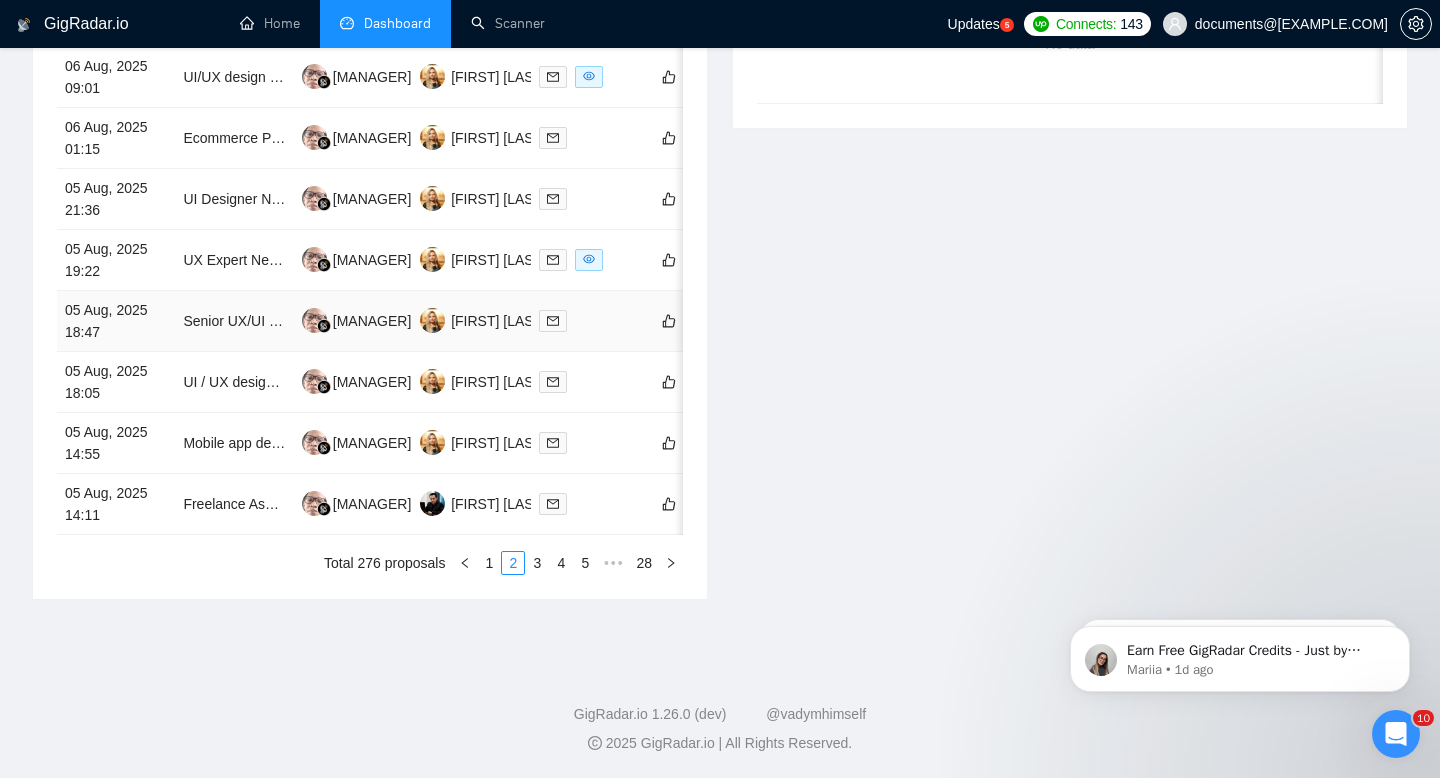 scroll, scrollTop: 1043, scrollLeft: 0, axis: vertical 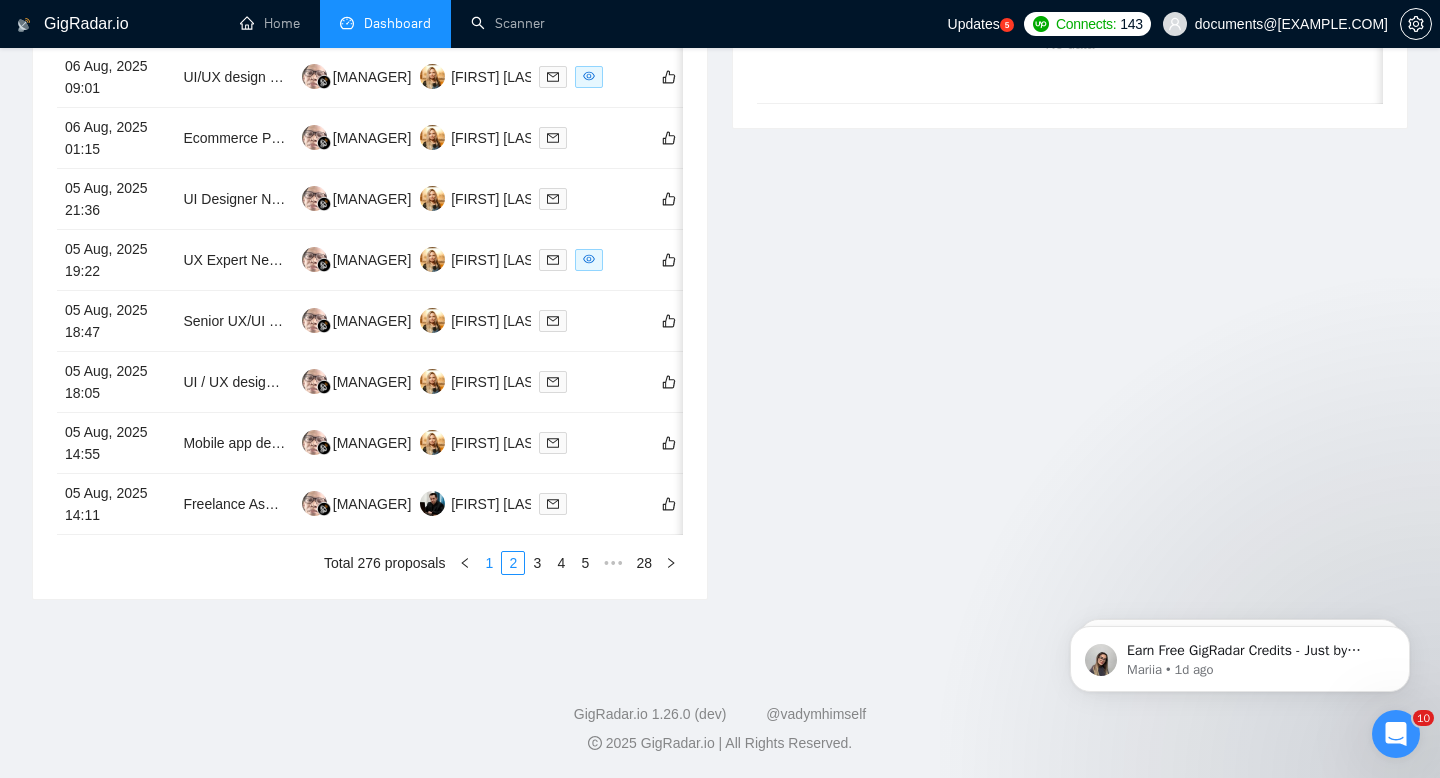 click on "1" at bounding box center (489, 563) 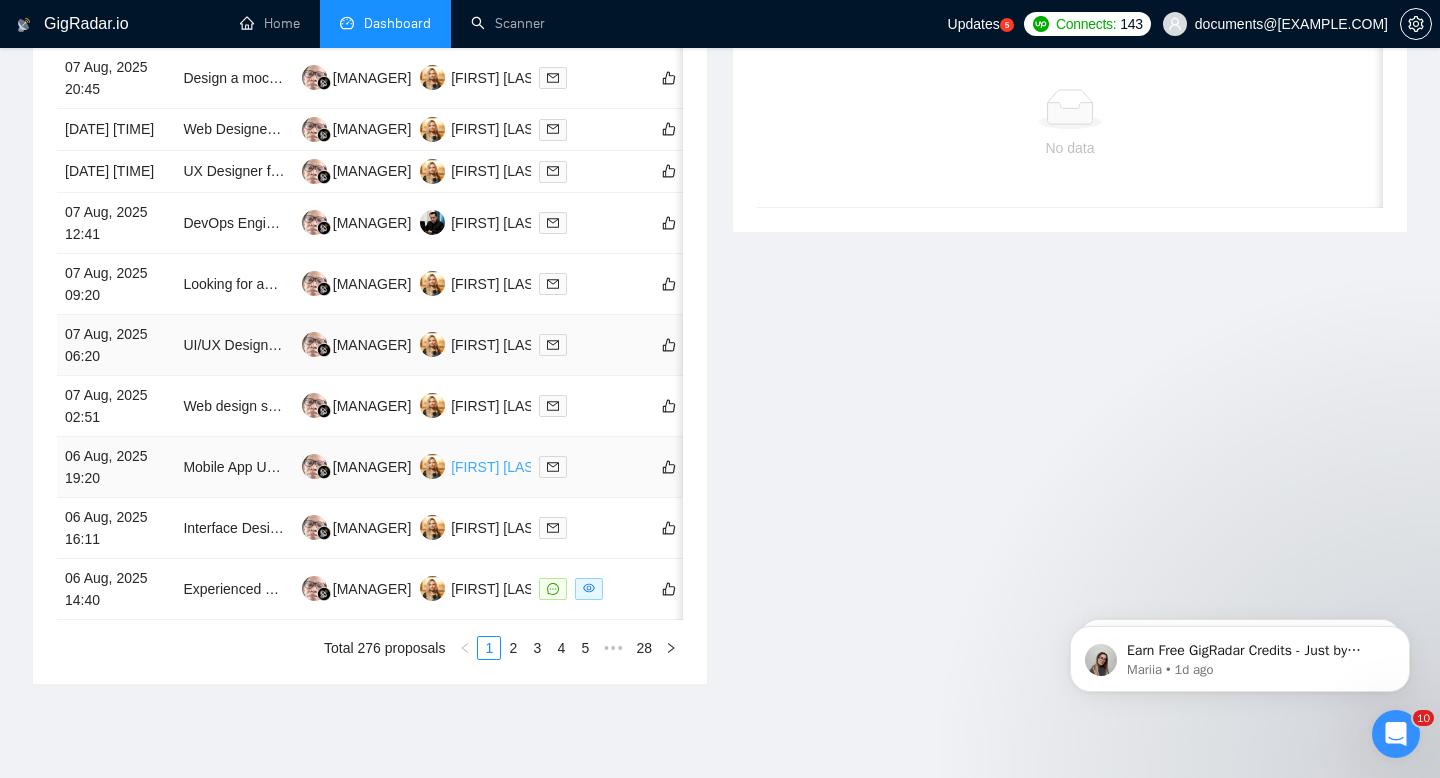 scroll, scrollTop: 924, scrollLeft: 0, axis: vertical 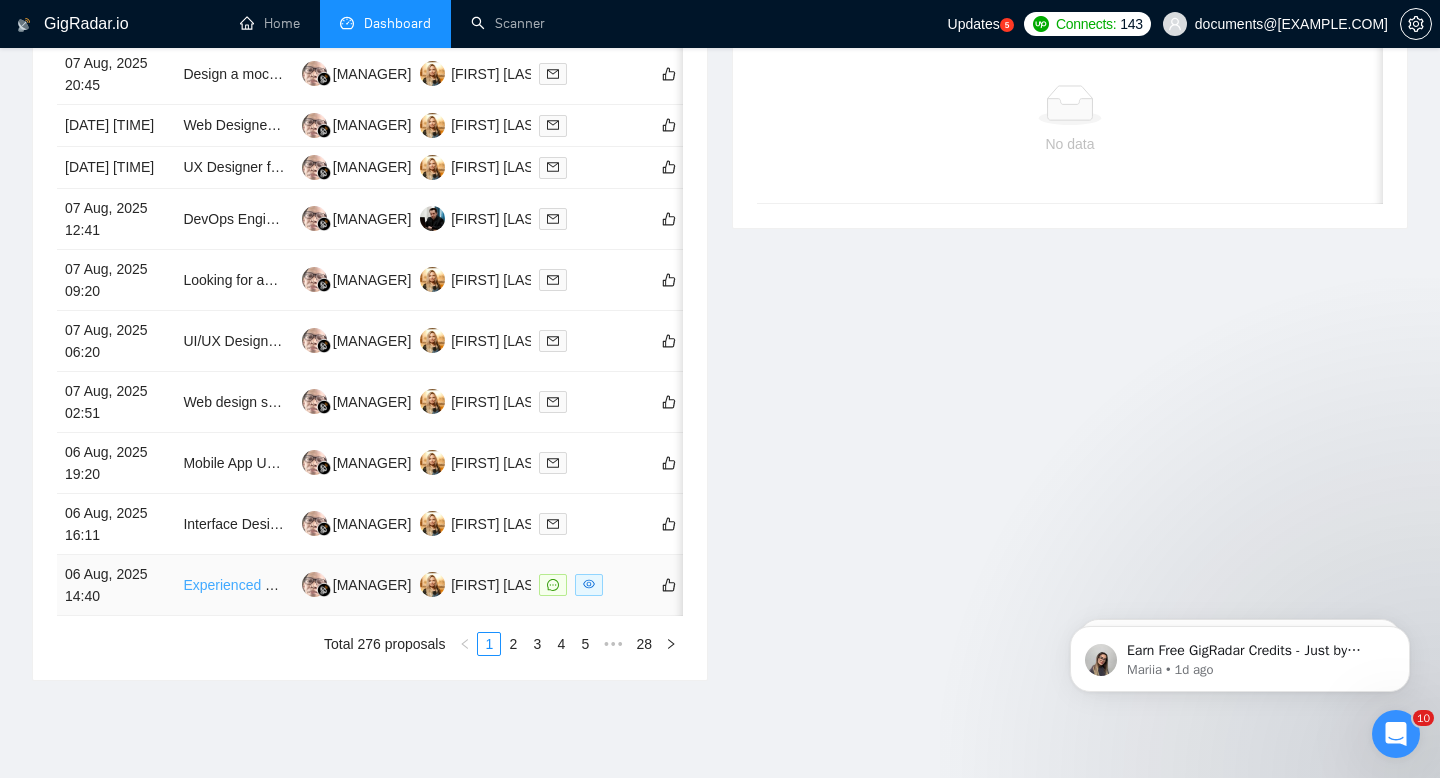 type 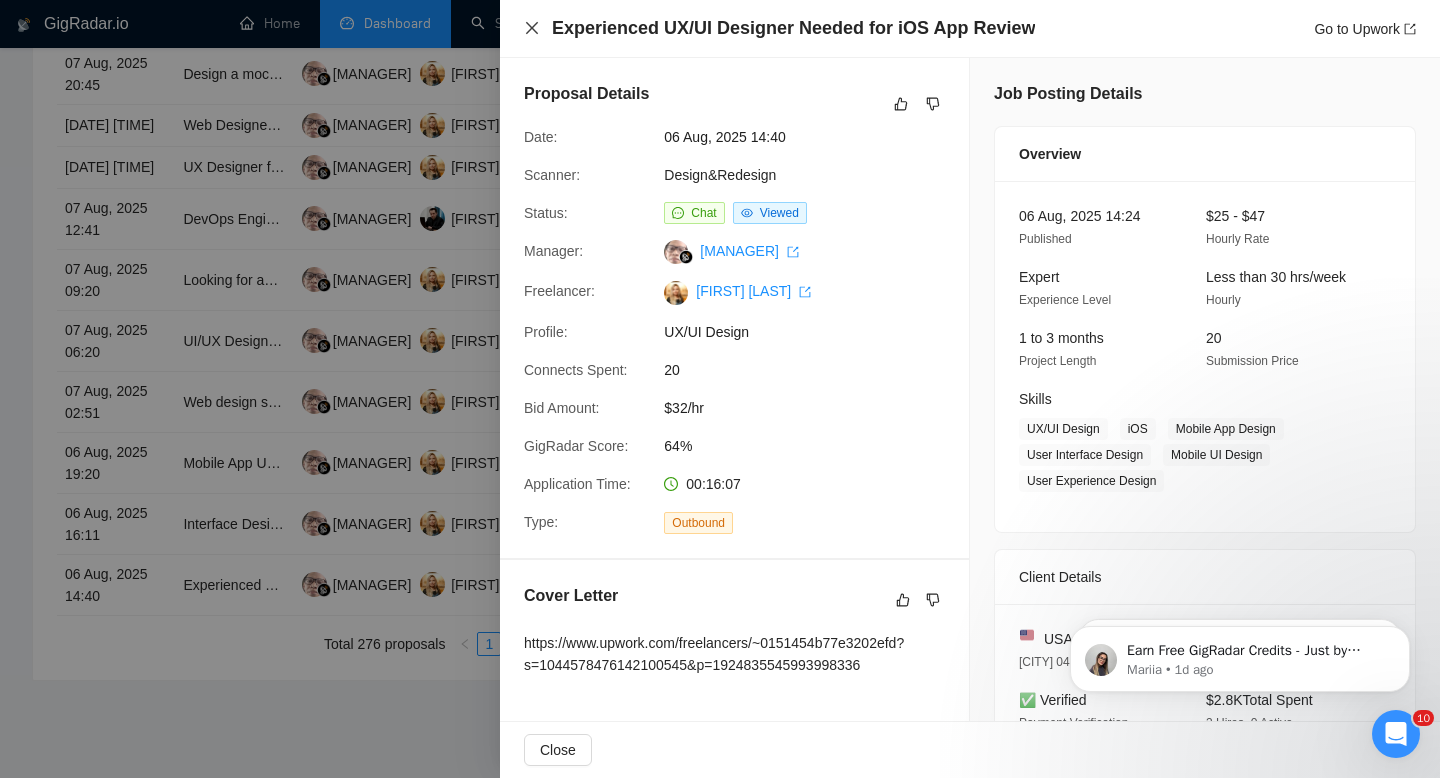 click 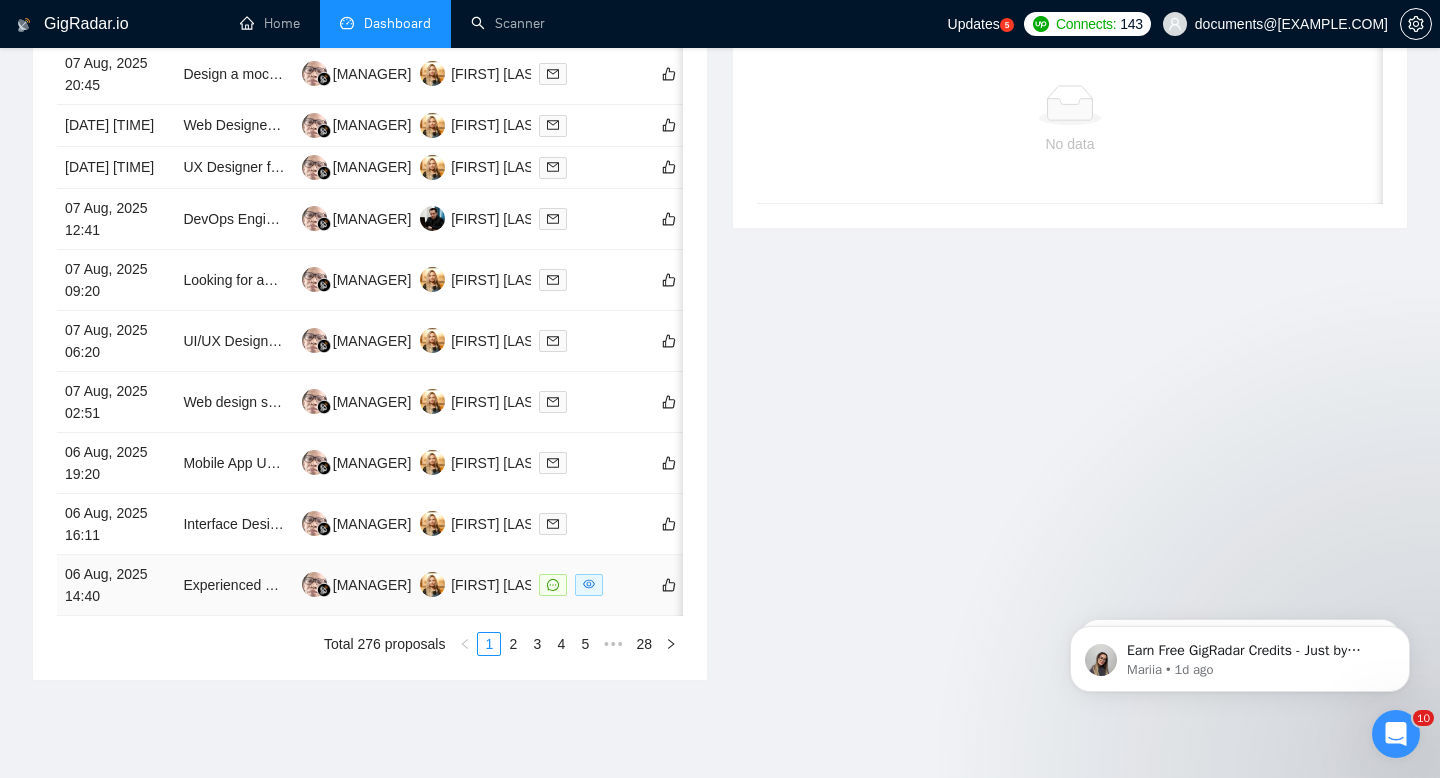 click on "06 Aug, 2025 14:40" at bounding box center (116, 585) 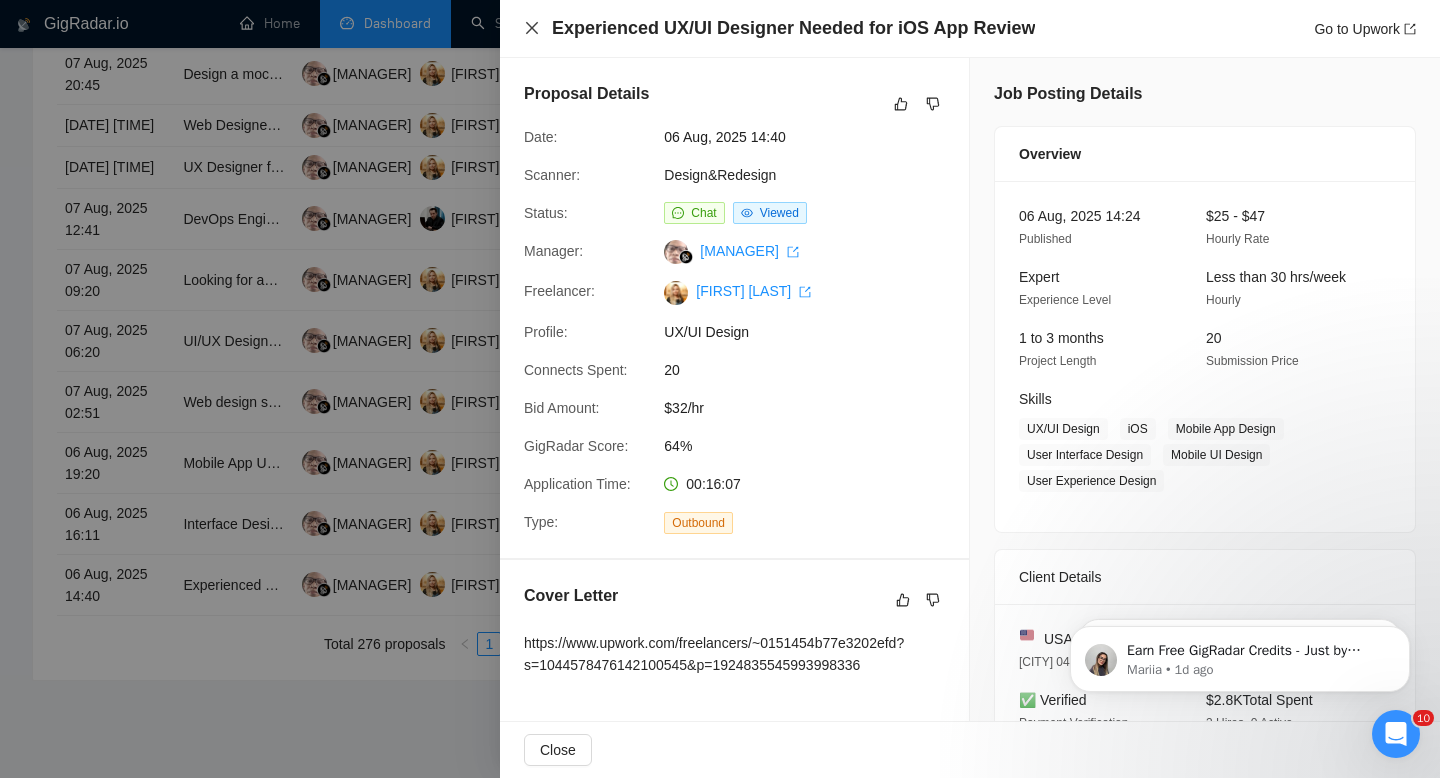 click 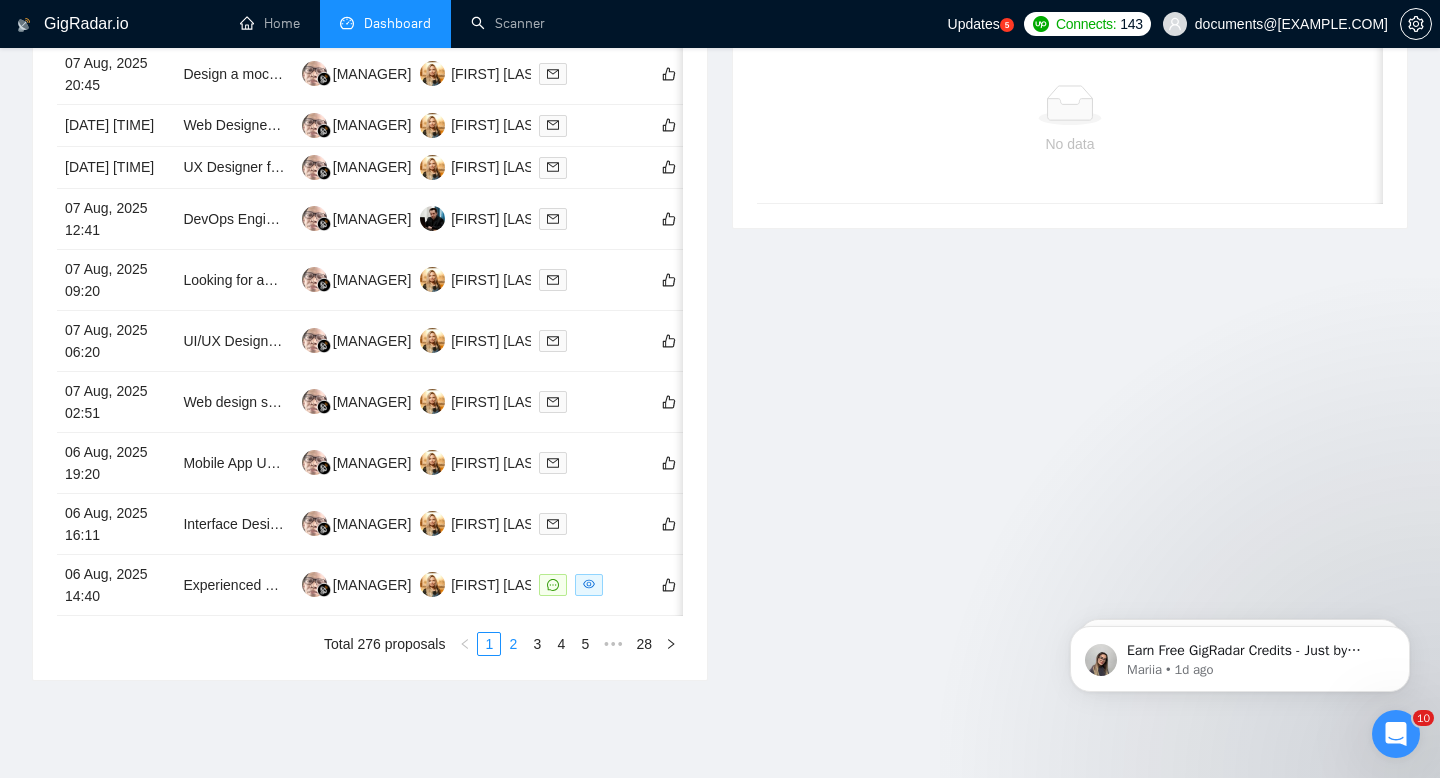 click on "2" at bounding box center (513, 644) 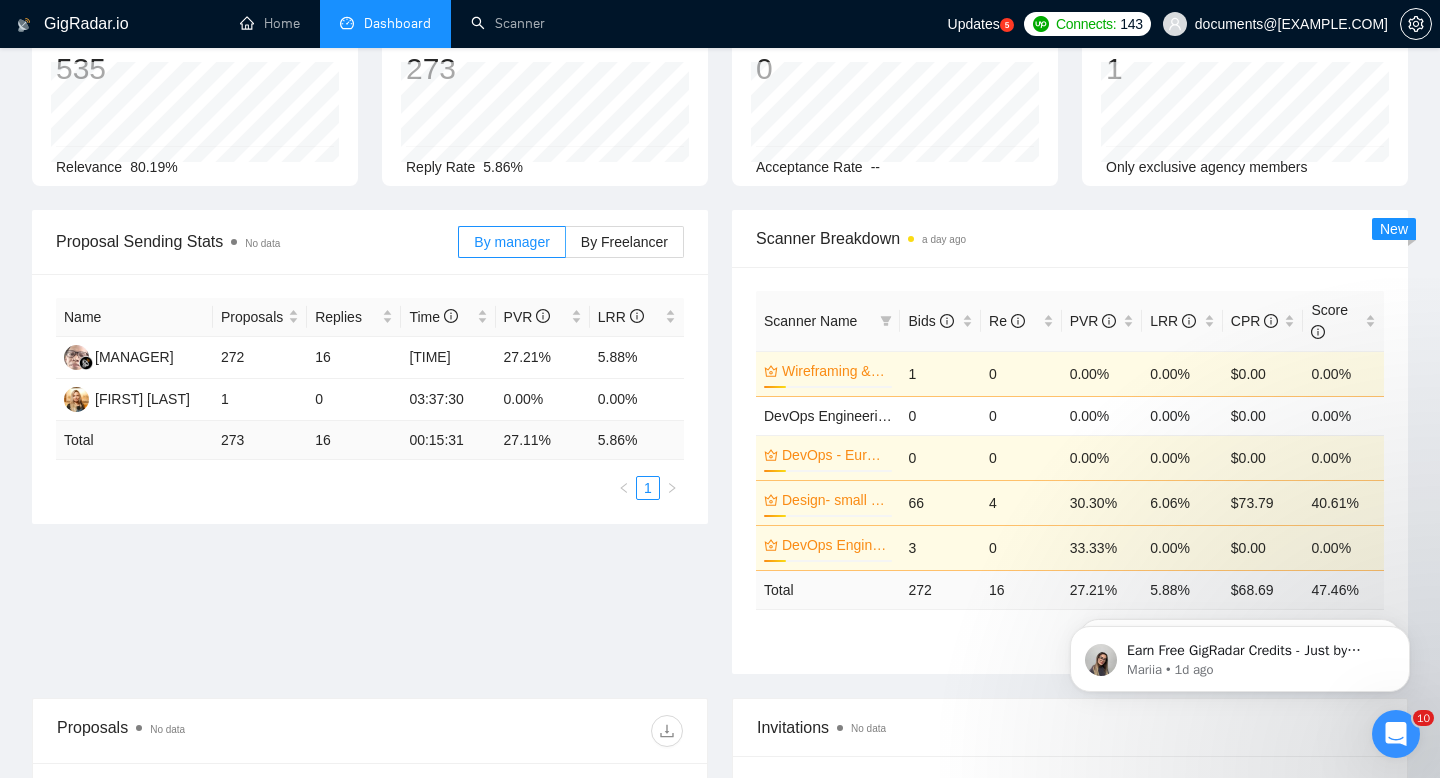 scroll, scrollTop: 0, scrollLeft: 0, axis: both 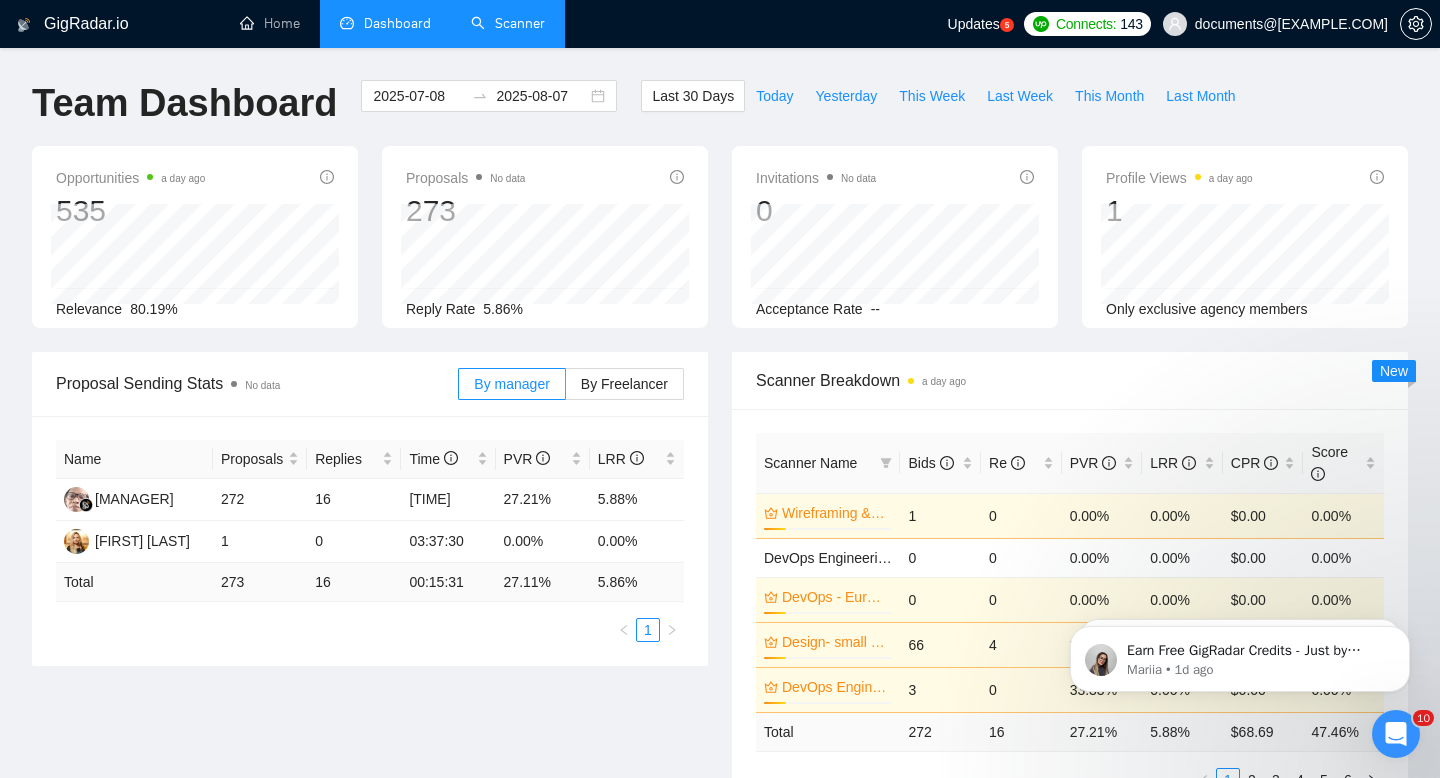 click on "Scanner" at bounding box center [508, 23] 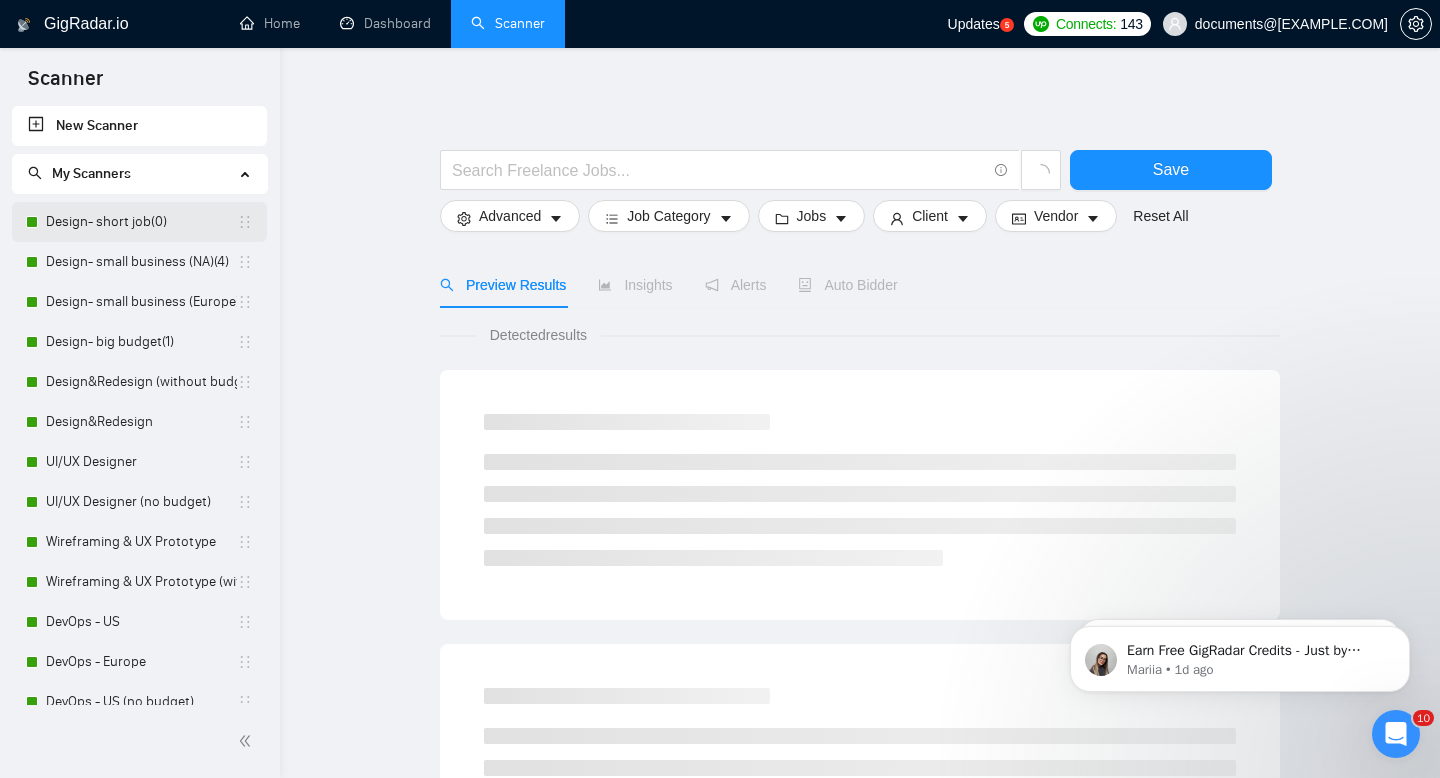 click on "Design- short job(0)" at bounding box center [141, 222] 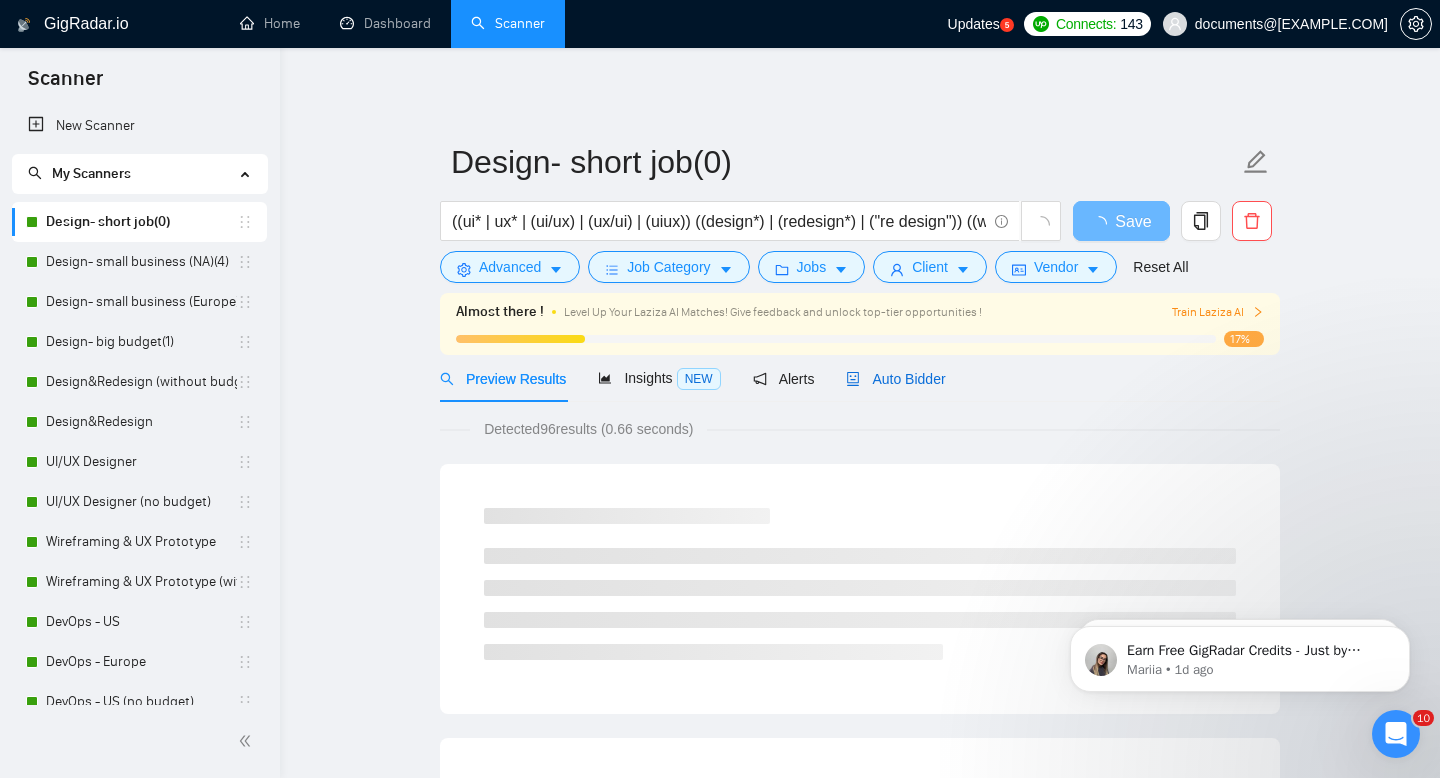 click on "Auto Bidder" at bounding box center (895, 379) 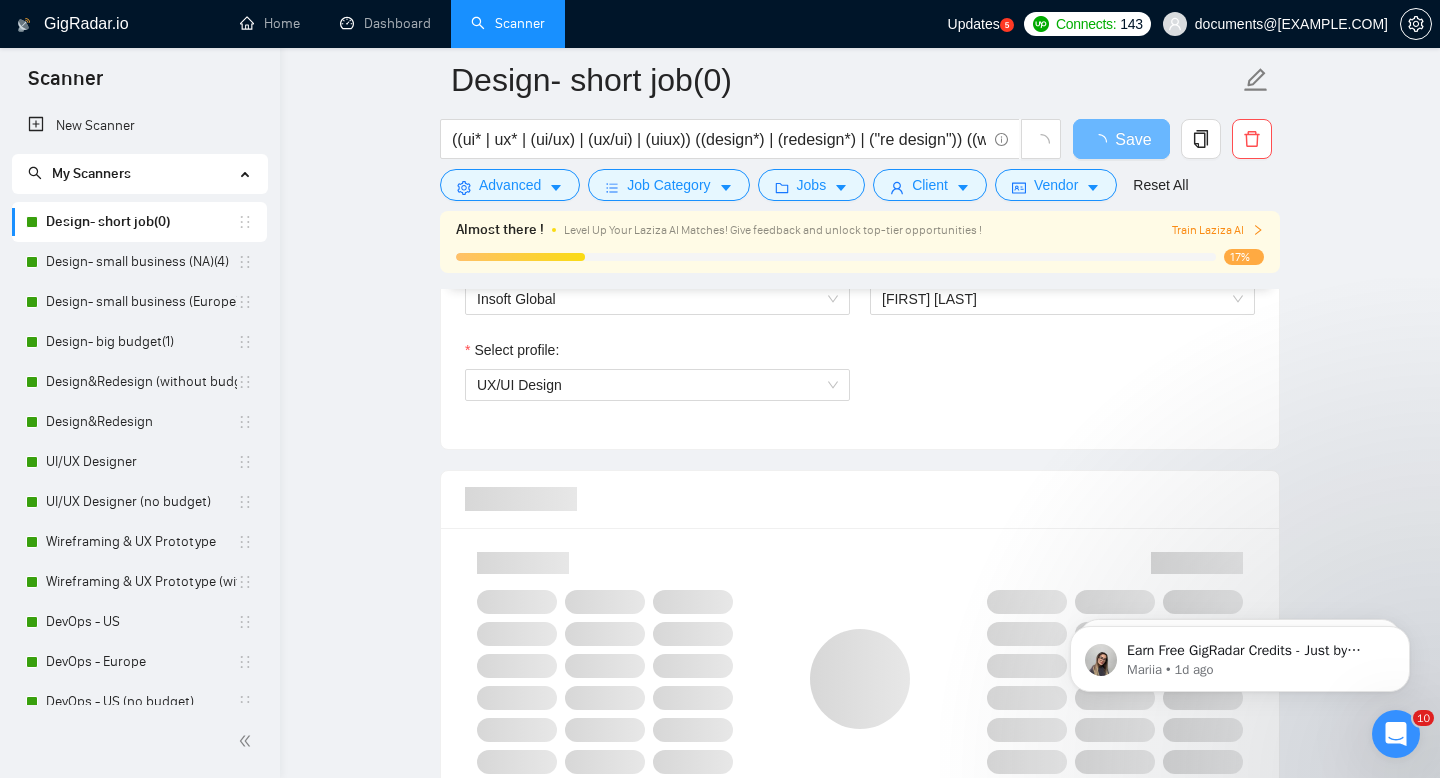 scroll, scrollTop: 1152, scrollLeft: 0, axis: vertical 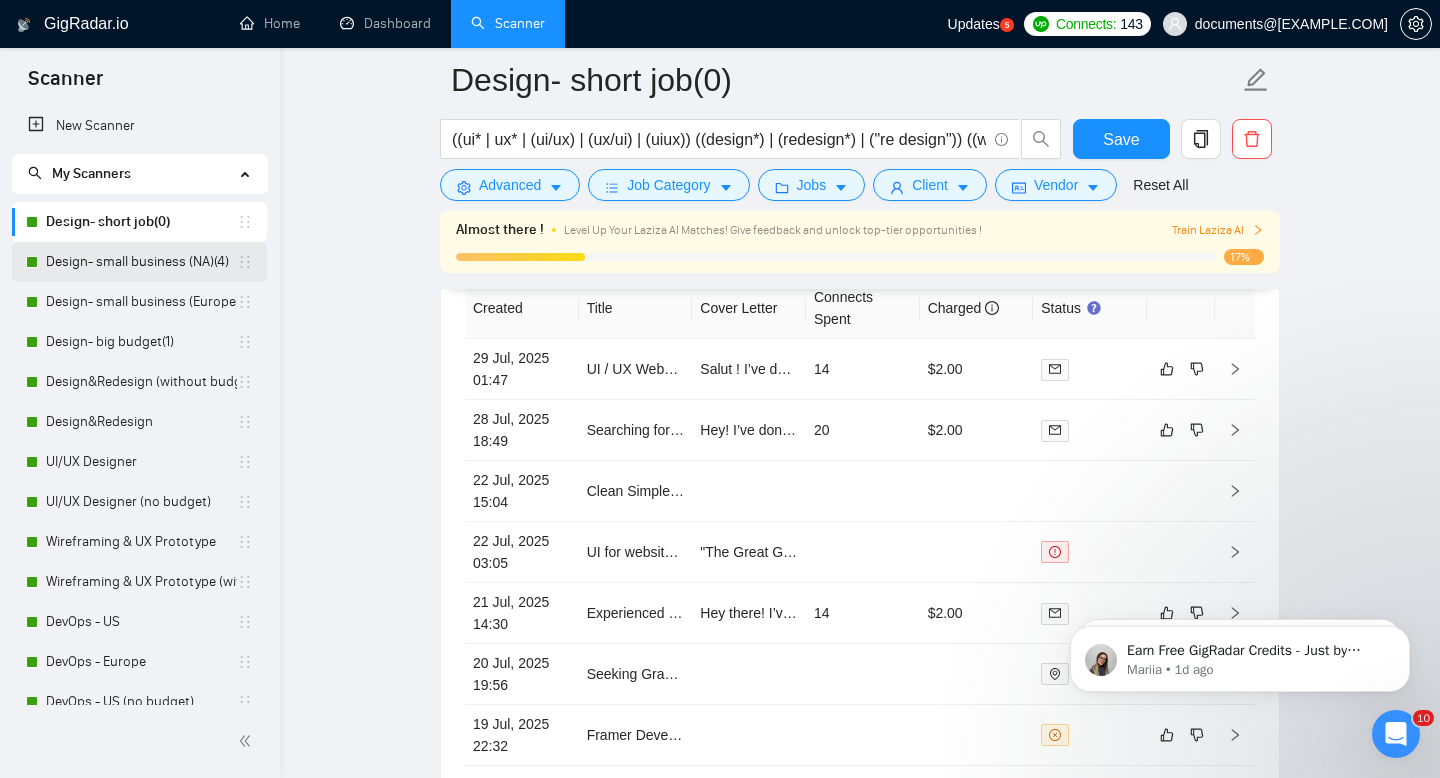 drag, startPoint x: 106, startPoint y: 267, endPoint x: 168, endPoint y: 244, distance: 66.12866 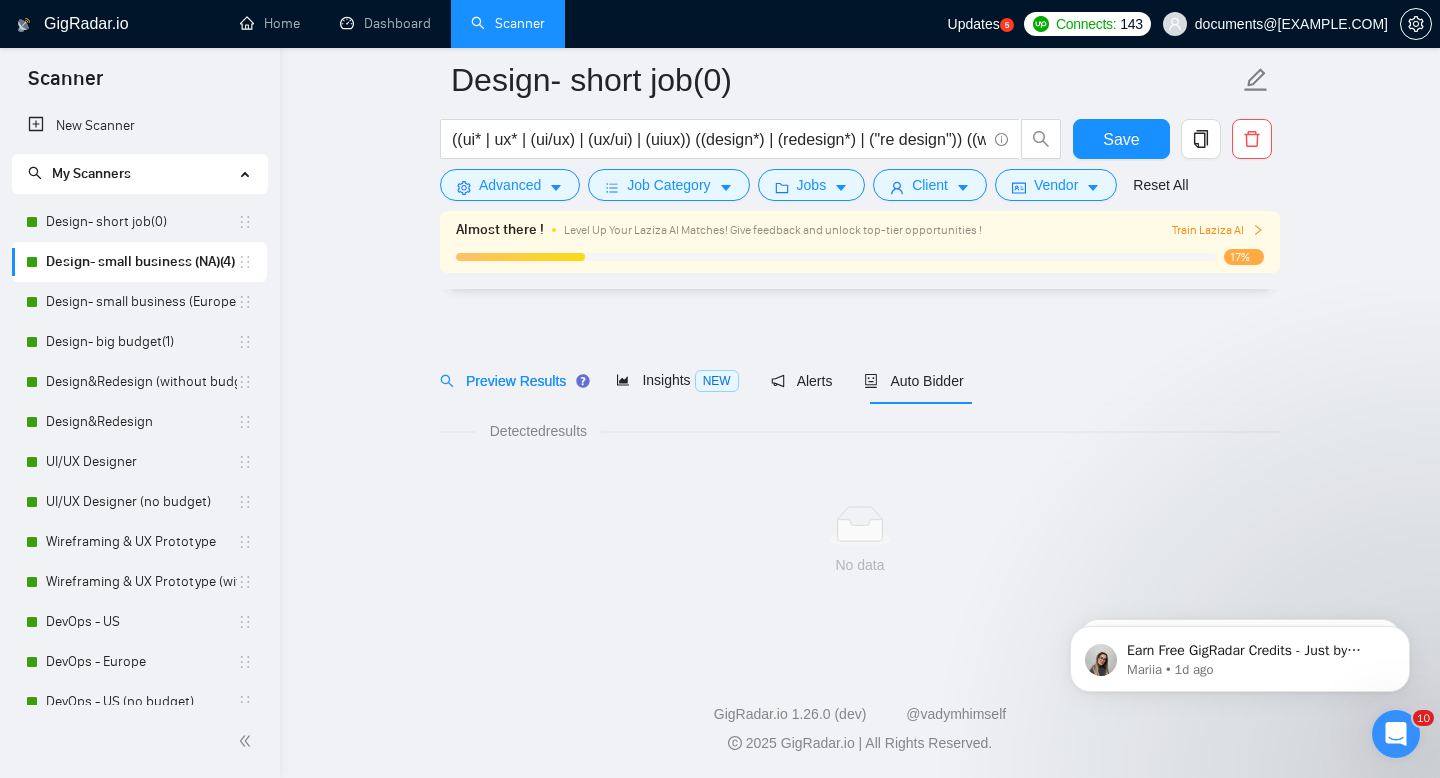 scroll, scrollTop: 14, scrollLeft: 0, axis: vertical 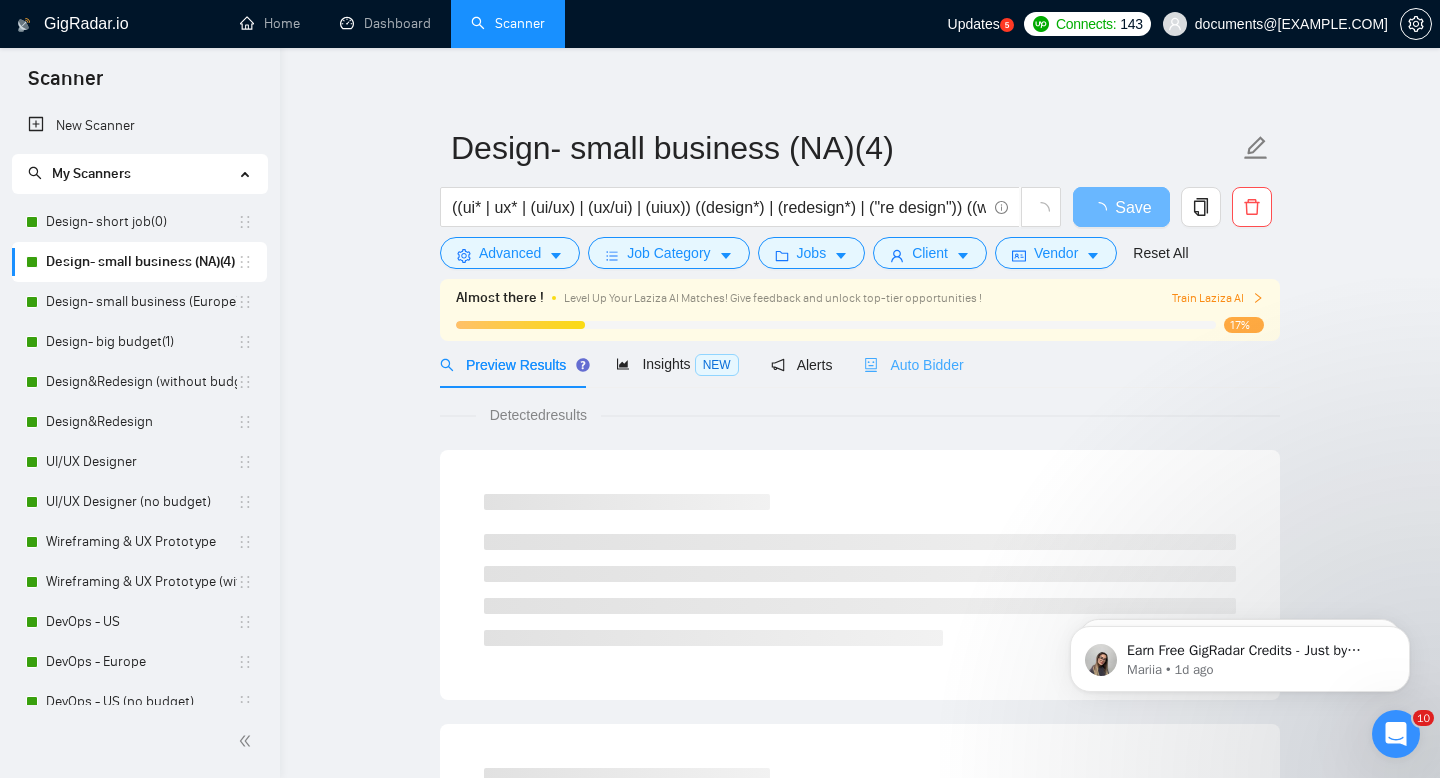 click on "Auto Bidder" at bounding box center [913, 364] 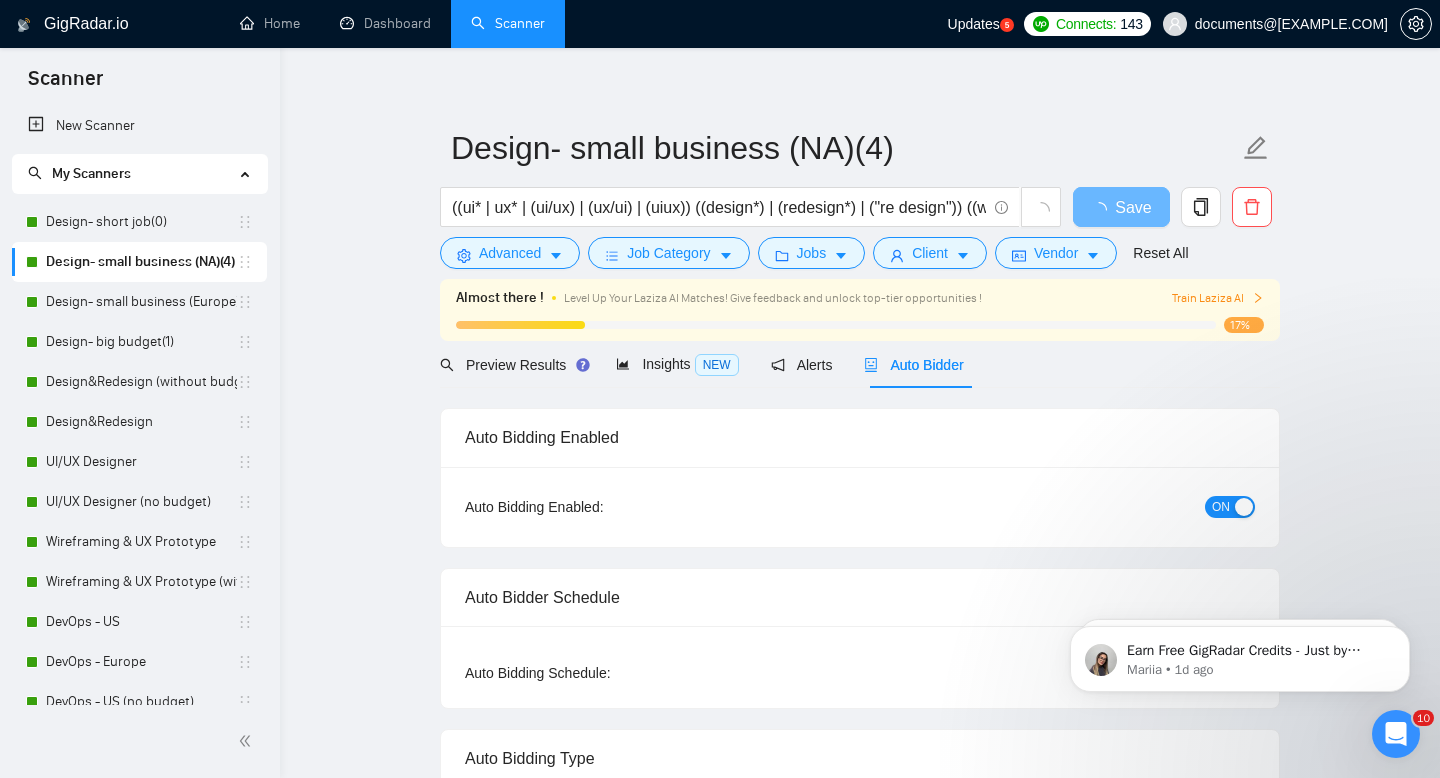 type 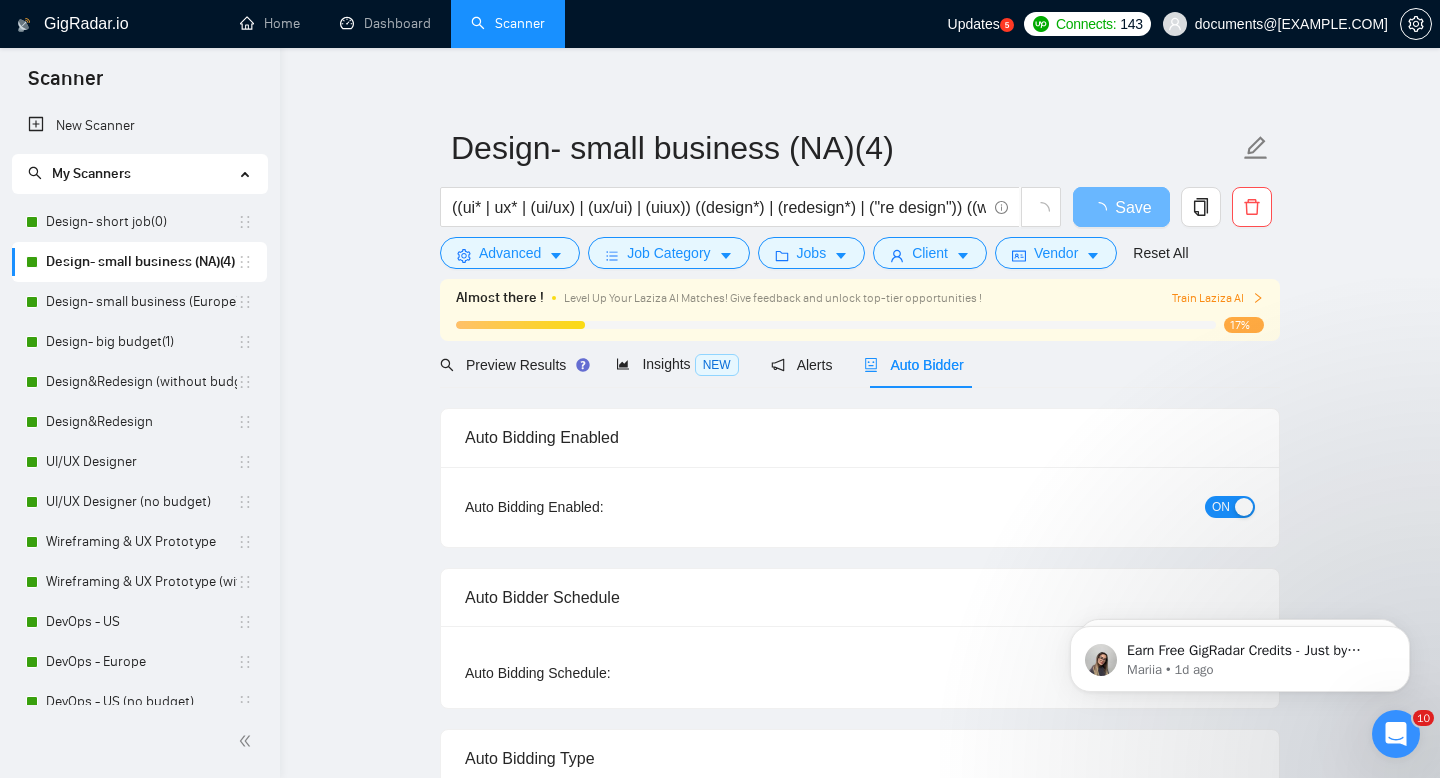 radio on "false" 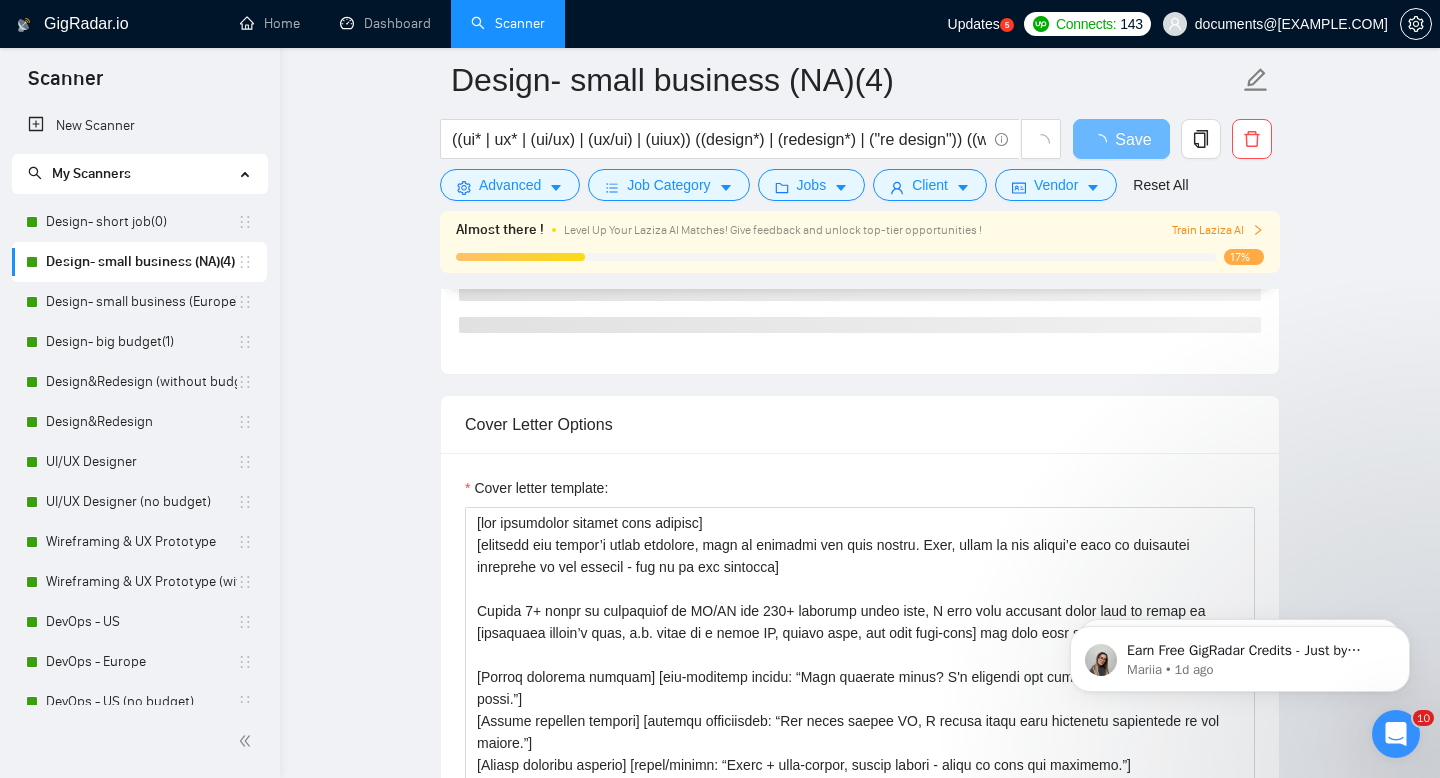 scroll, scrollTop: 2499, scrollLeft: 0, axis: vertical 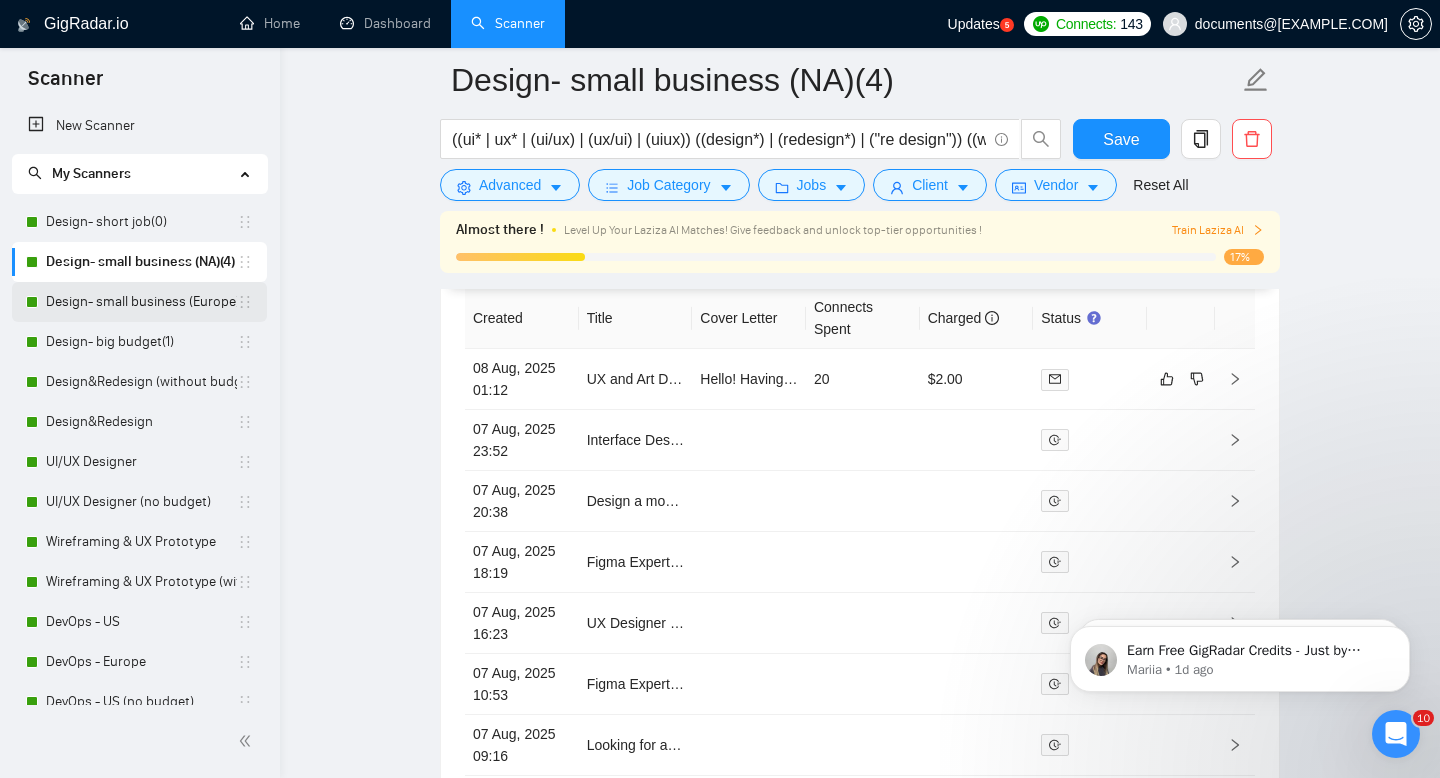 click on "Design- small business (Europe)(4)" at bounding box center (141, 302) 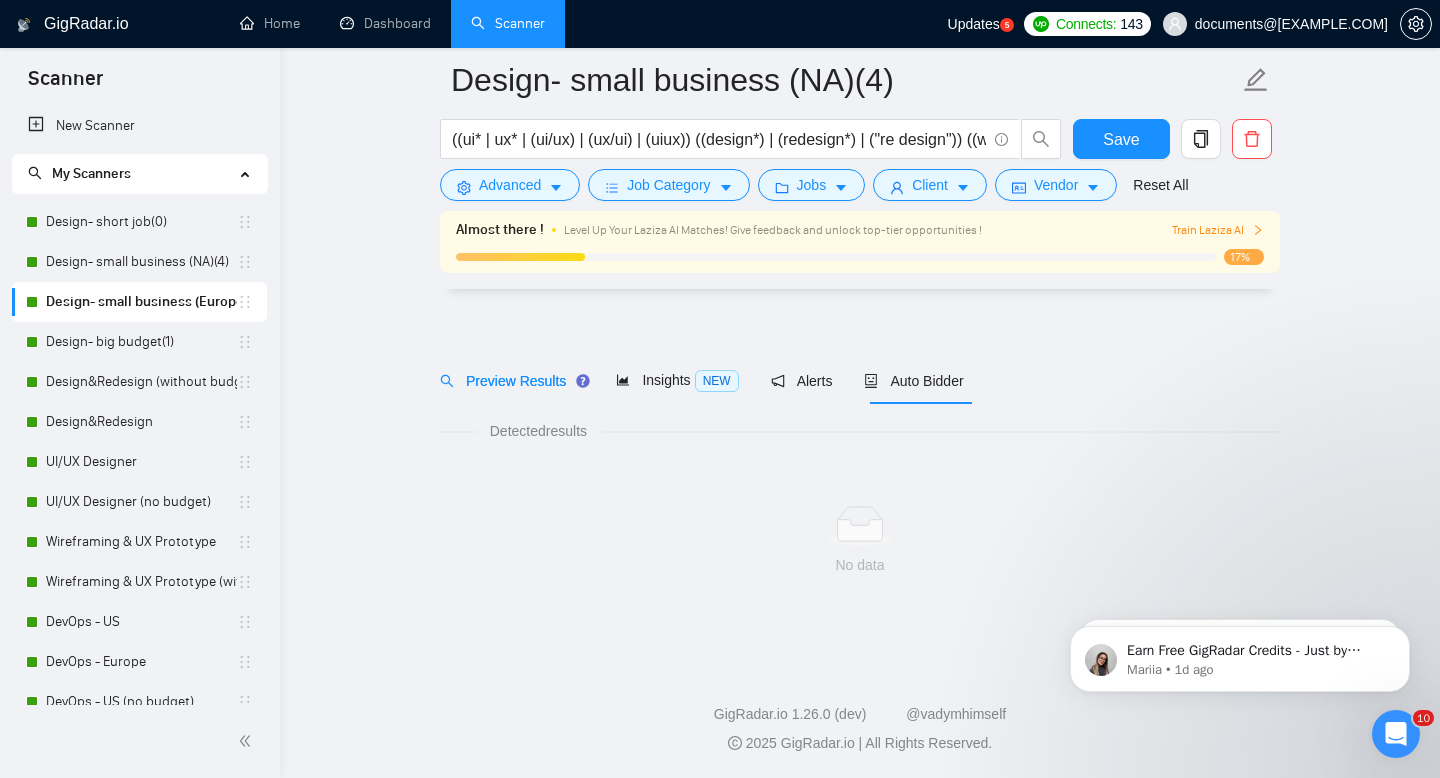 scroll, scrollTop: 14, scrollLeft: 0, axis: vertical 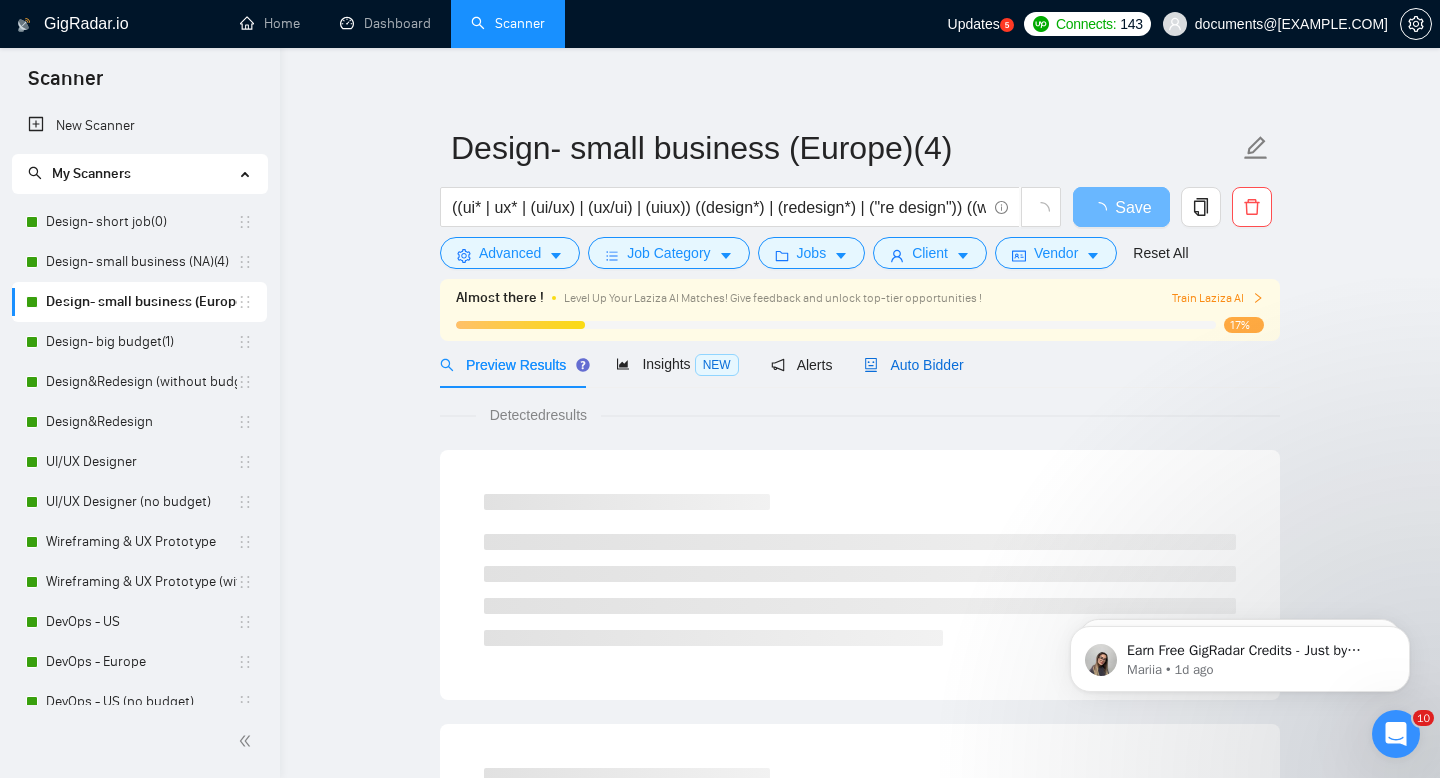 click on "Auto Bidder" at bounding box center (913, 365) 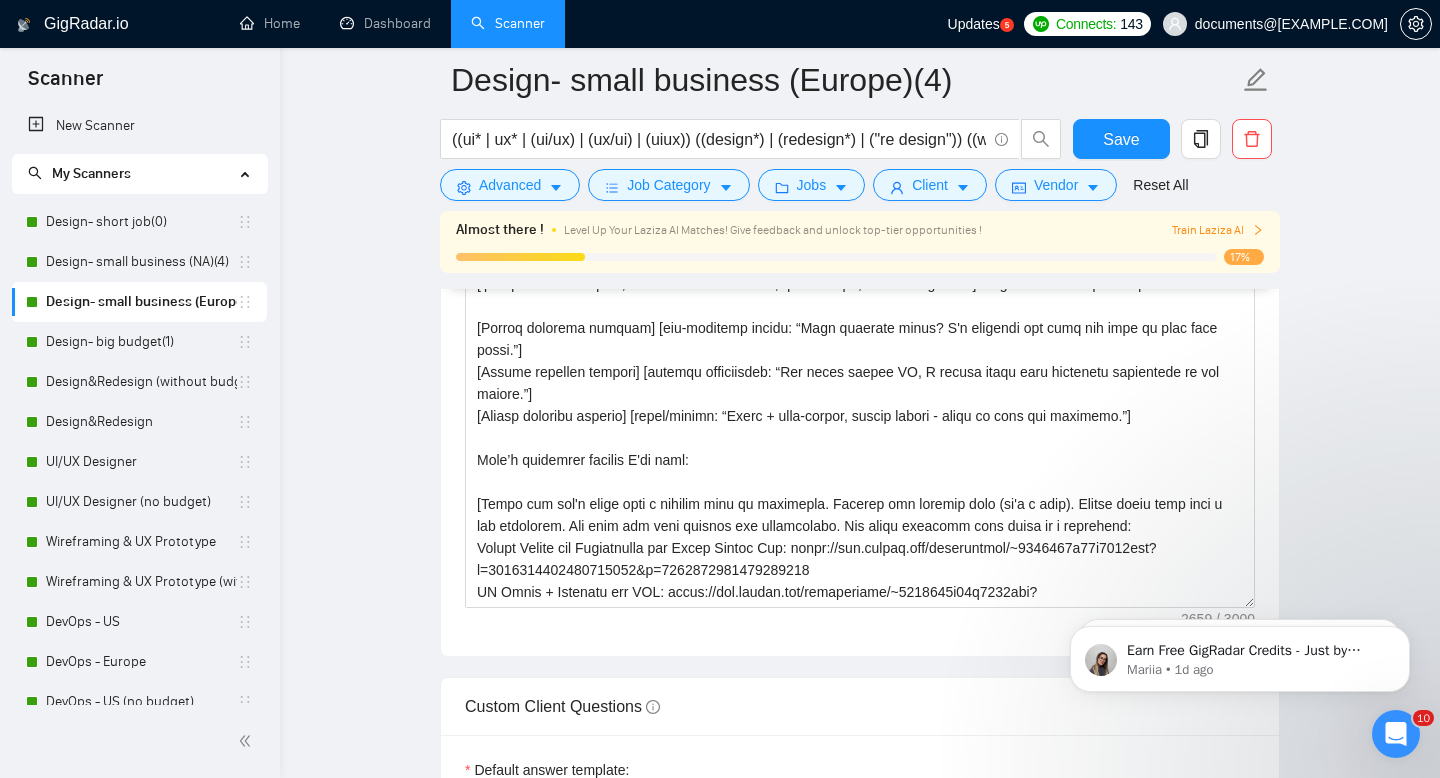 scroll, scrollTop: 2928, scrollLeft: 0, axis: vertical 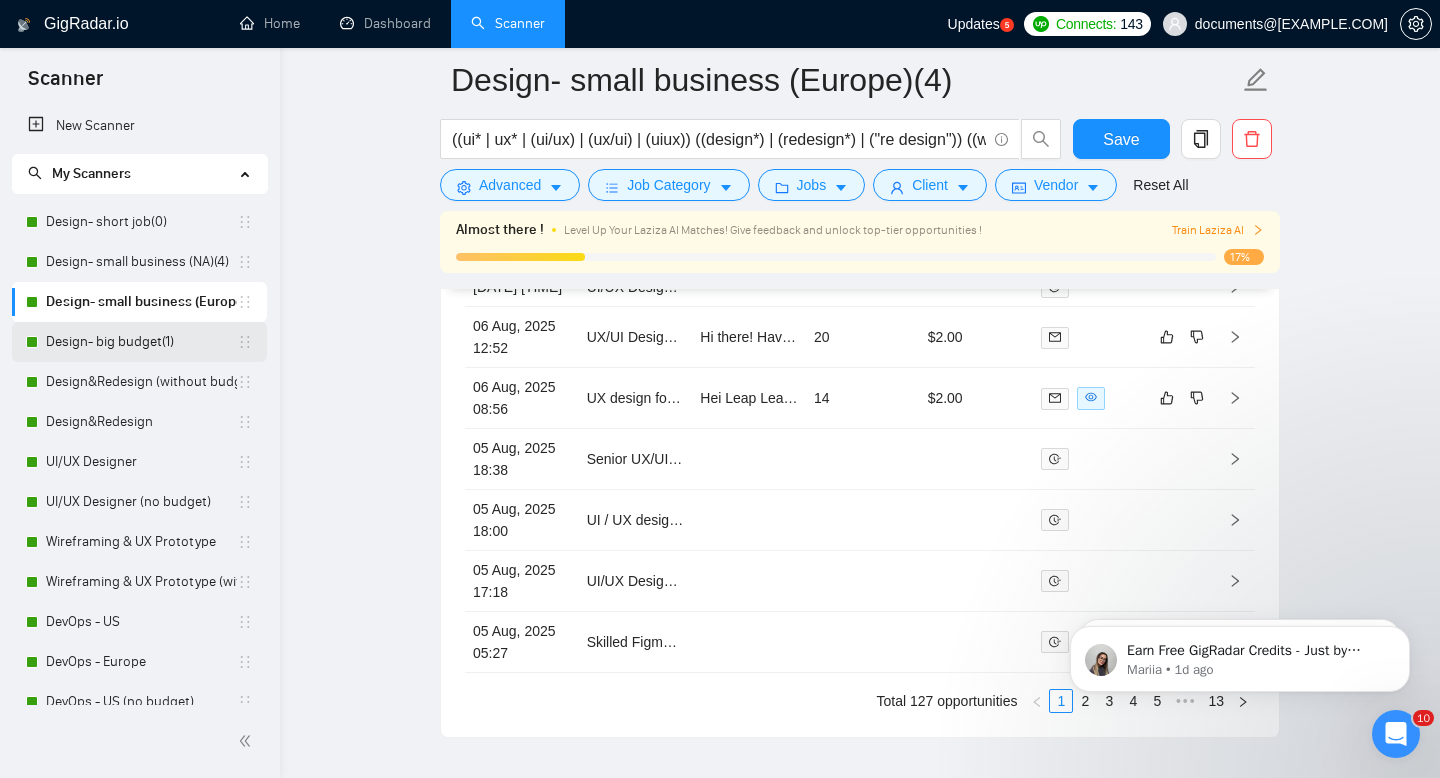 click on "Design- big budget(1)" at bounding box center [141, 342] 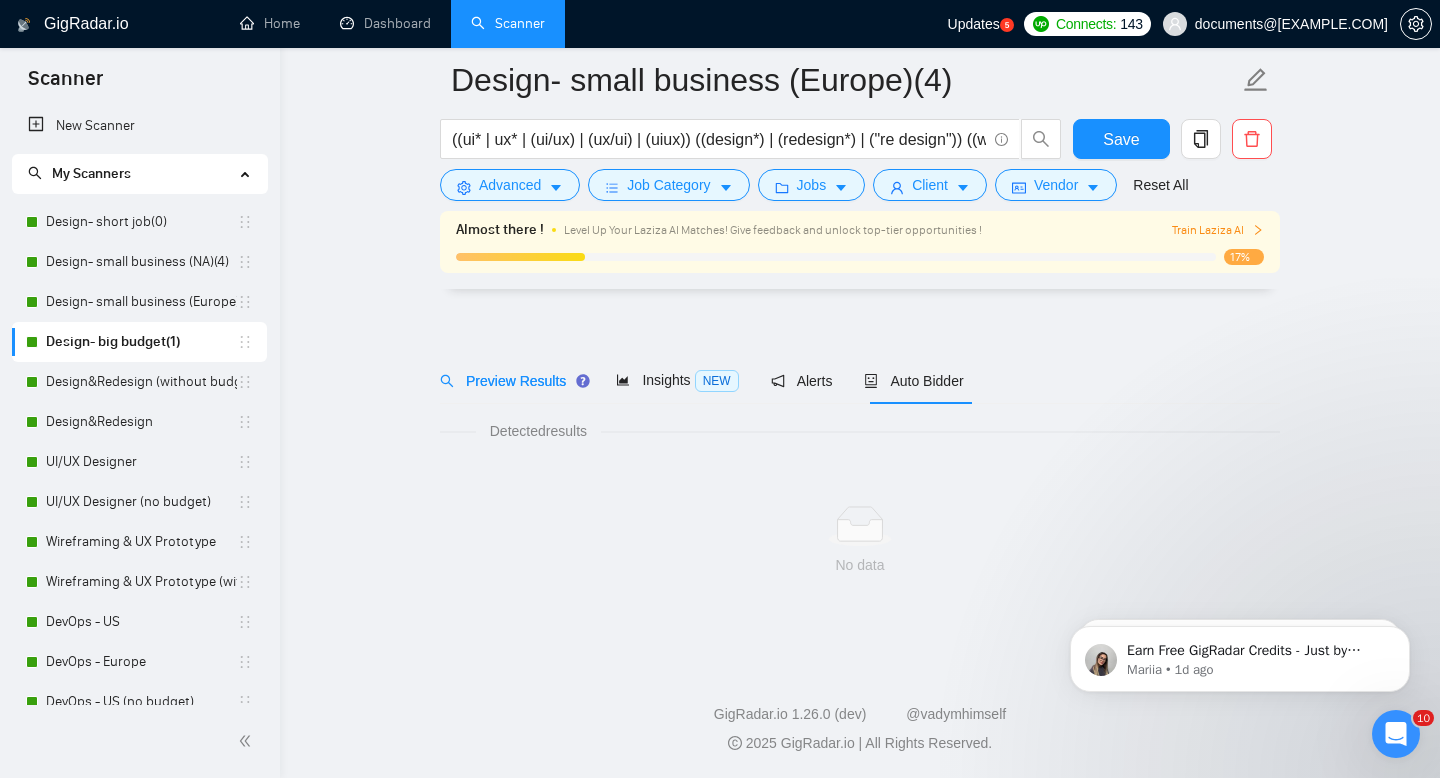 scroll, scrollTop: 14, scrollLeft: 0, axis: vertical 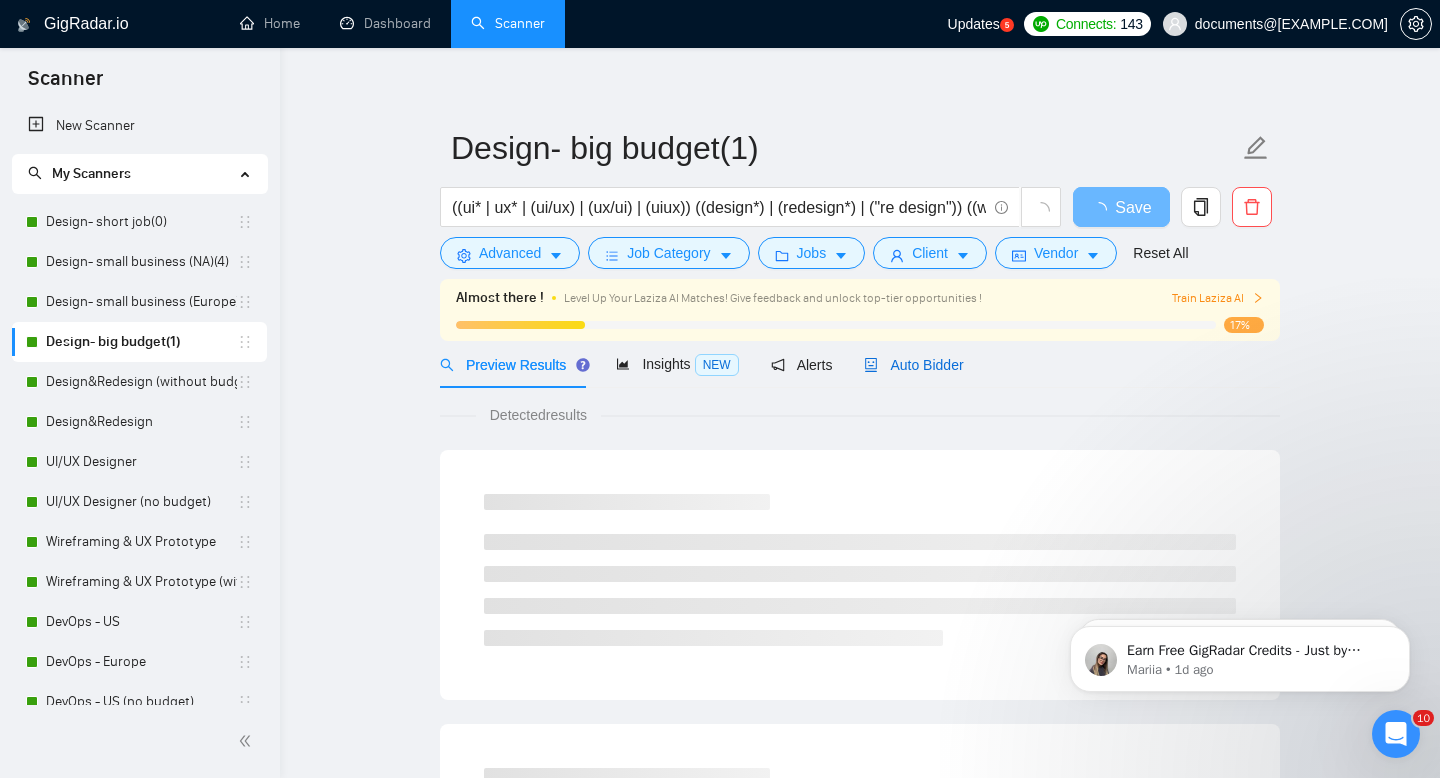 click on "Auto Bidder" at bounding box center (913, 365) 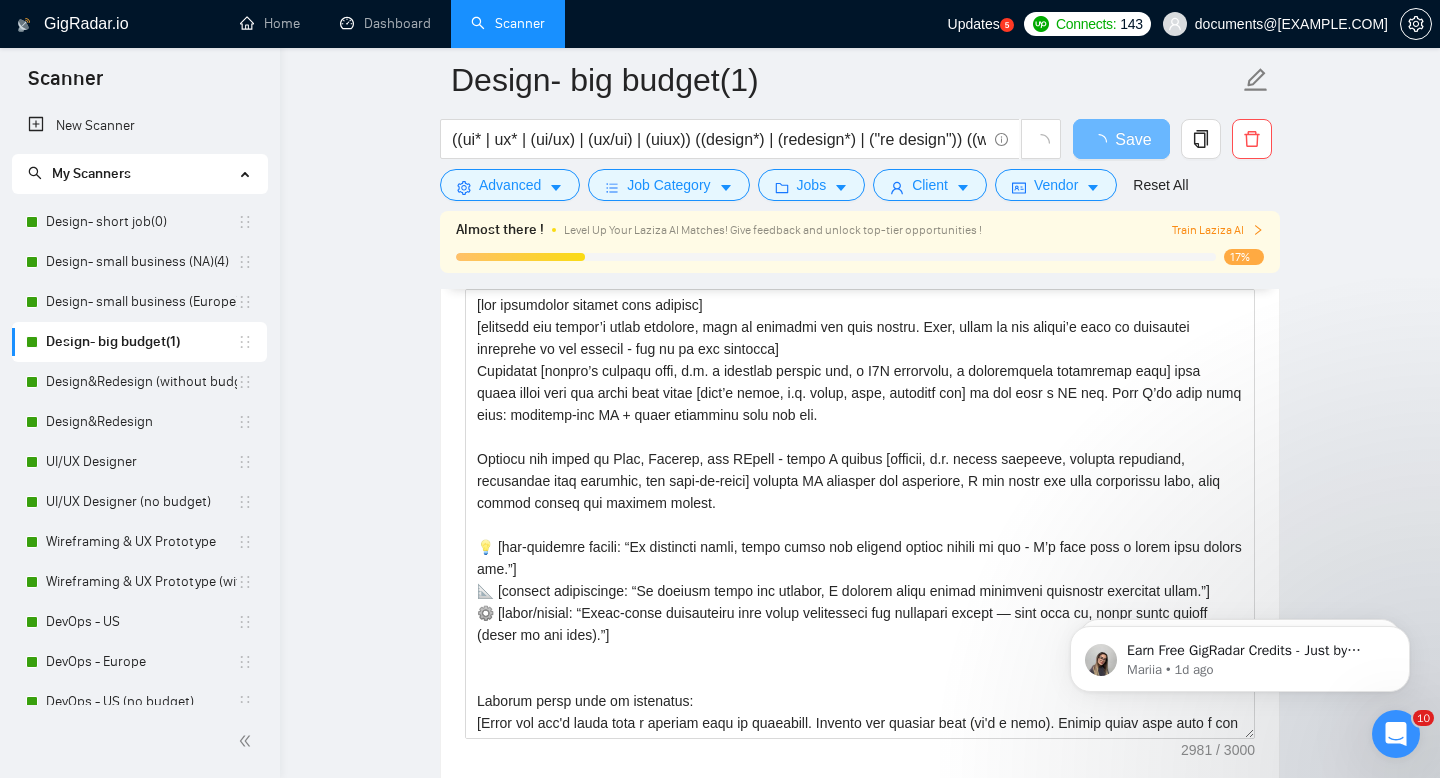 scroll, scrollTop: 2145, scrollLeft: 0, axis: vertical 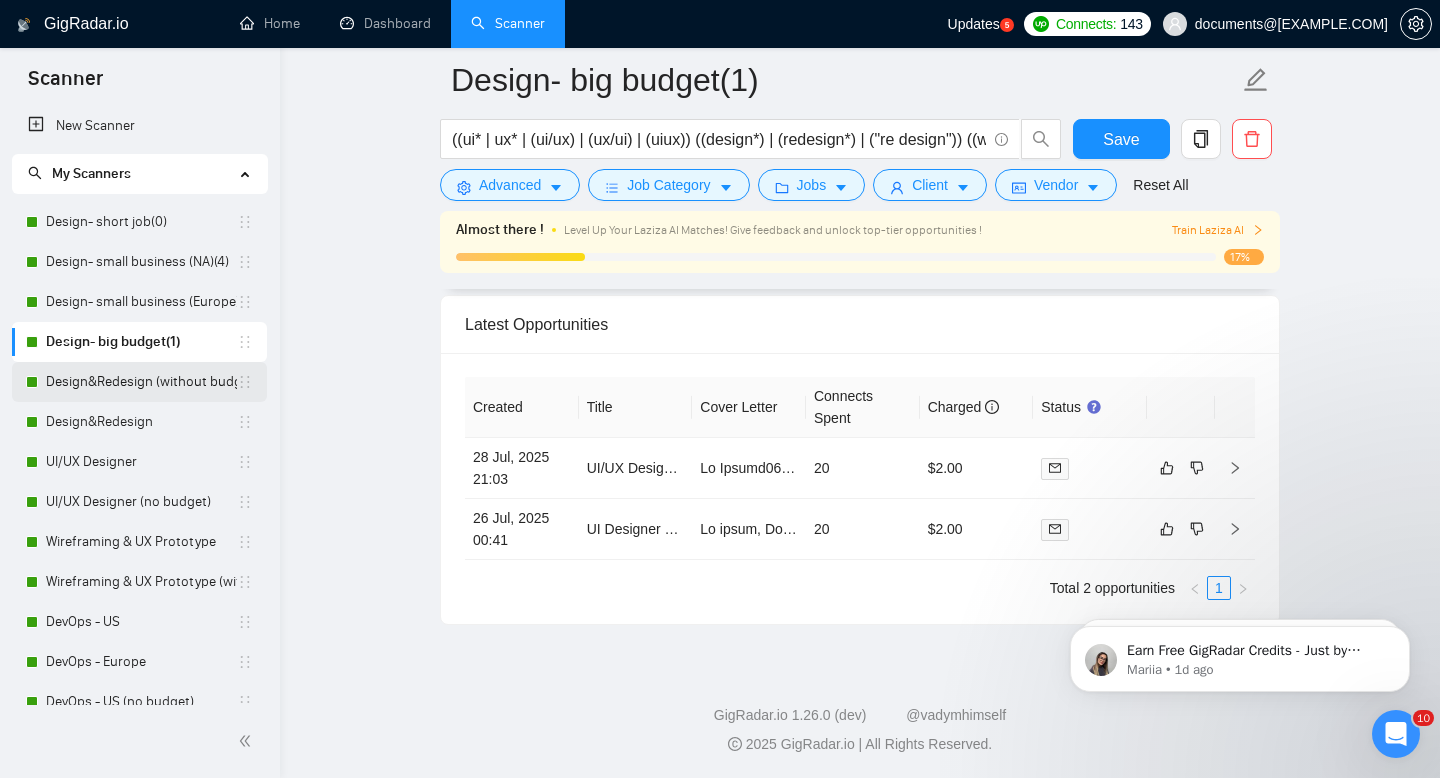 click on "Design&Redesign (without budget)" at bounding box center [141, 382] 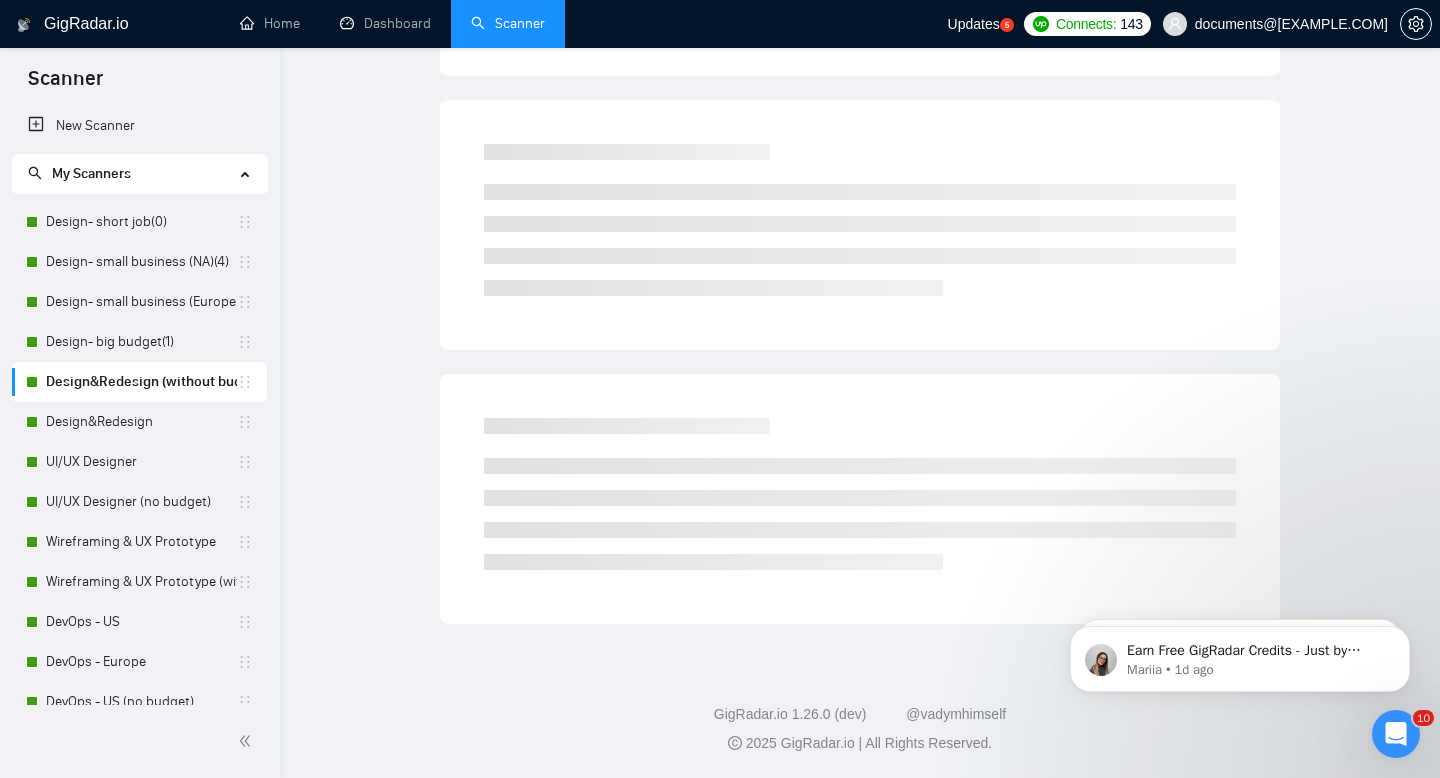 scroll, scrollTop: 14, scrollLeft: 0, axis: vertical 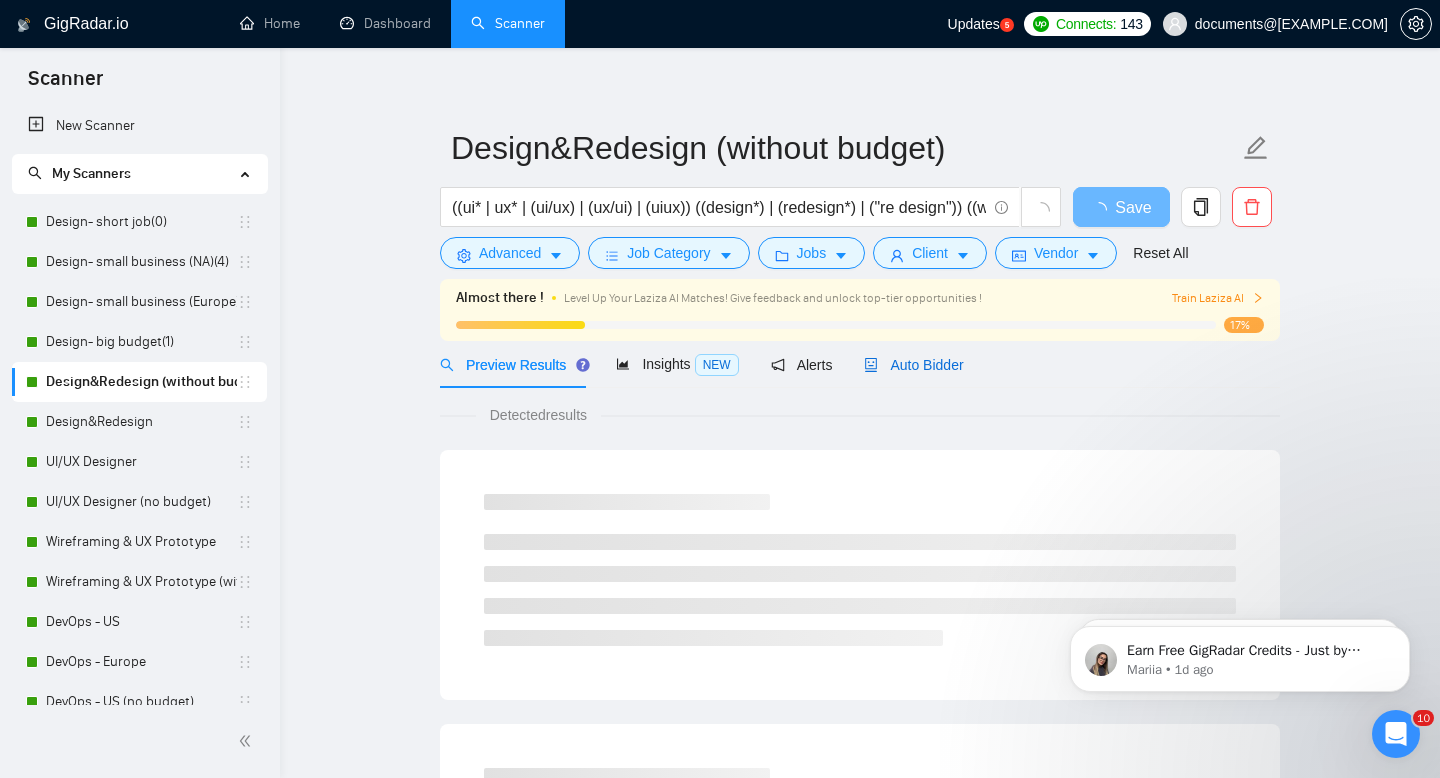 click on "Auto Bidder" at bounding box center (913, 365) 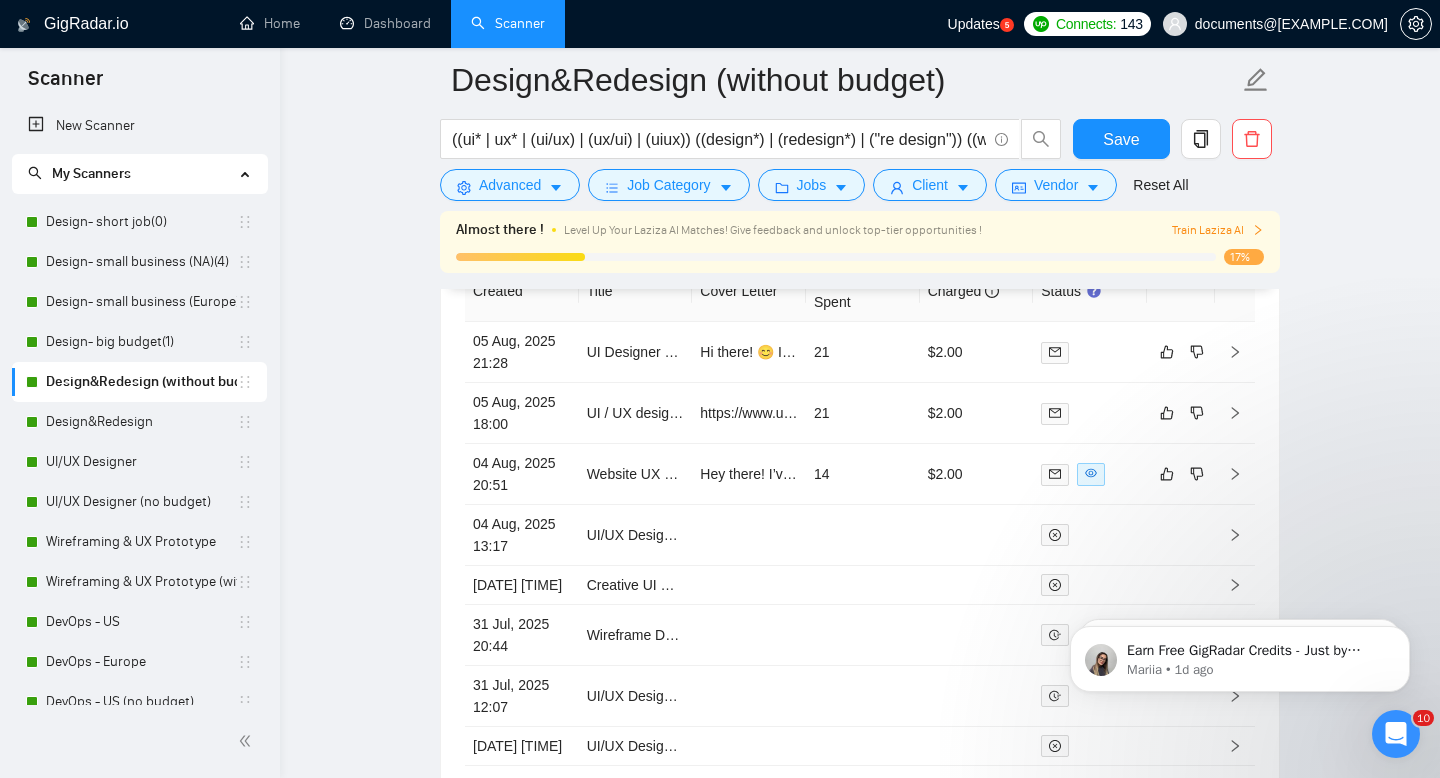 scroll, scrollTop: 5291, scrollLeft: 0, axis: vertical 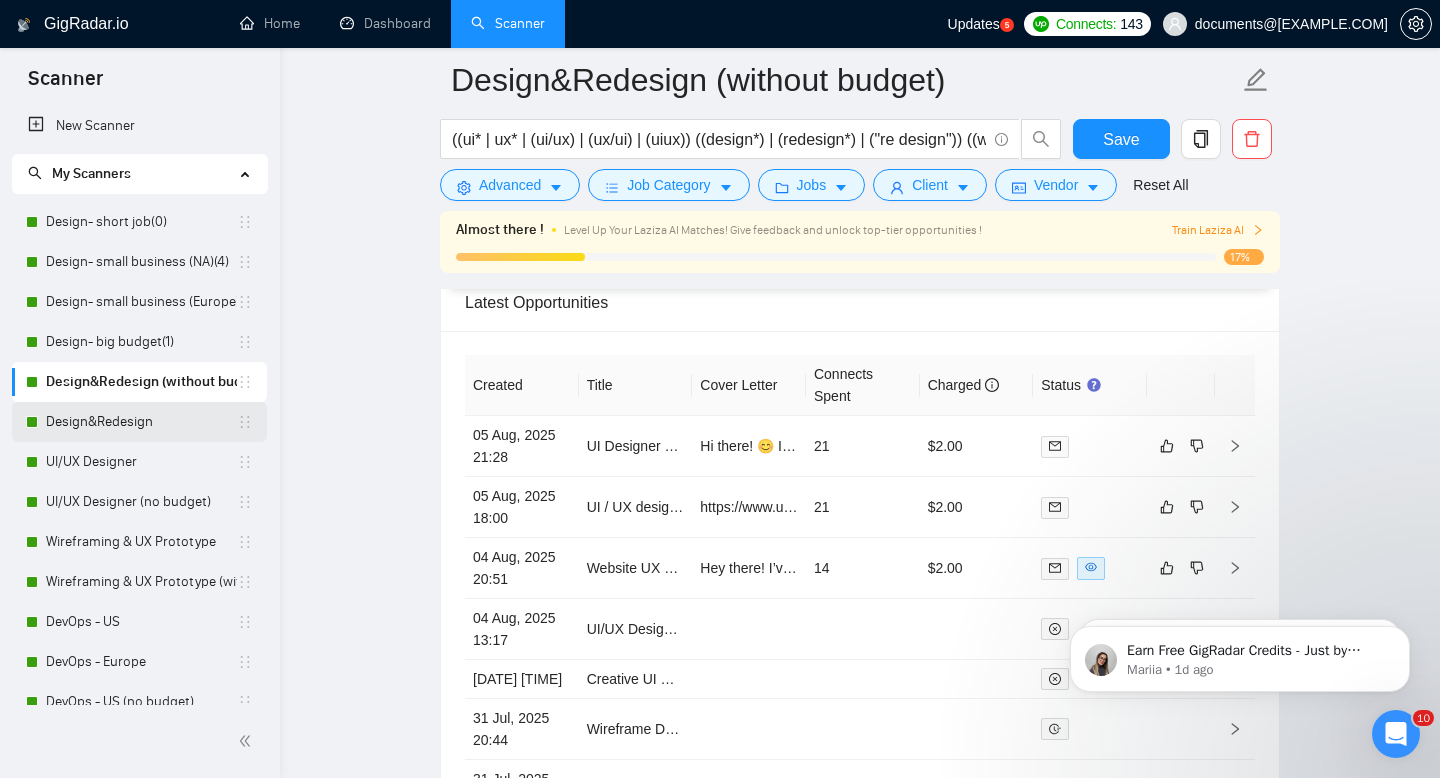 click on "Design&Redesign" at bounding box center [141, 422] 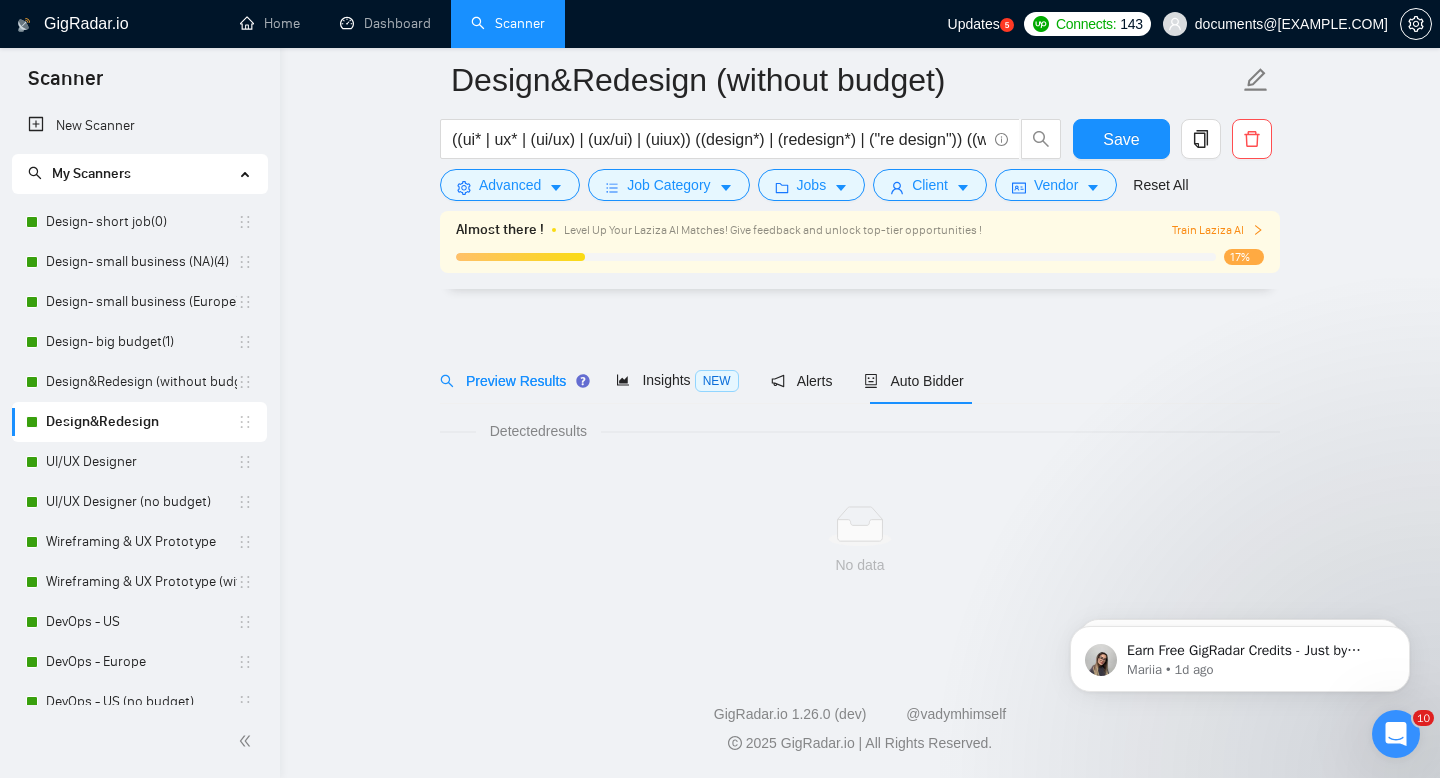 scroll, scrollTop: 14, scrollLeft: 0, axis: vertical 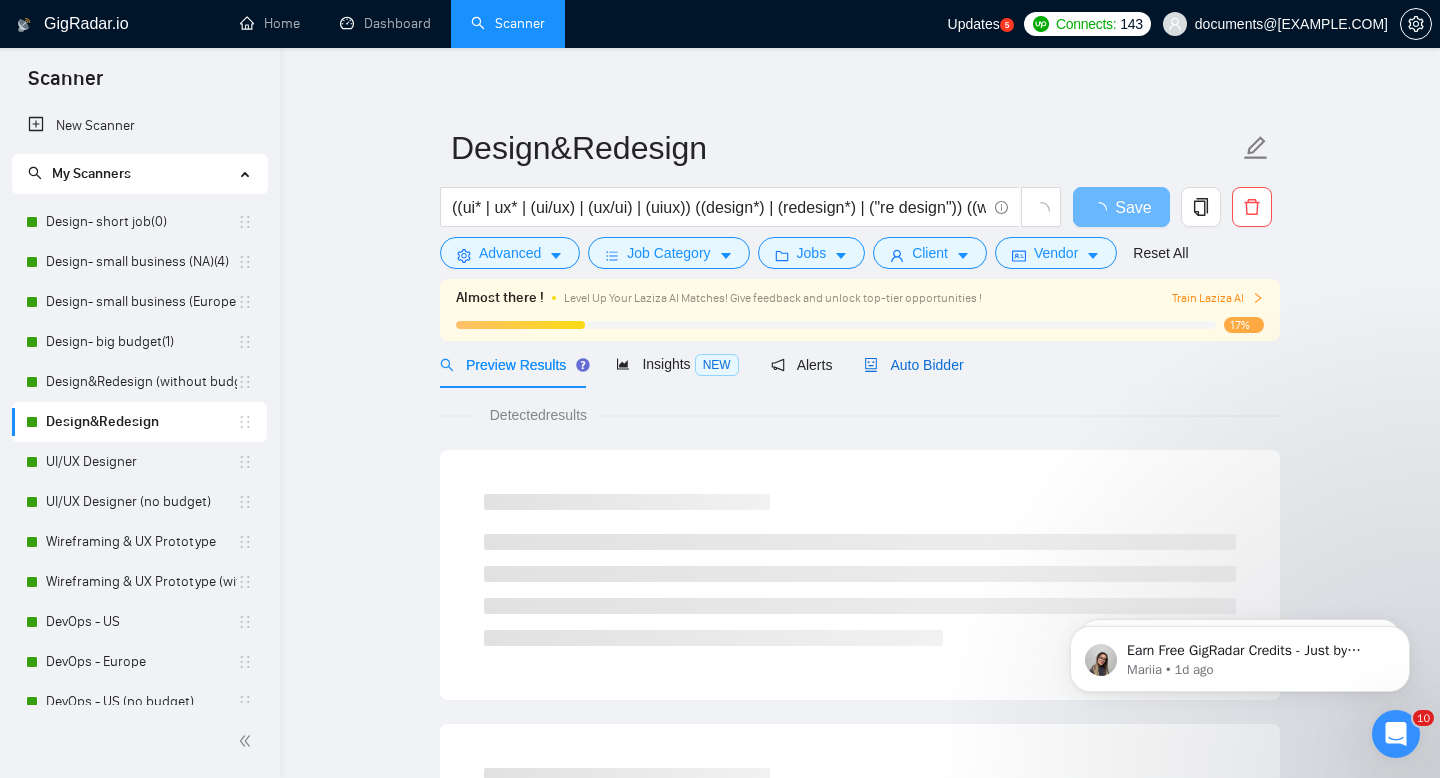 click on "Auto Bidder" at bounding box center [913, 365] 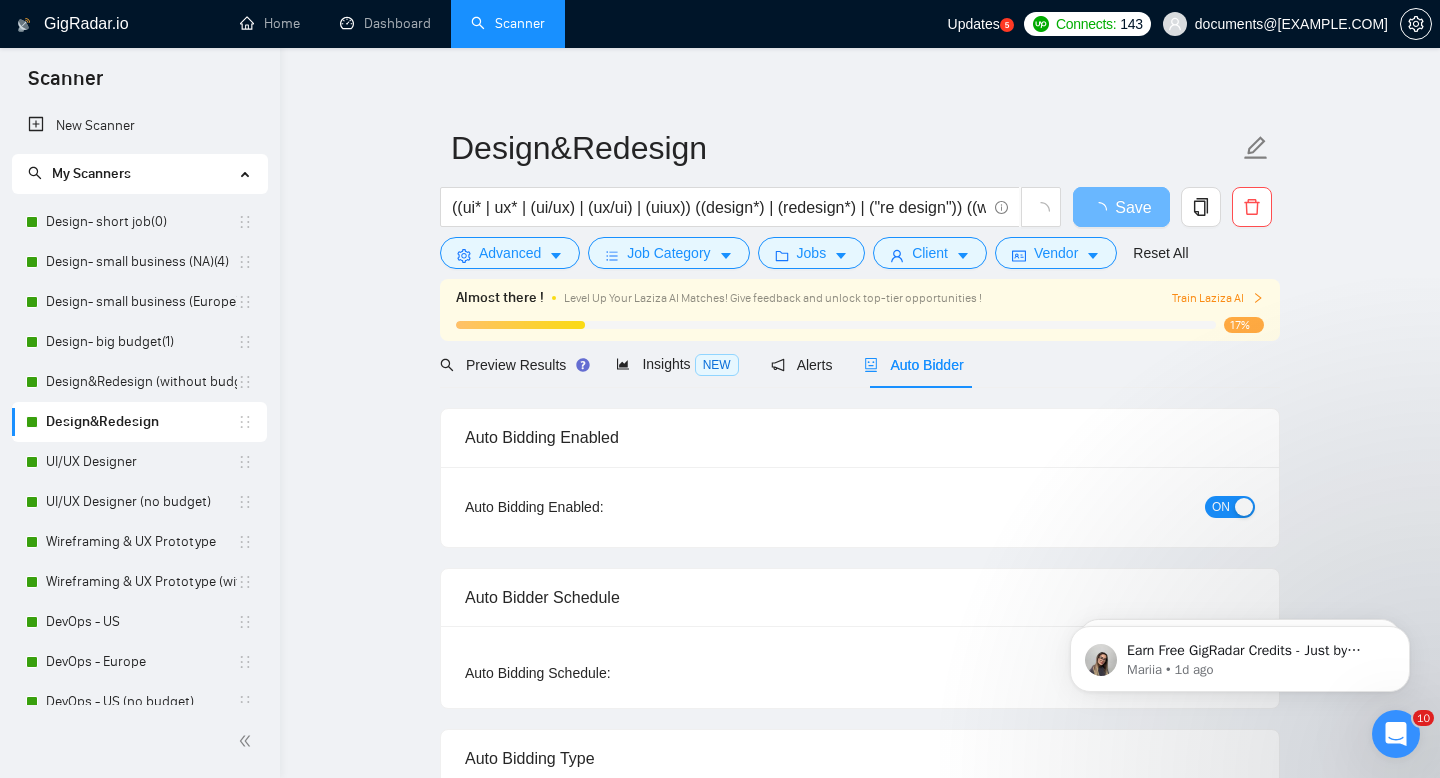 type 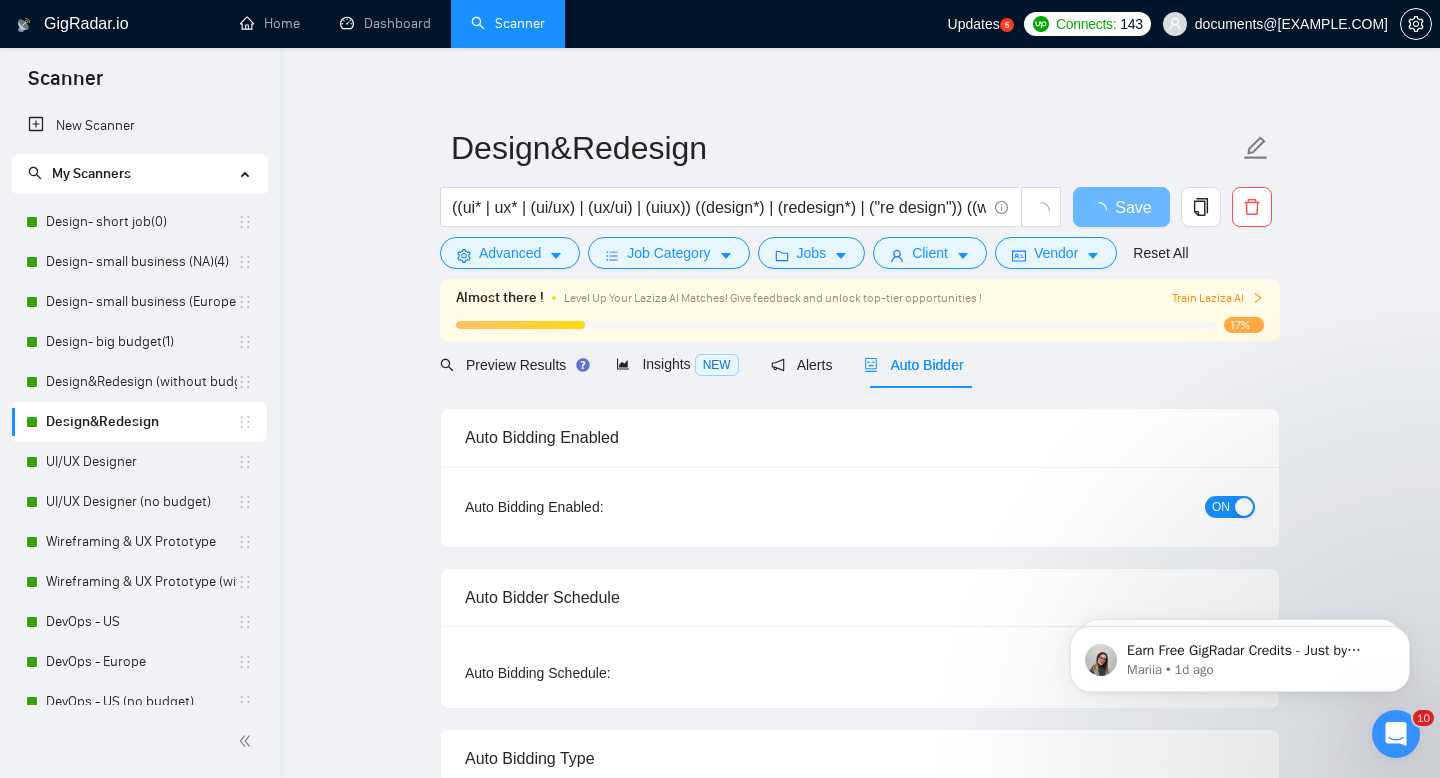 checkbox on "true" 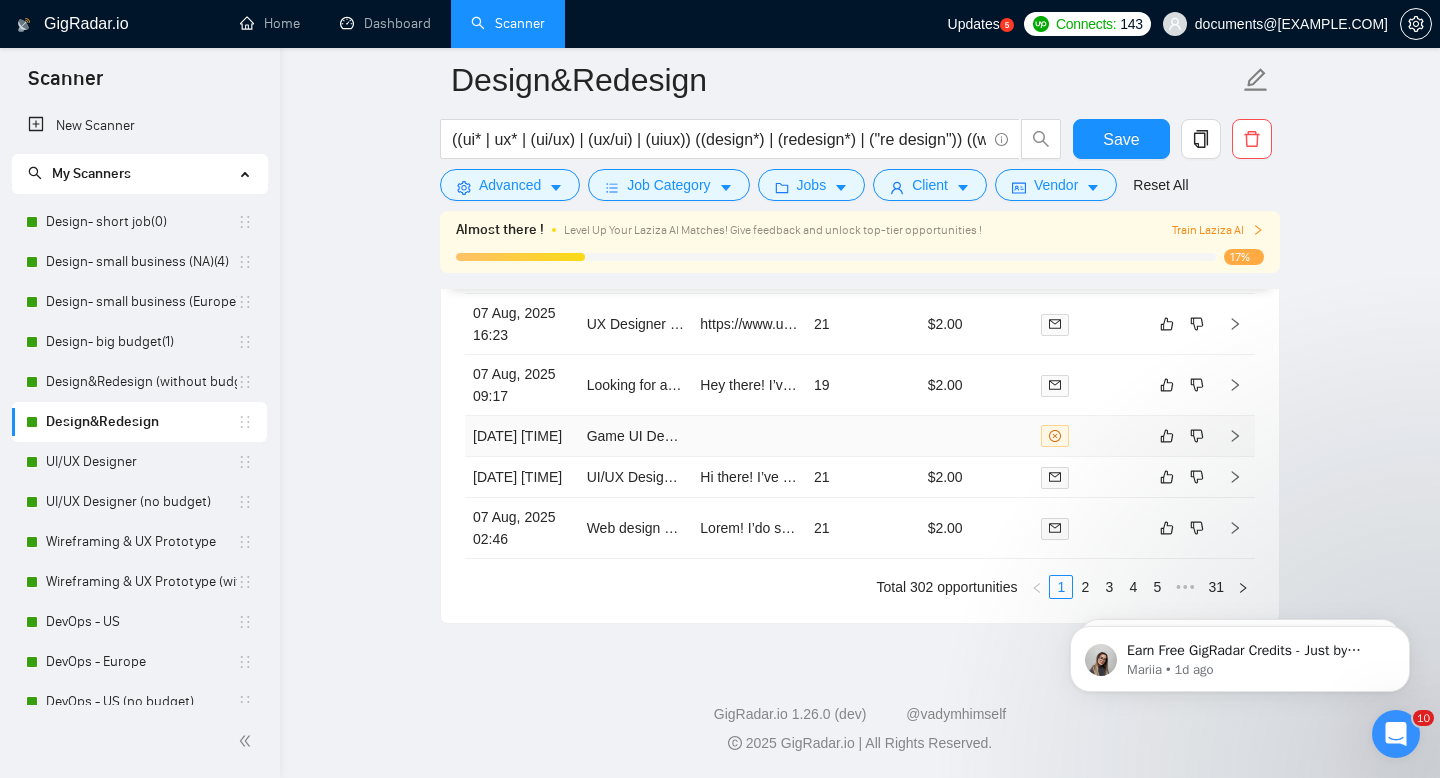 scroll, scrollTop: 5749, scrollLeft: 0, axis: vertical 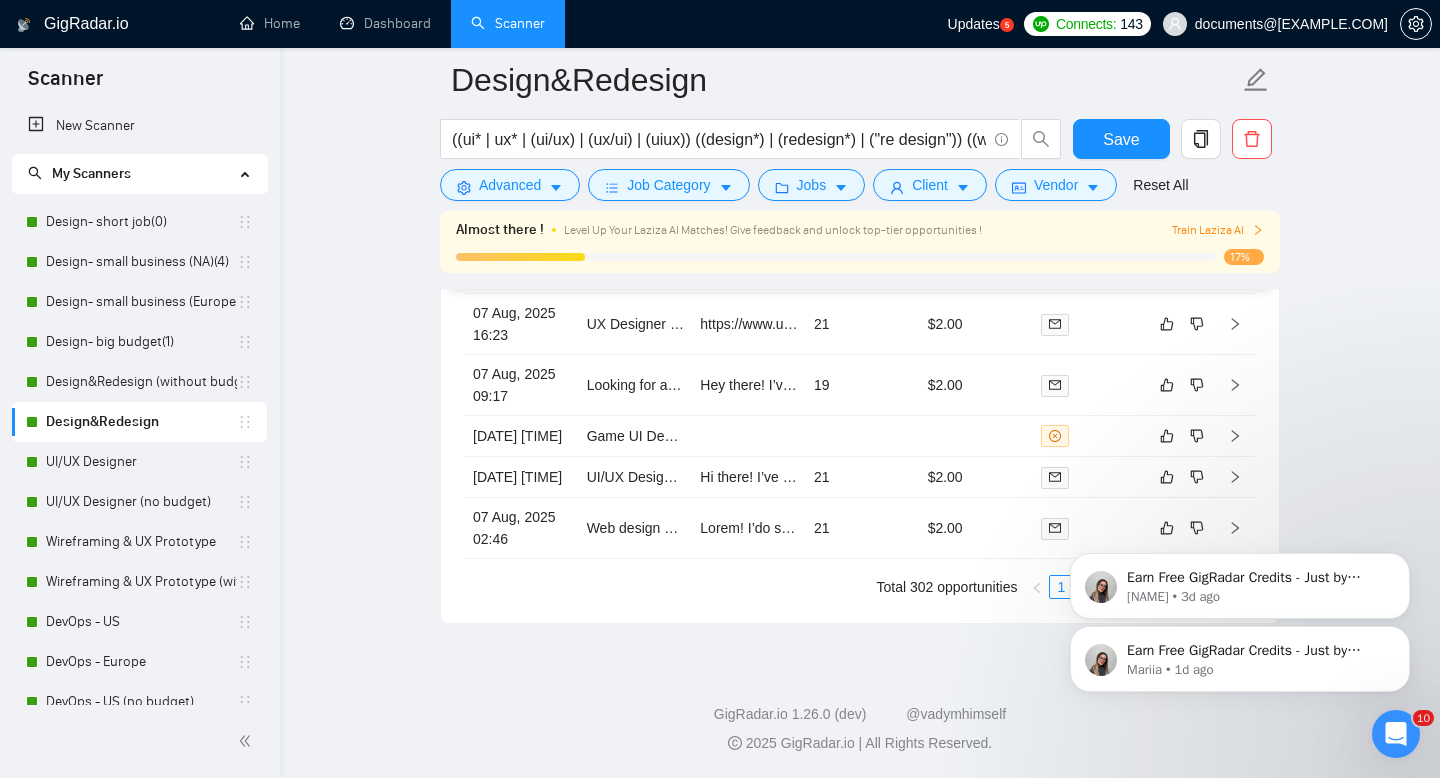 click on "Earn Free GigRadar Credits - Just by Sharing Your Story! 💬 Want more credits for sending proposals? It’s simple - share, inspire, and get rewarded! 🤫 Here’s how you can earn free credits: Introduce yourself in the #intros channel of the GigRadar Upwork Community and grab +20 credits for sending bids., Post your success story (closed projects, high LRR, etc.) in the #general channel and claim +50 credits for sending bids. Why? GigRadar is building a powerful network of freelancers and agencies. We want you to make valuable connections, showcase your wins, and inspire others while getting rewarded! 🚀 Not a member yet? Join our Slack community now 👉 Join Slack Community Claiming your credits is easy: Reply to this message with a screenshot of your post, and our Tech Support Team will instantly top up your credits! 💸 [FIRST] [LAST] • 3d ago" at bounding box center (1240, 586) 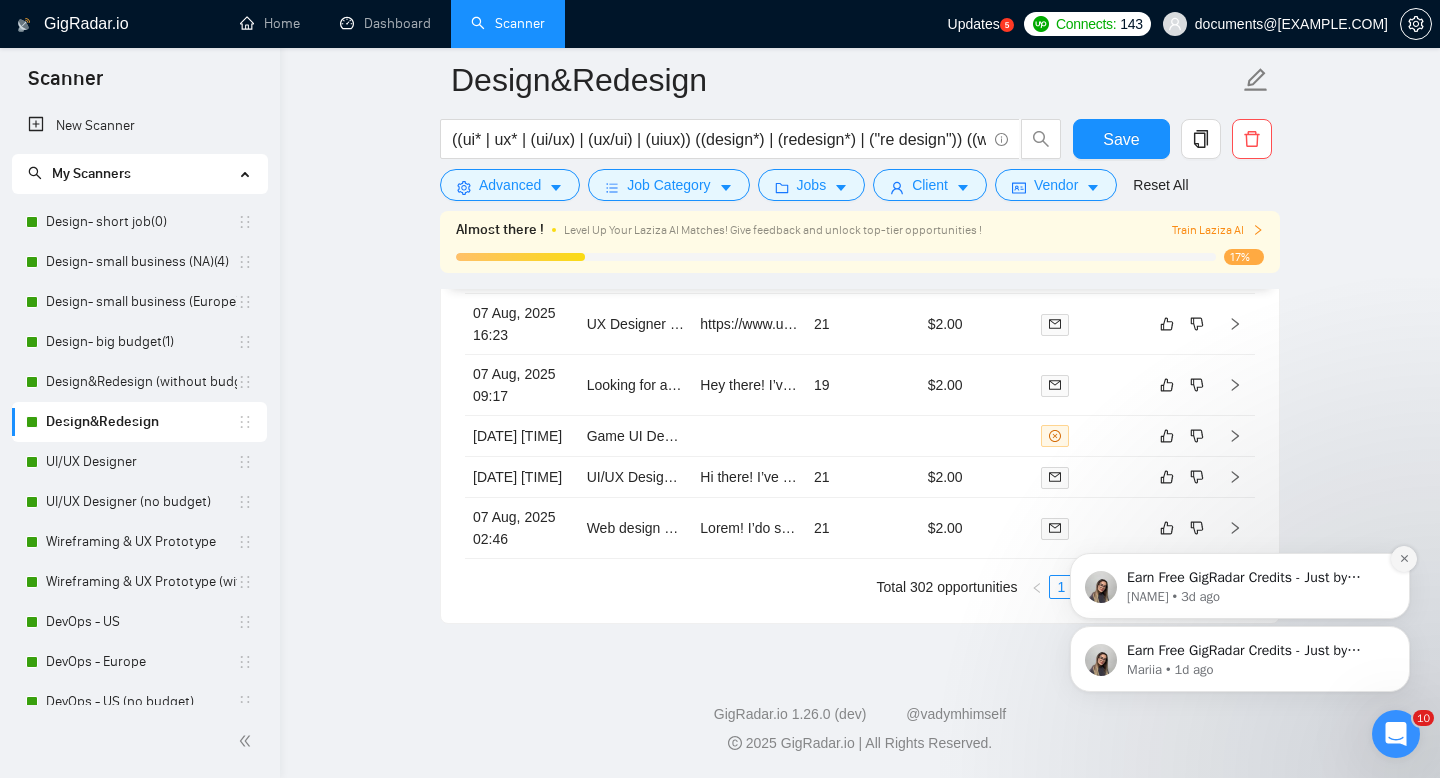 click 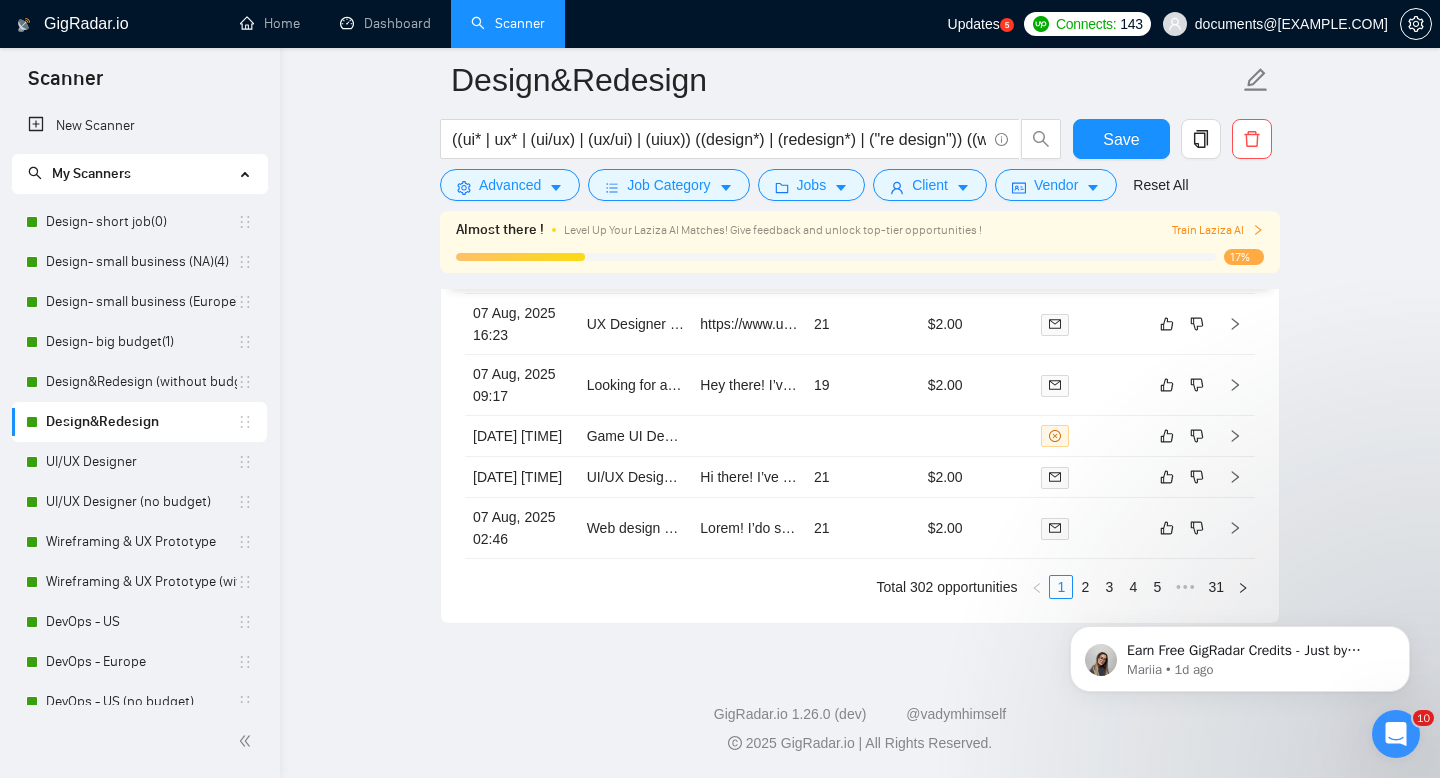 click on "[NAME] • 1d ago" at bounding box center (1240, 567) 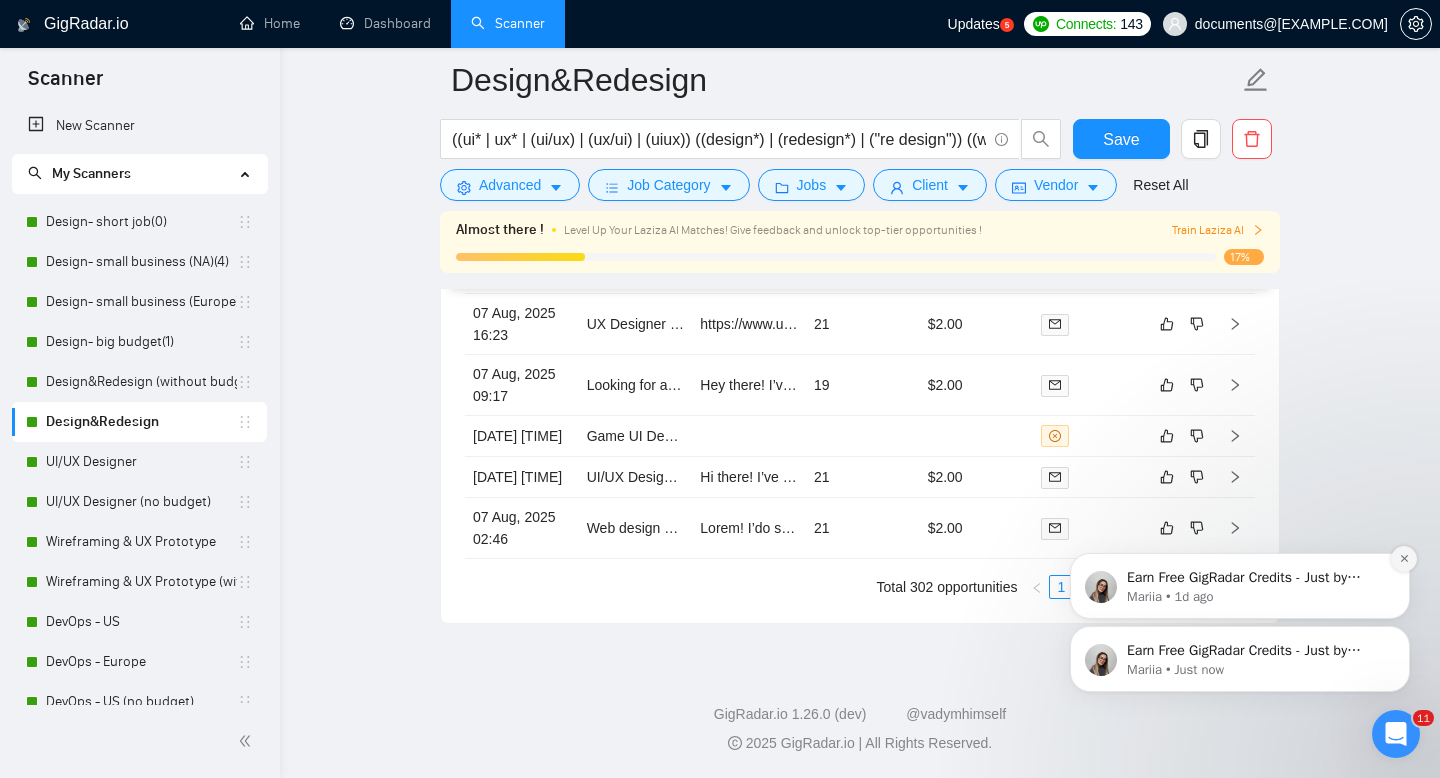 click 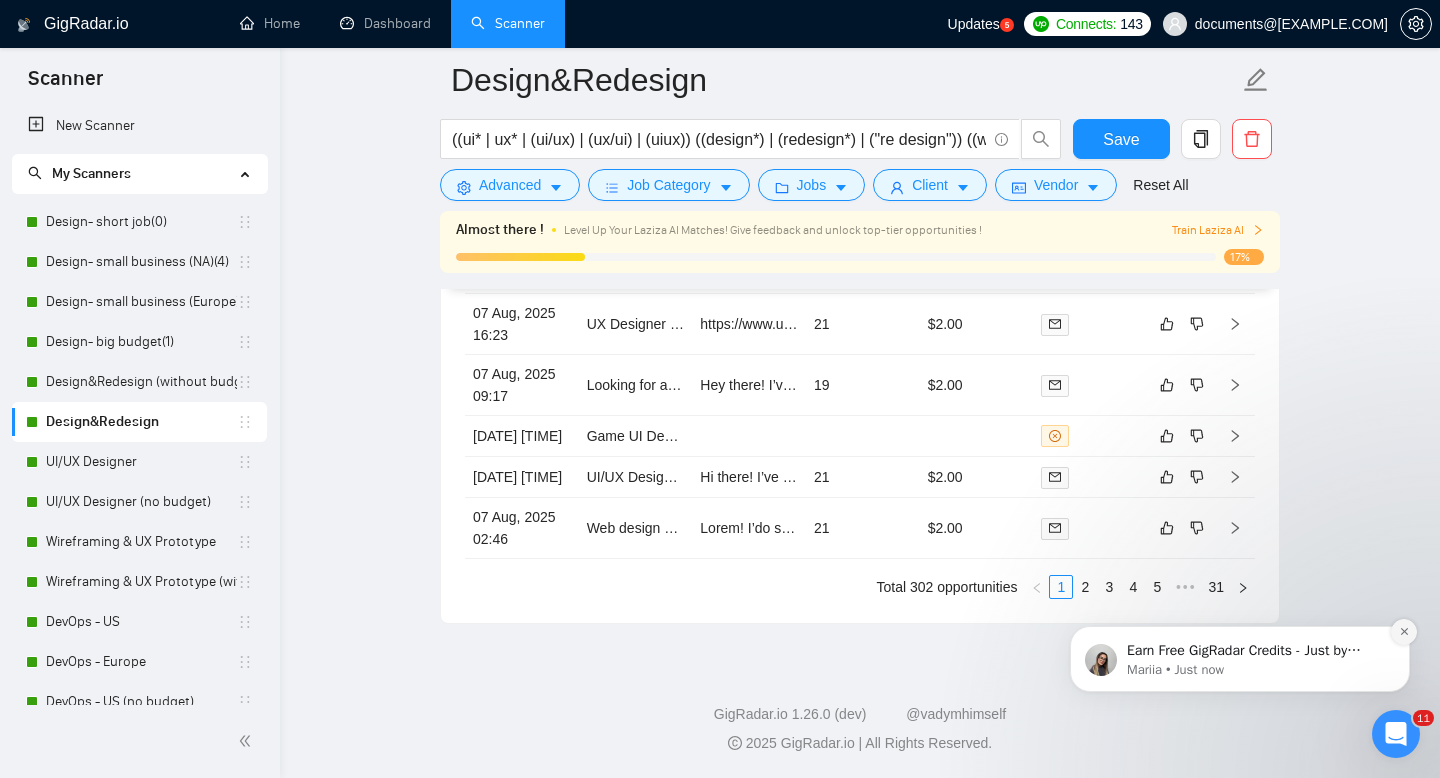 click 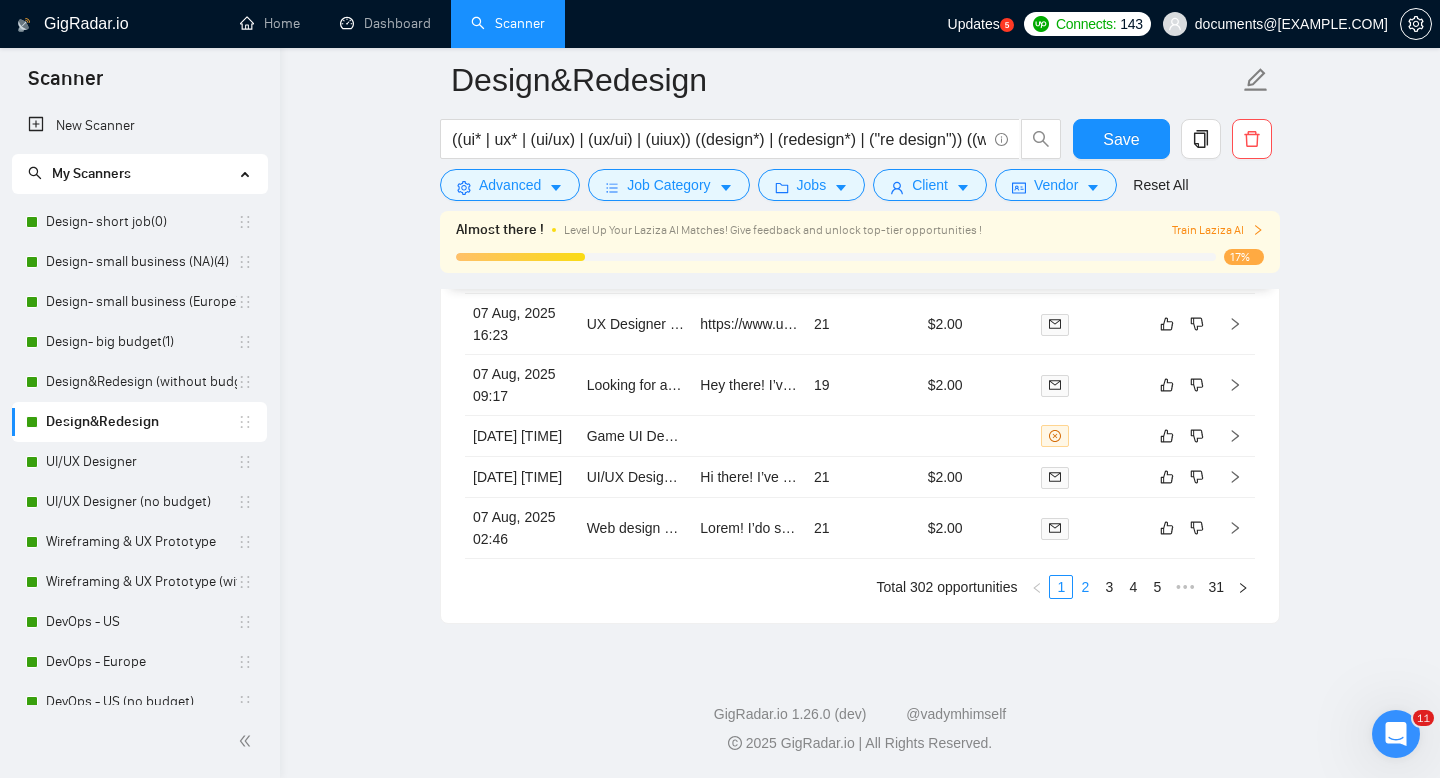 click on "2" at bounding box center (1085, 587) 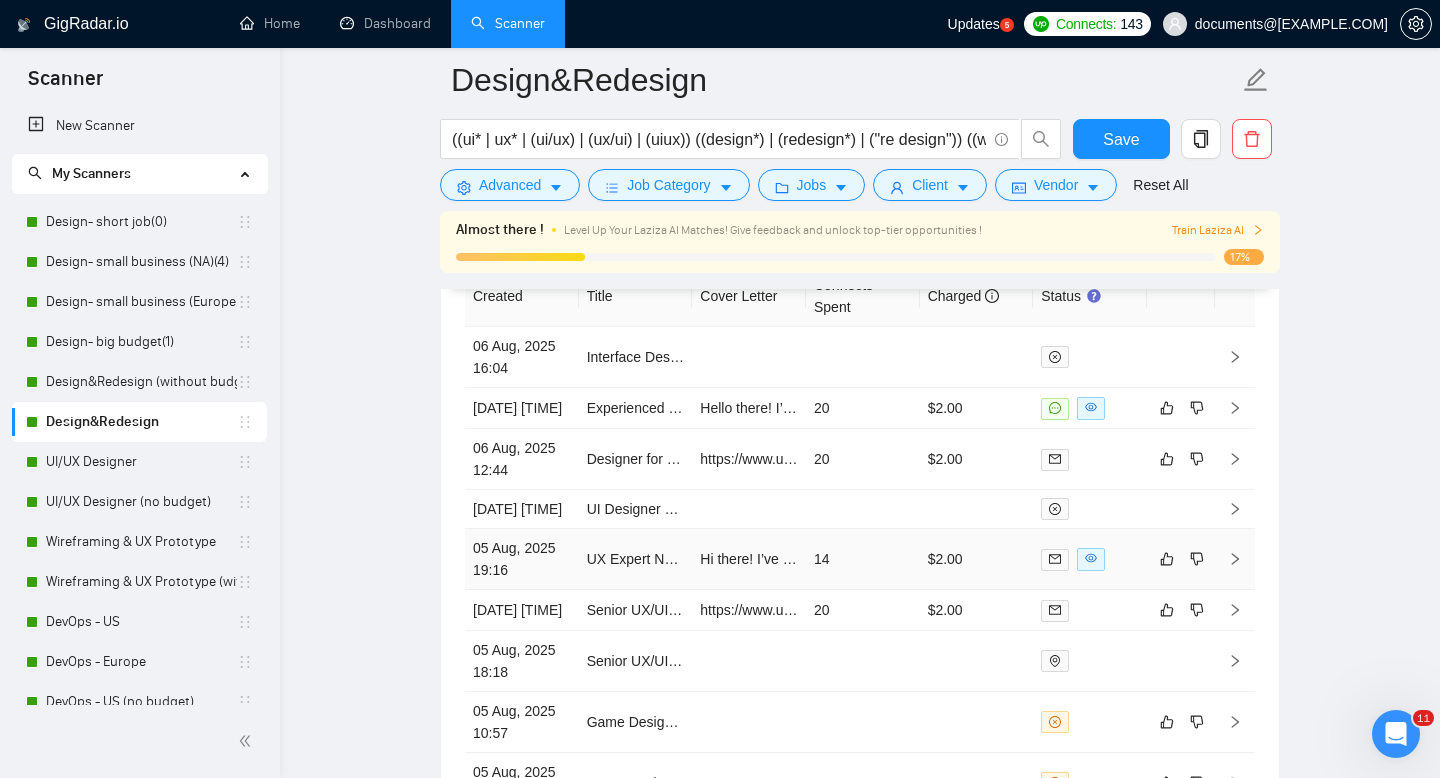 scroll, scrollTop: 5415, scrollLeft: 0, axis: vertical 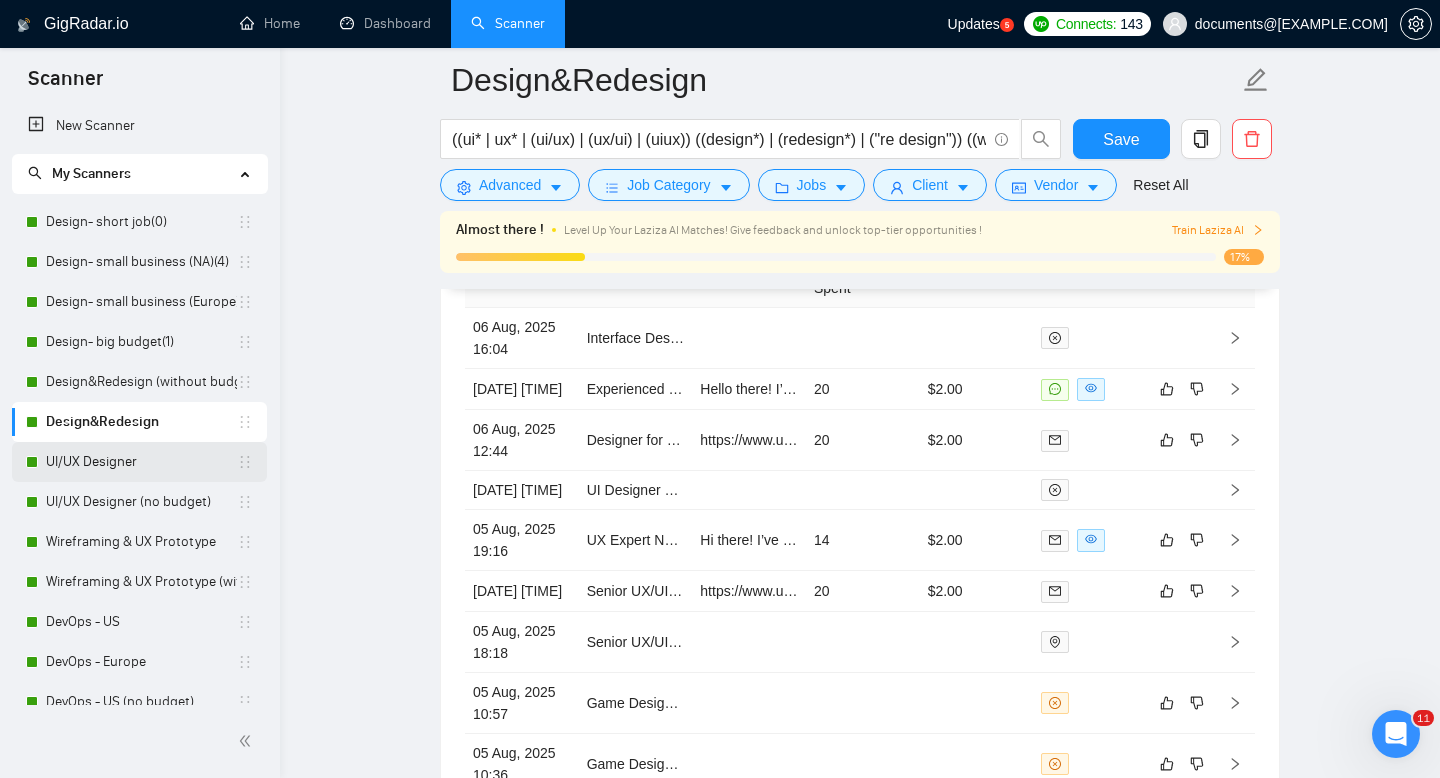 click on "UI/UX Designer" at bounding box center (141, 462) 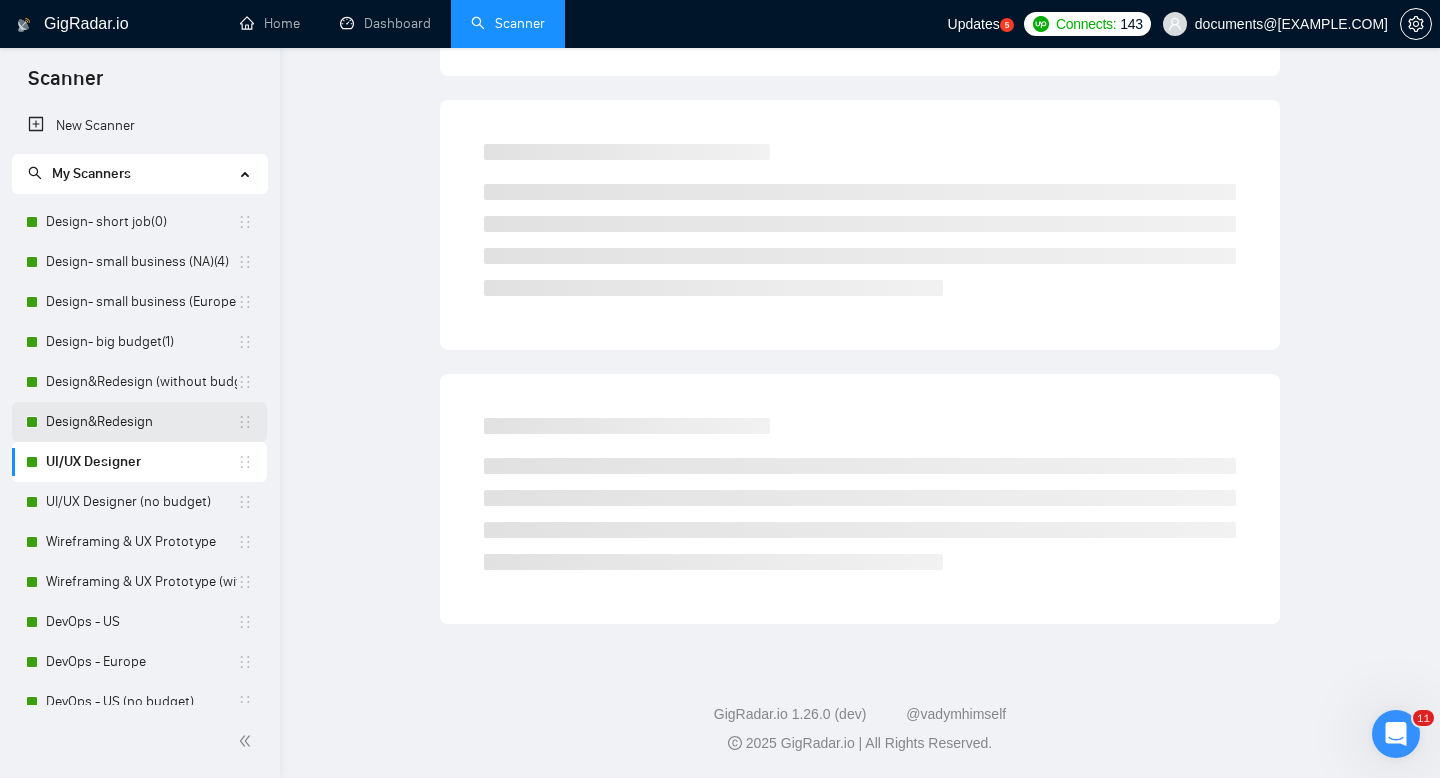 scroll, scrollTop: 14, scrollLeft: 0, axis: vertical 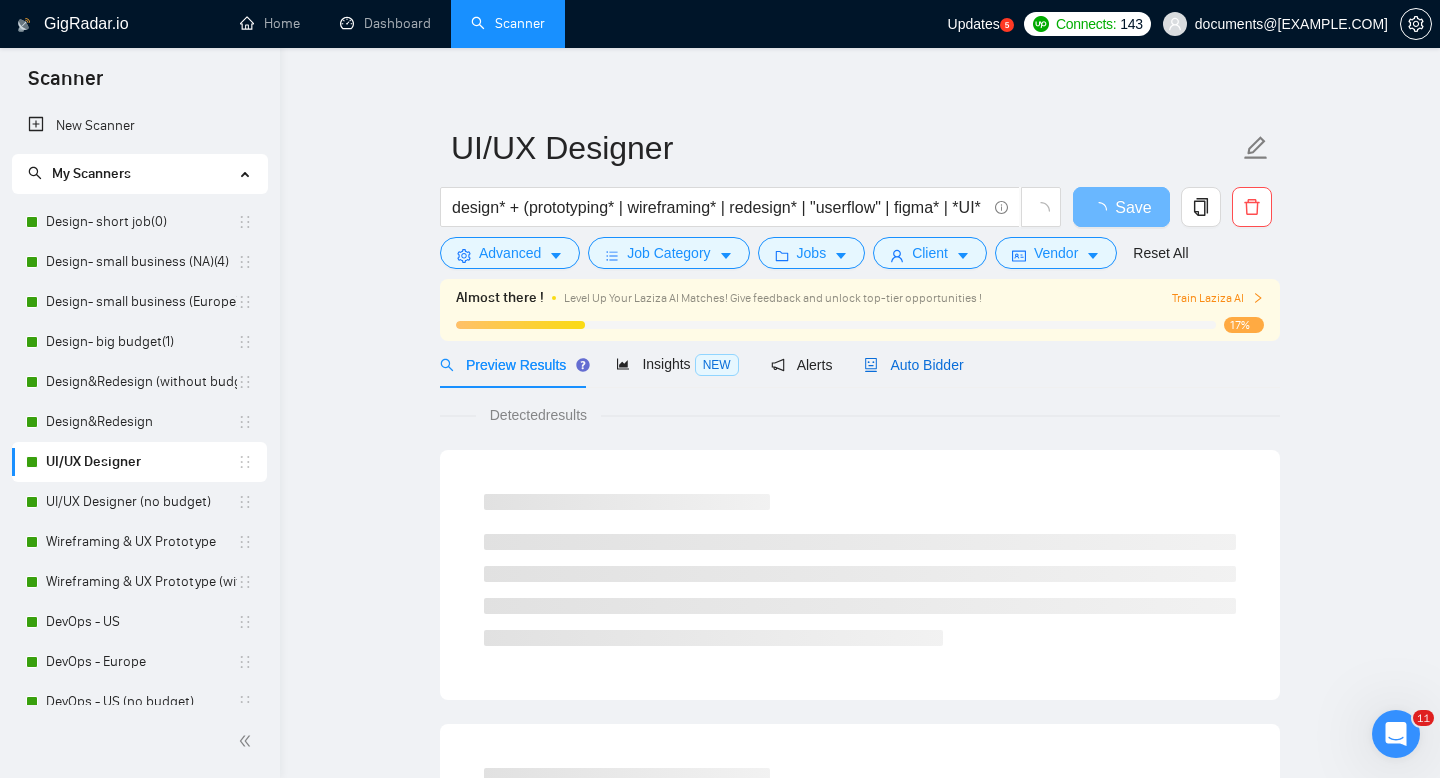 click on "Auto Bidder" at bounding box center [913, 365] 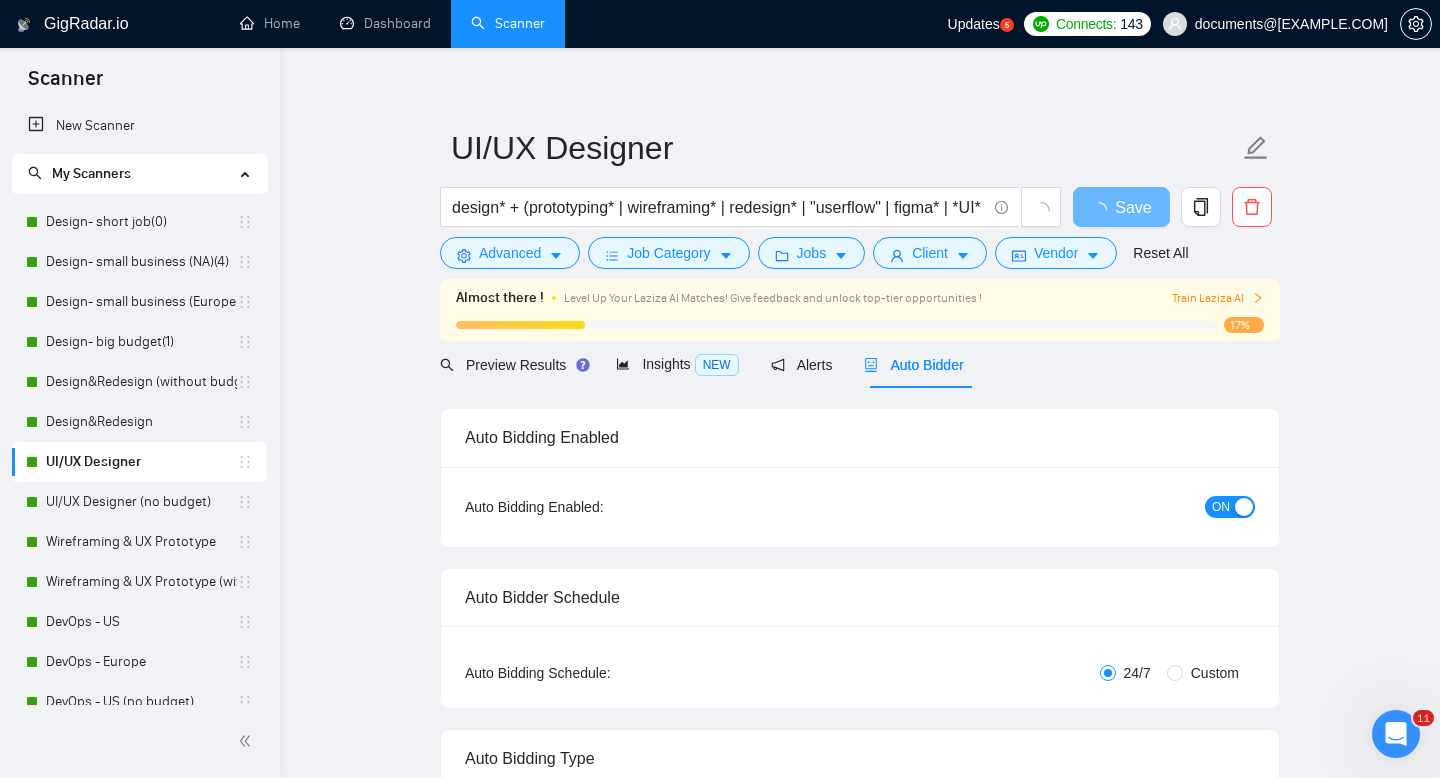 type 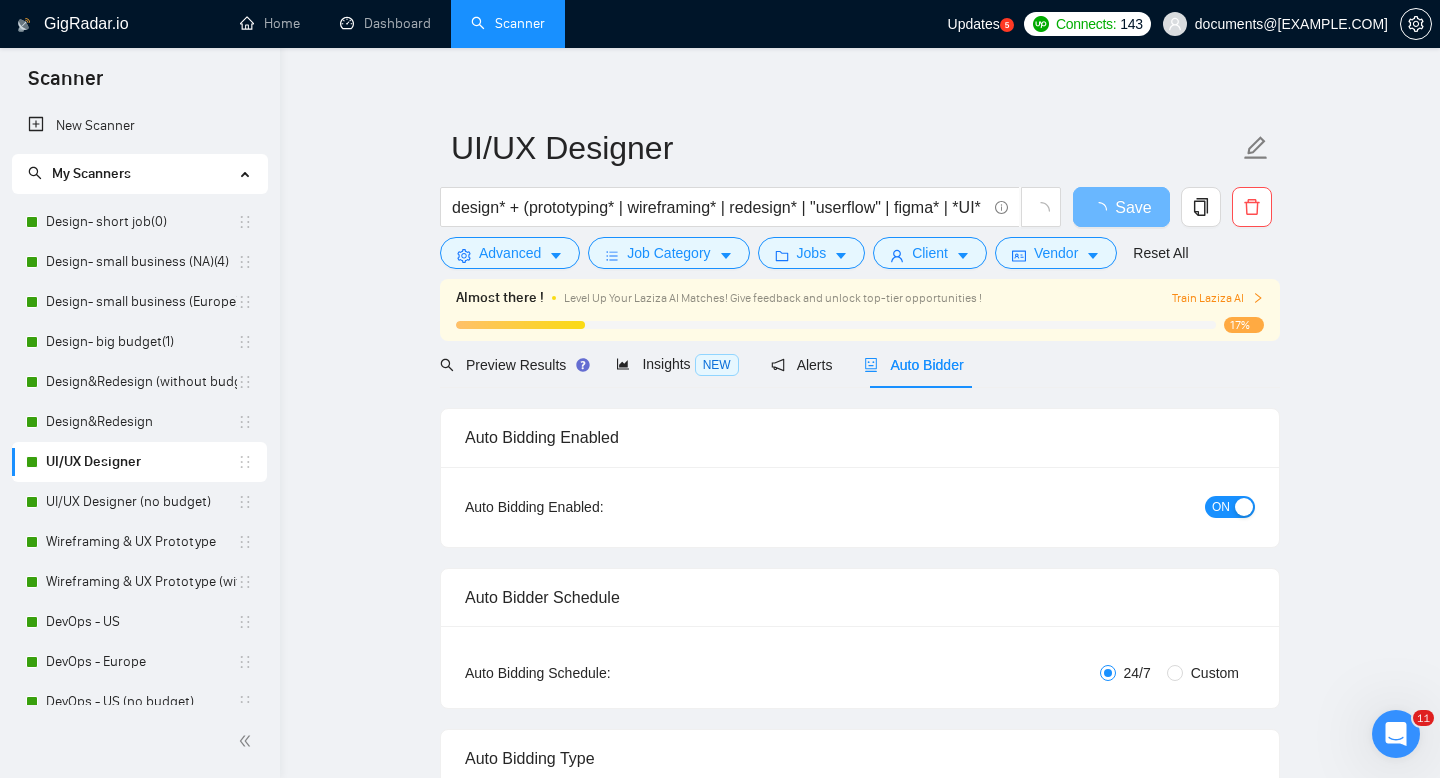 radio on "false" 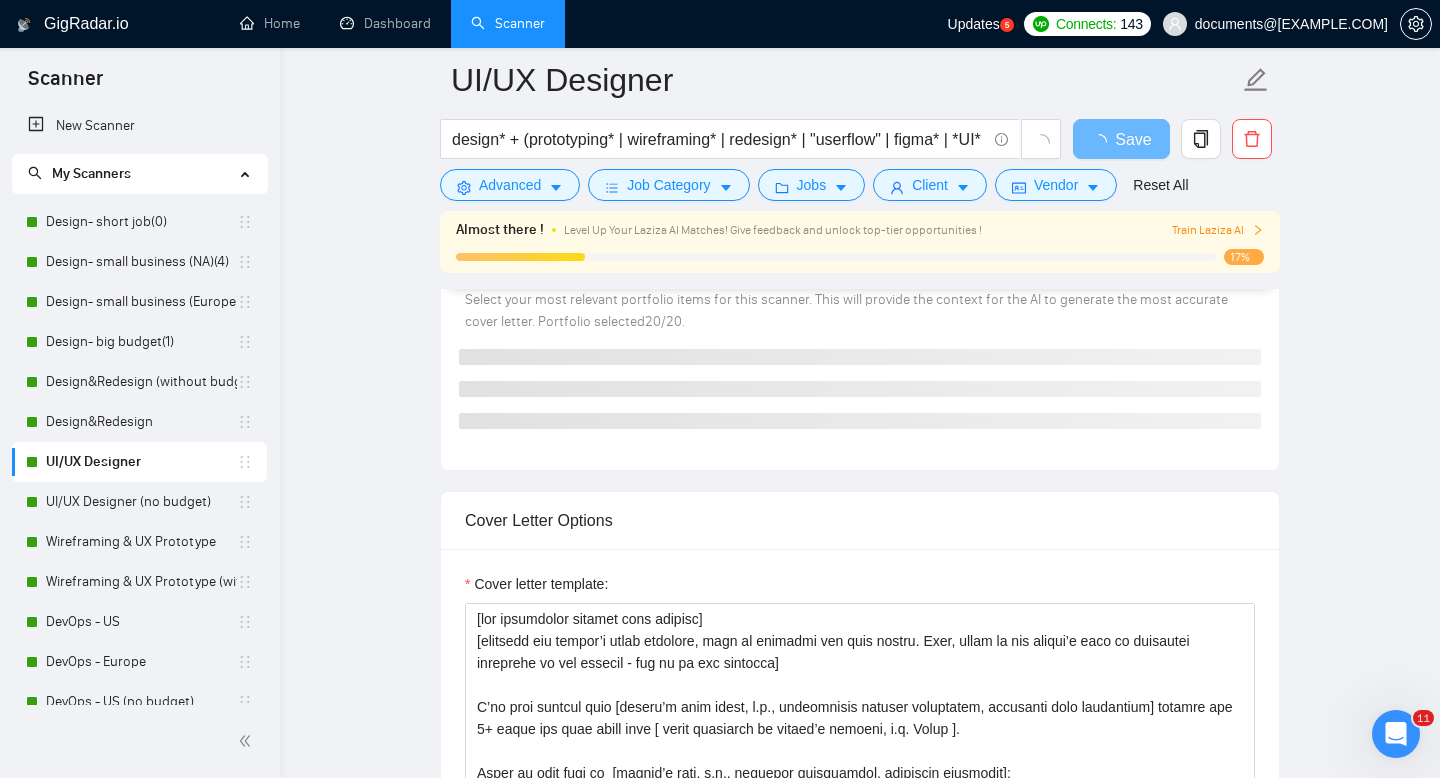 scroll, scrollTop: 2183, scrollLeft: 0, axis: vertical 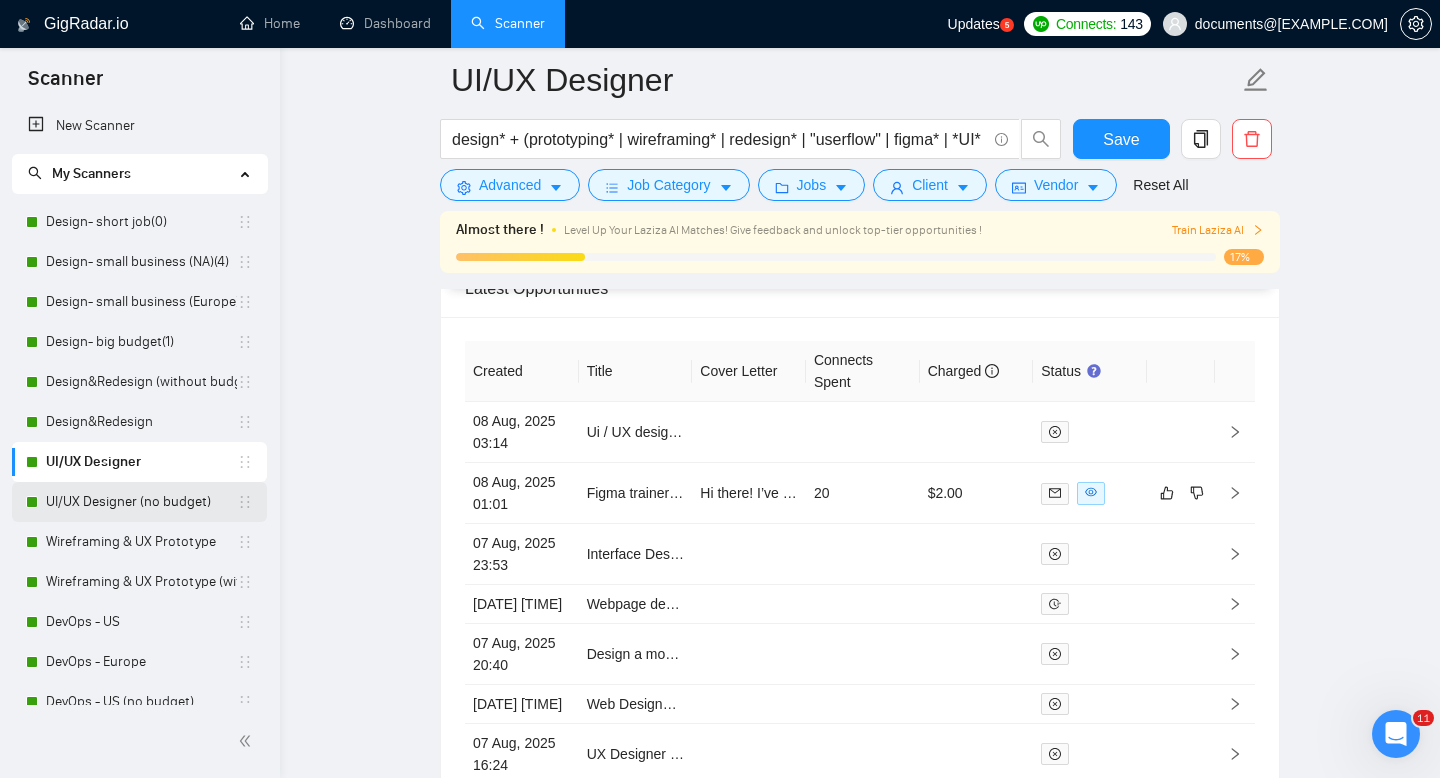 click on "UI/UX Designer (no budget)" at bounding box center (141, 502) 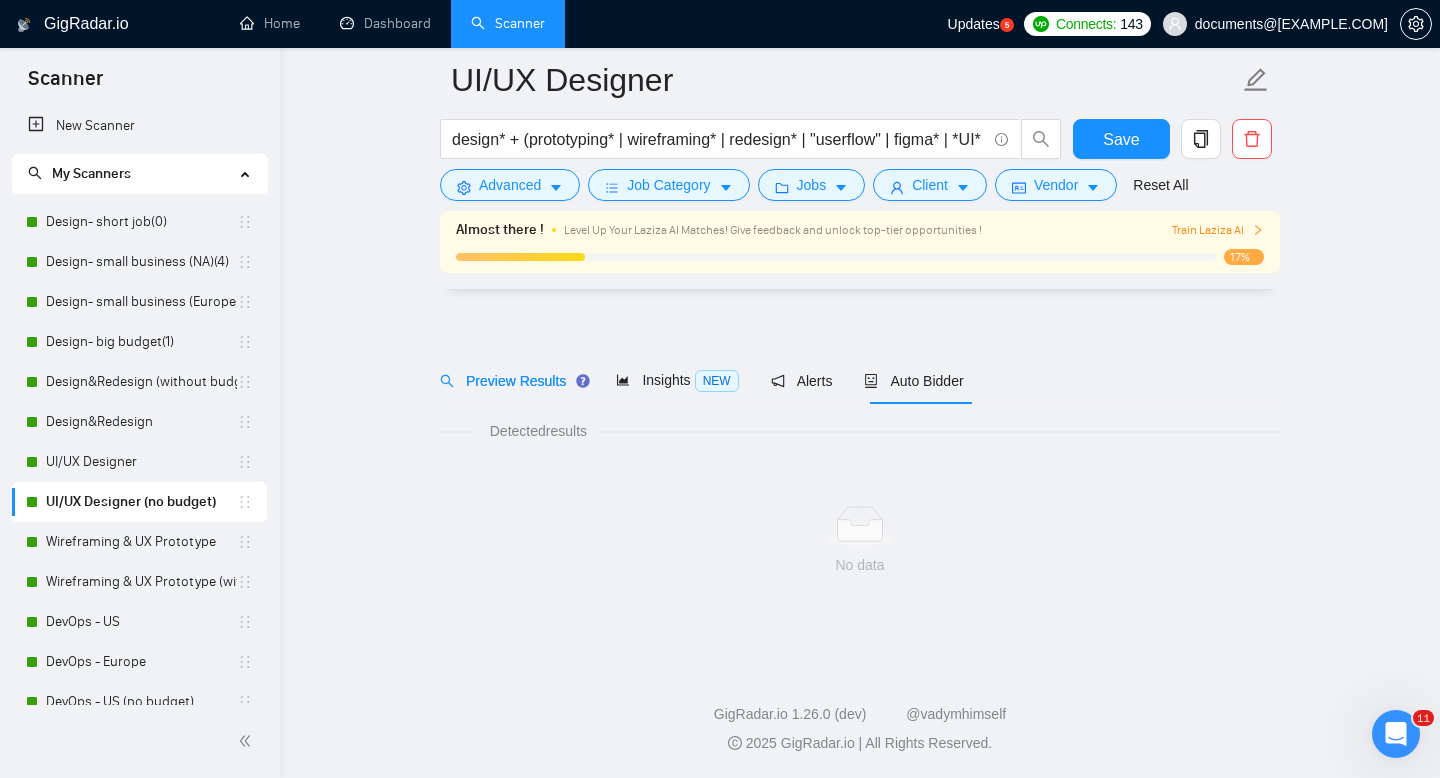 scroll, scrollTop: 14, scrollLeft: 0, axis: vertical 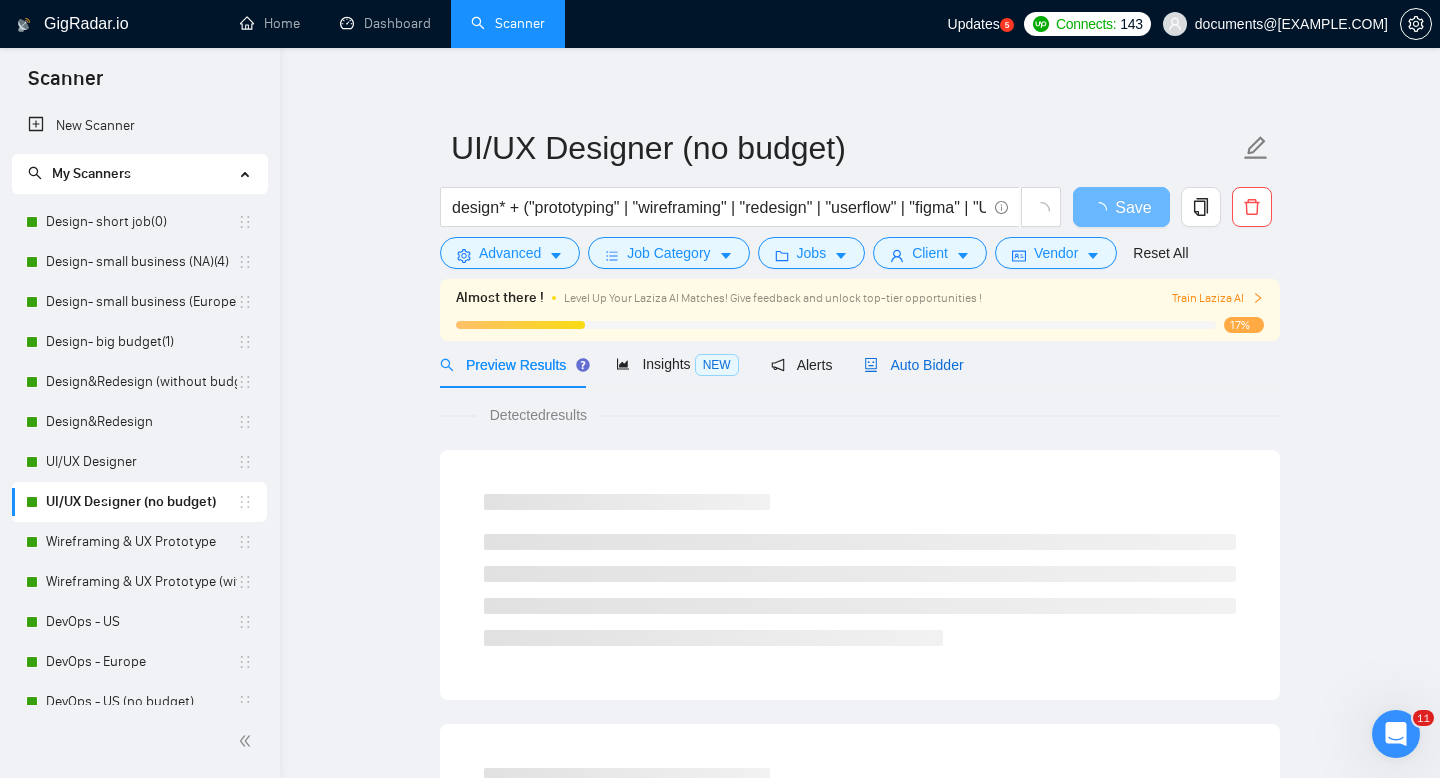 click on "Auto Bidder" at bounding box center (913, 365) 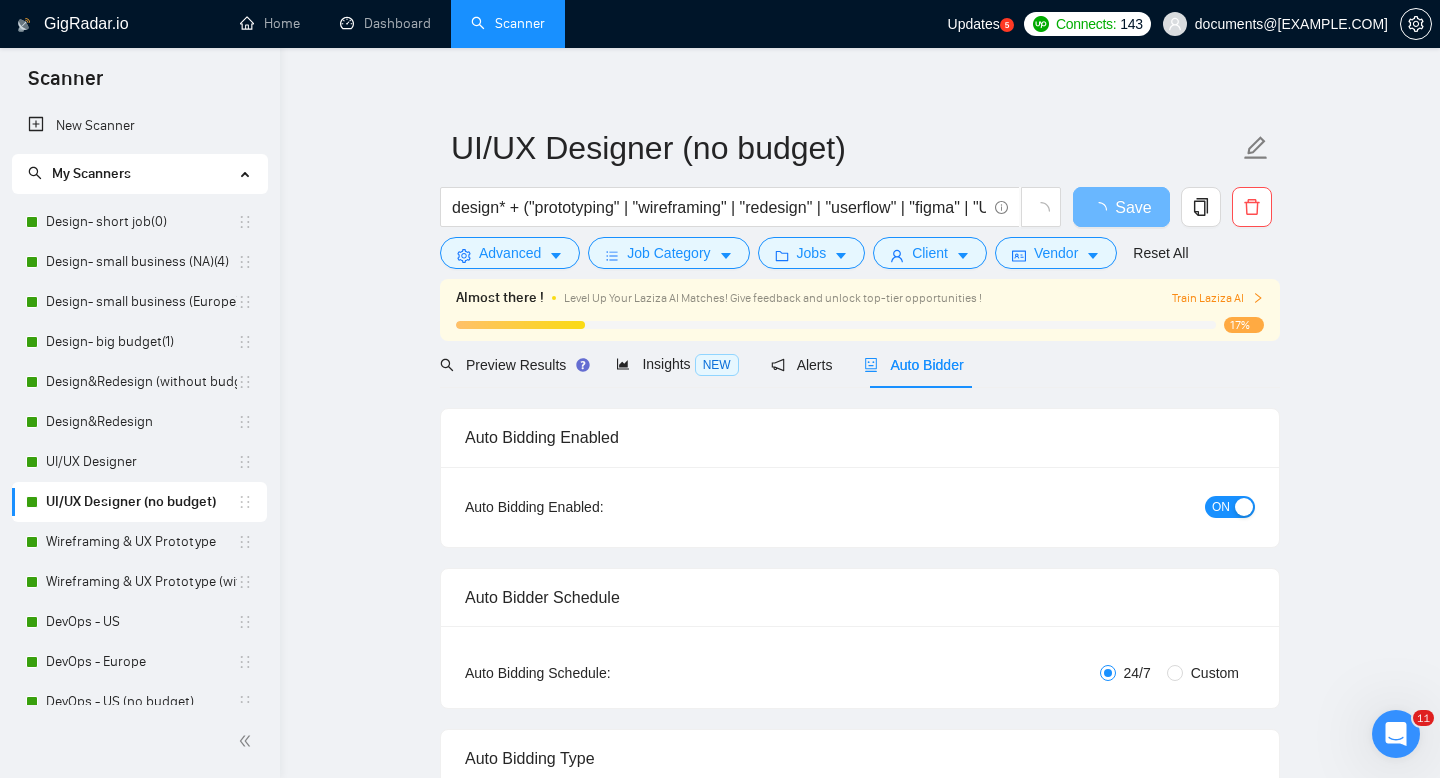 type 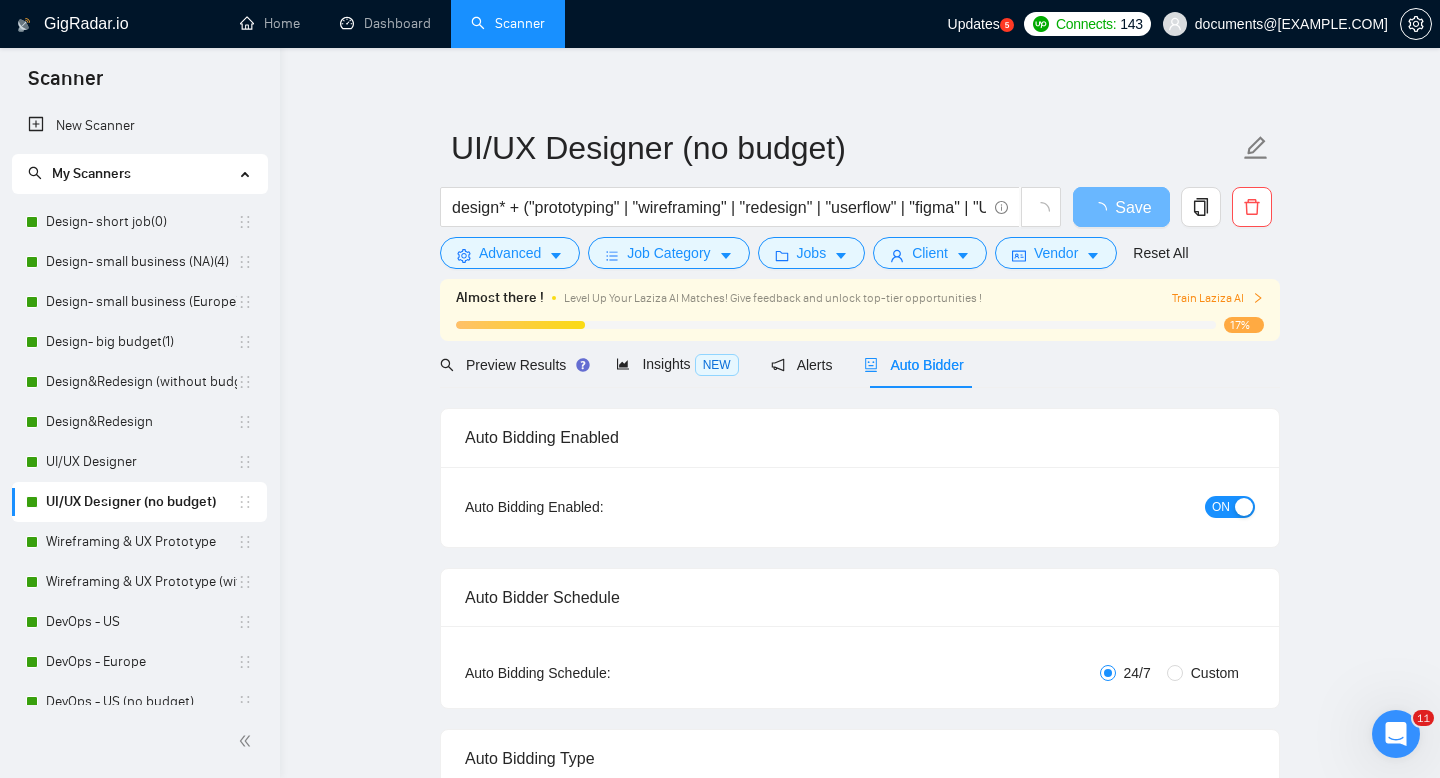 radio on "false" 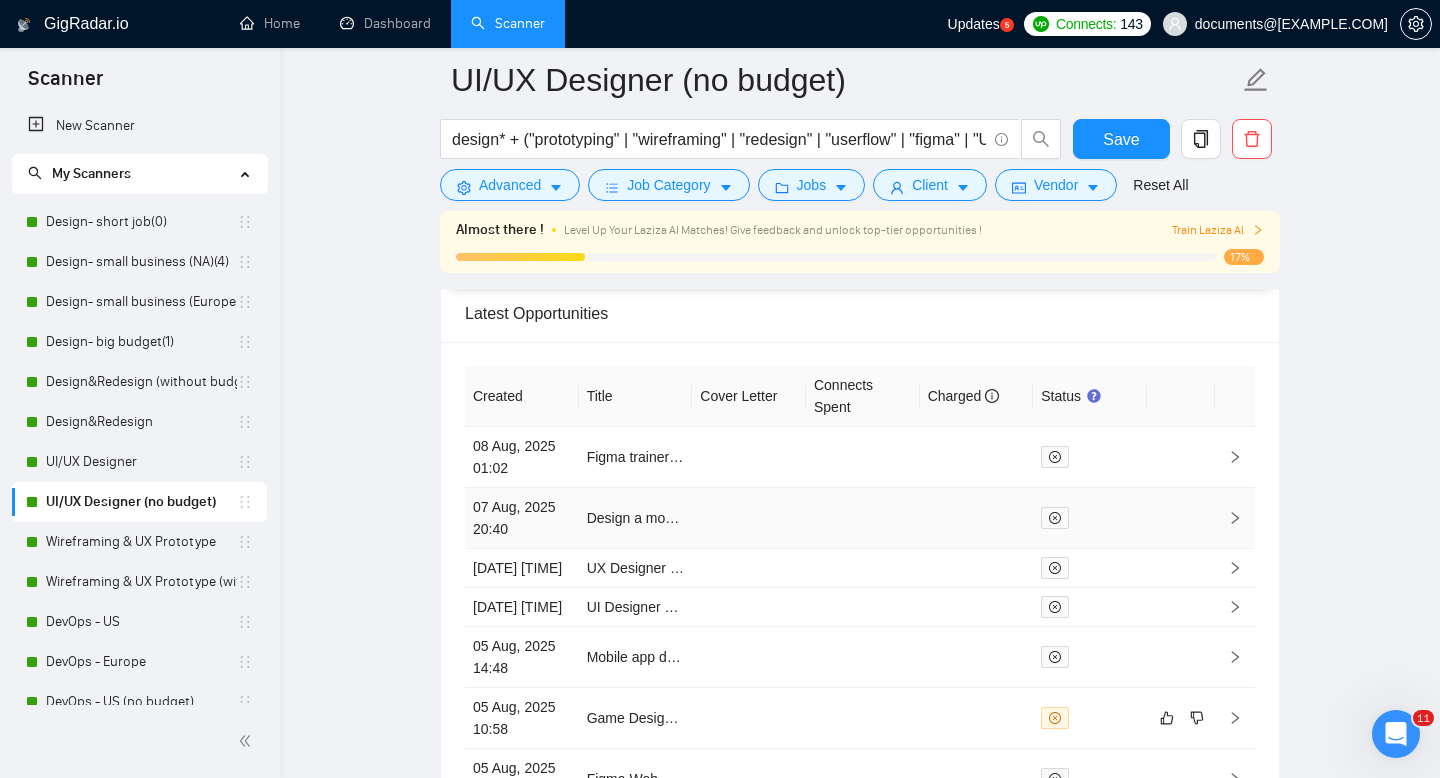 scroll, scrollTop: 5348, scrollLeft: 0, axis: vertical 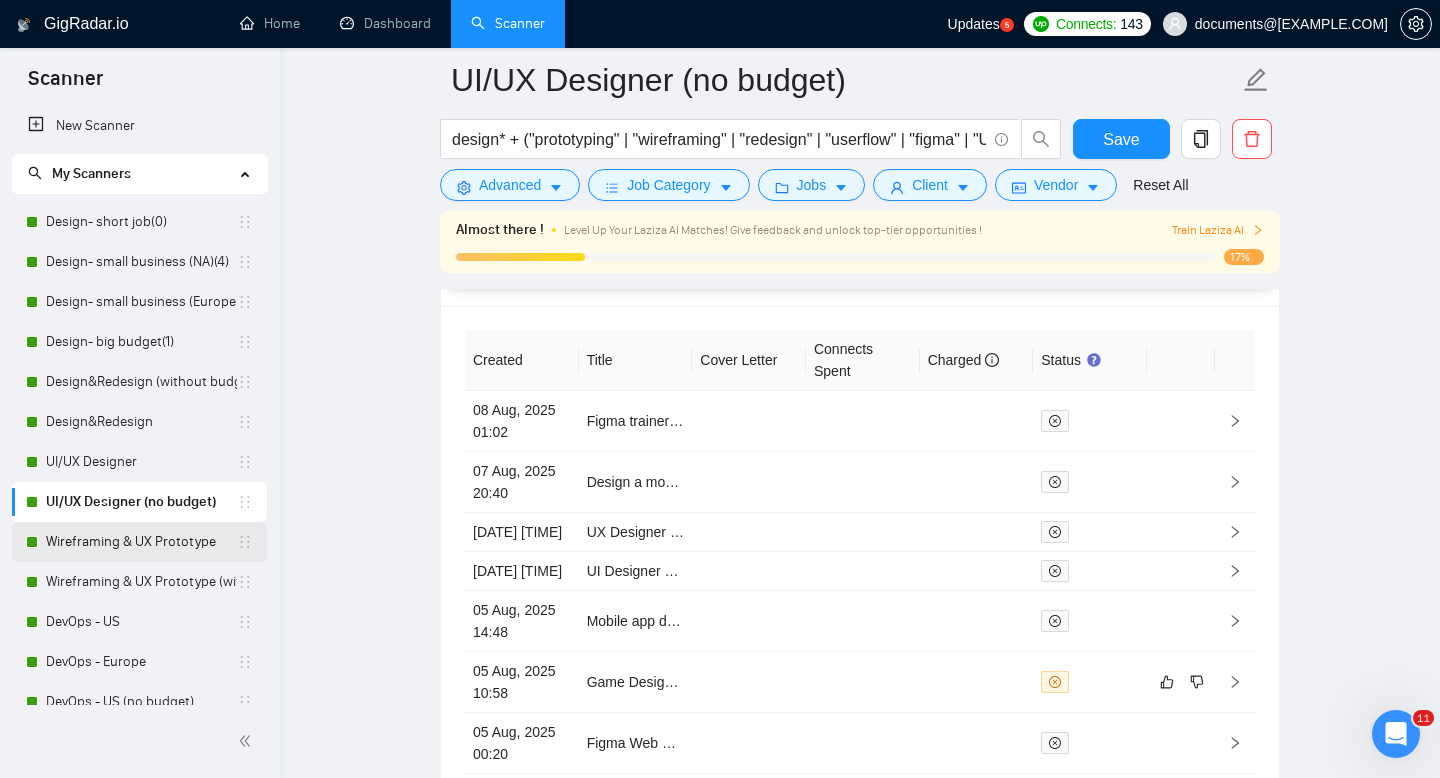 click on "Wireframing & UX Prototype" at bounding box center (141, 542) 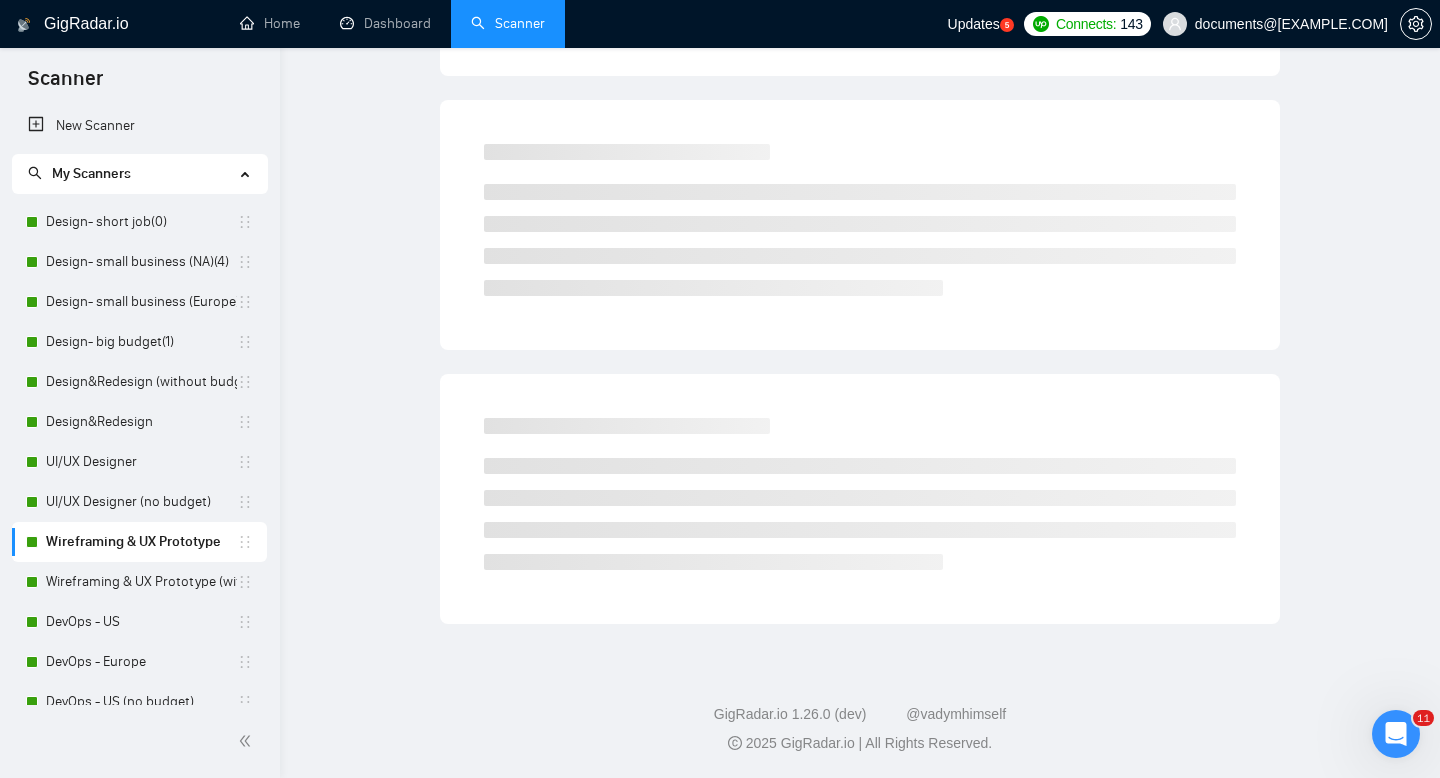 scroll, scrollTop: 14, scrollLeft: 0, axis: vertical 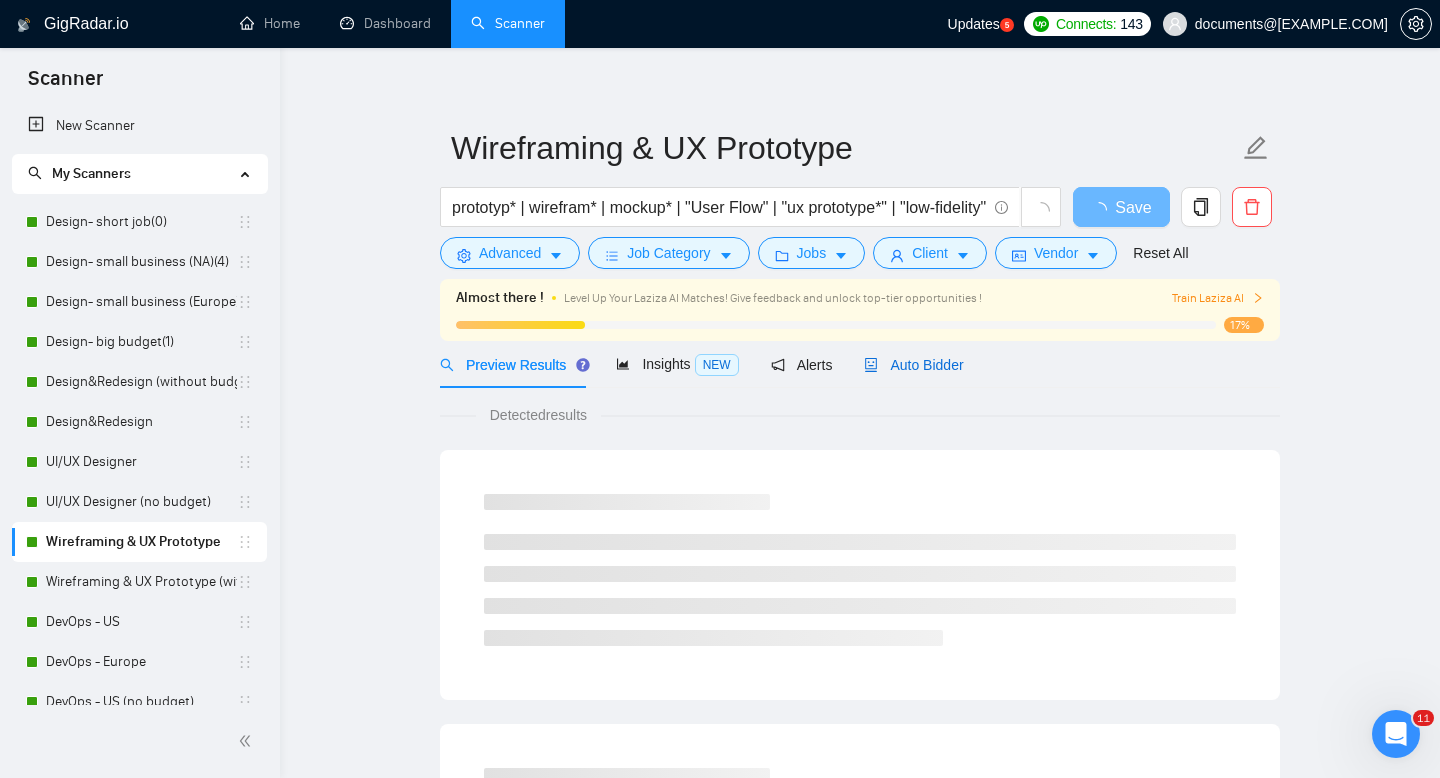 click on "Auto Bidder" at bounding box center [913, 365] 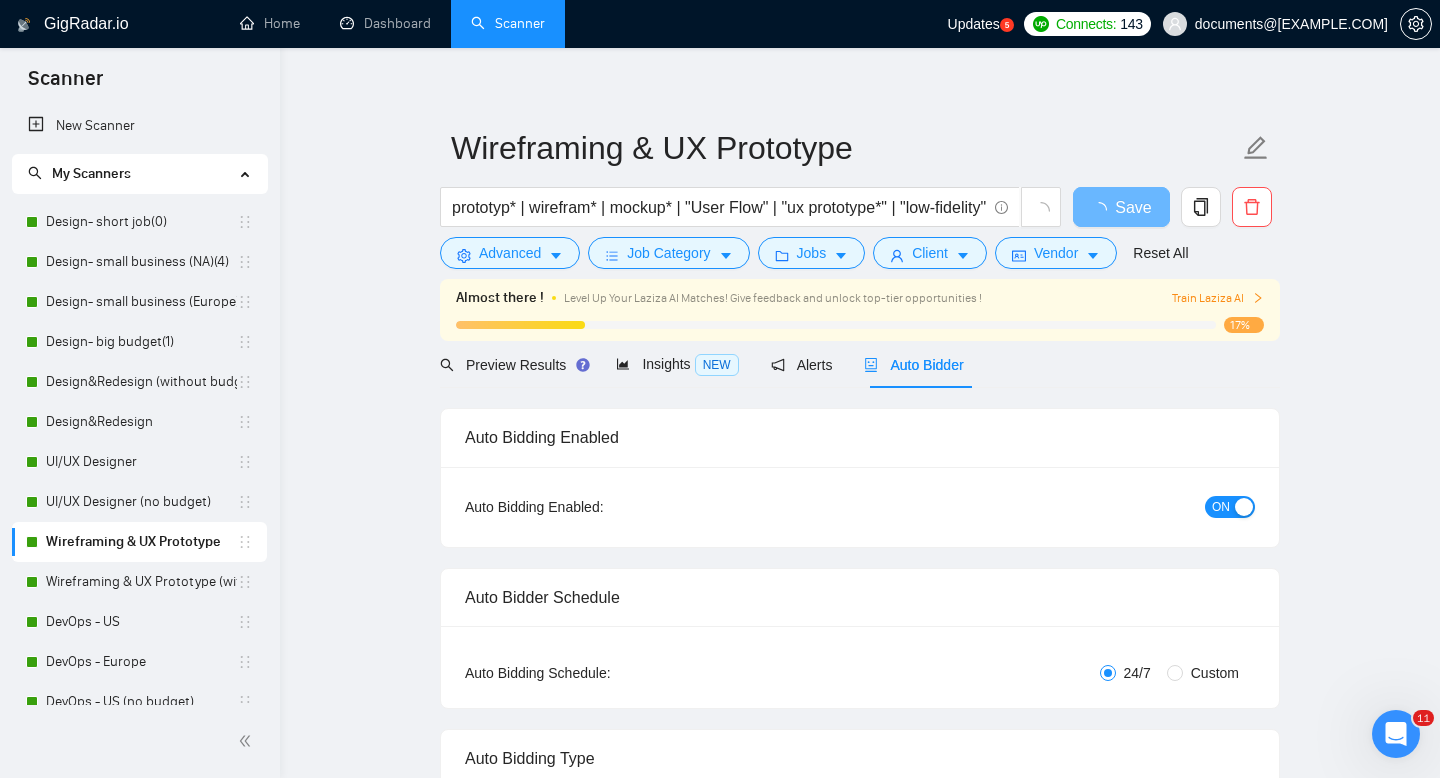 type 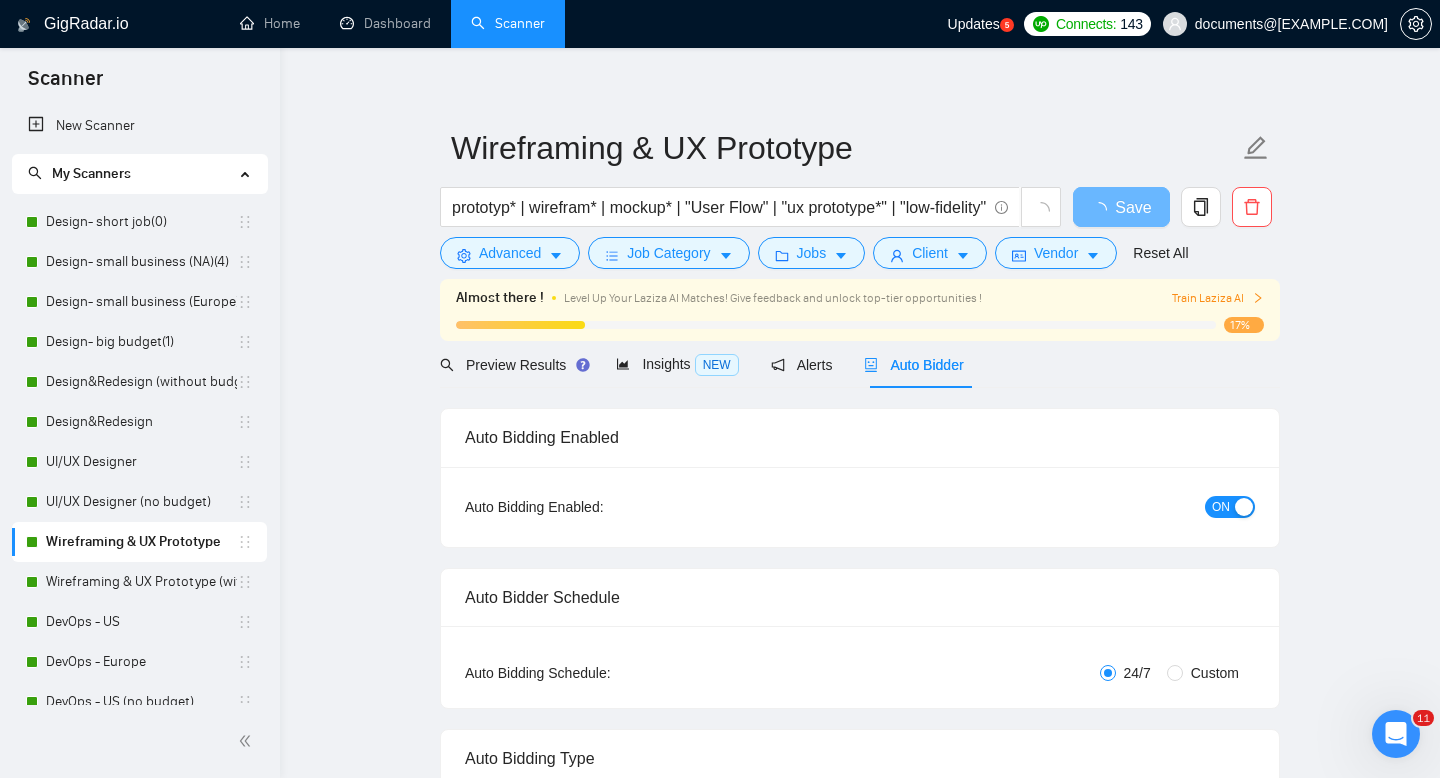 radio on "false" 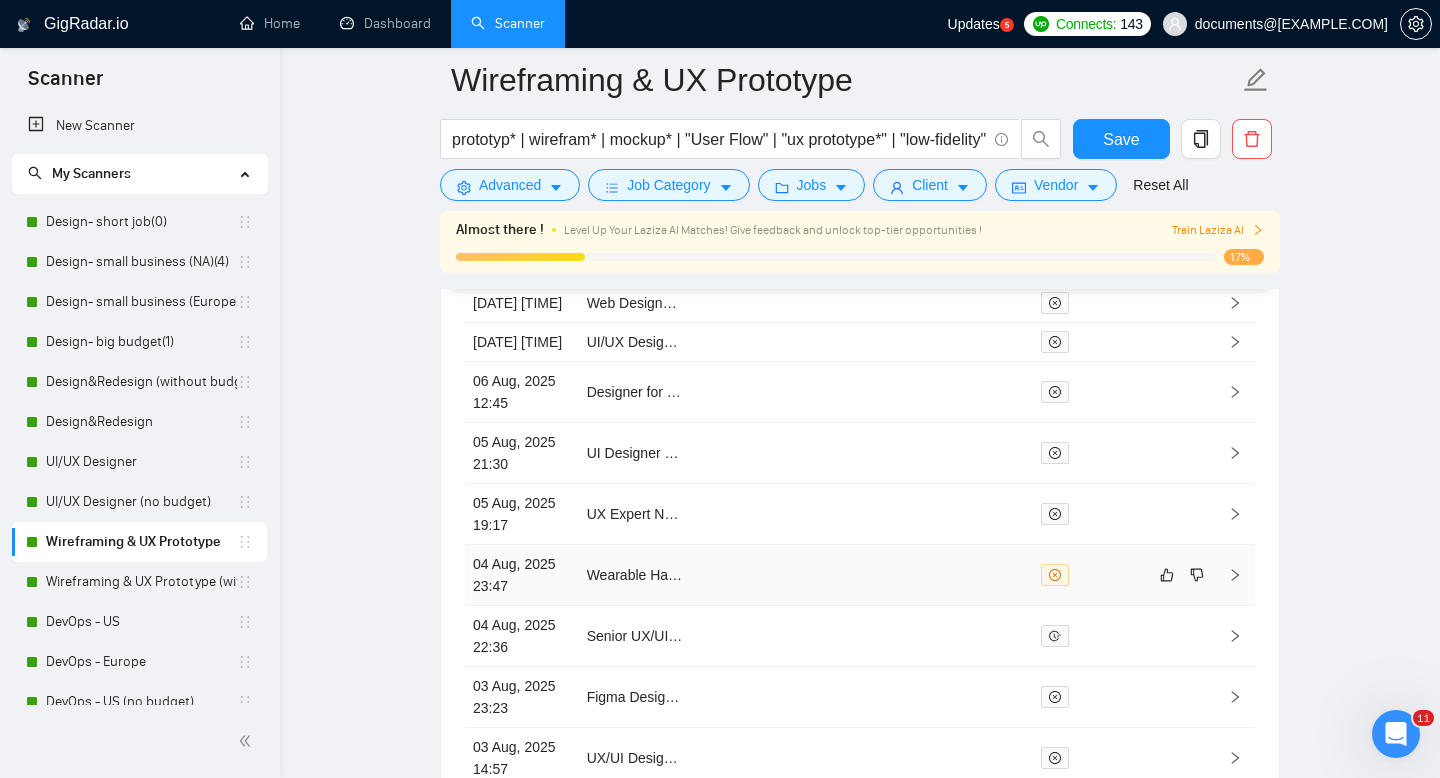 scroll, scrollTop: 5470, scrollLeft: 0, axis: vertical 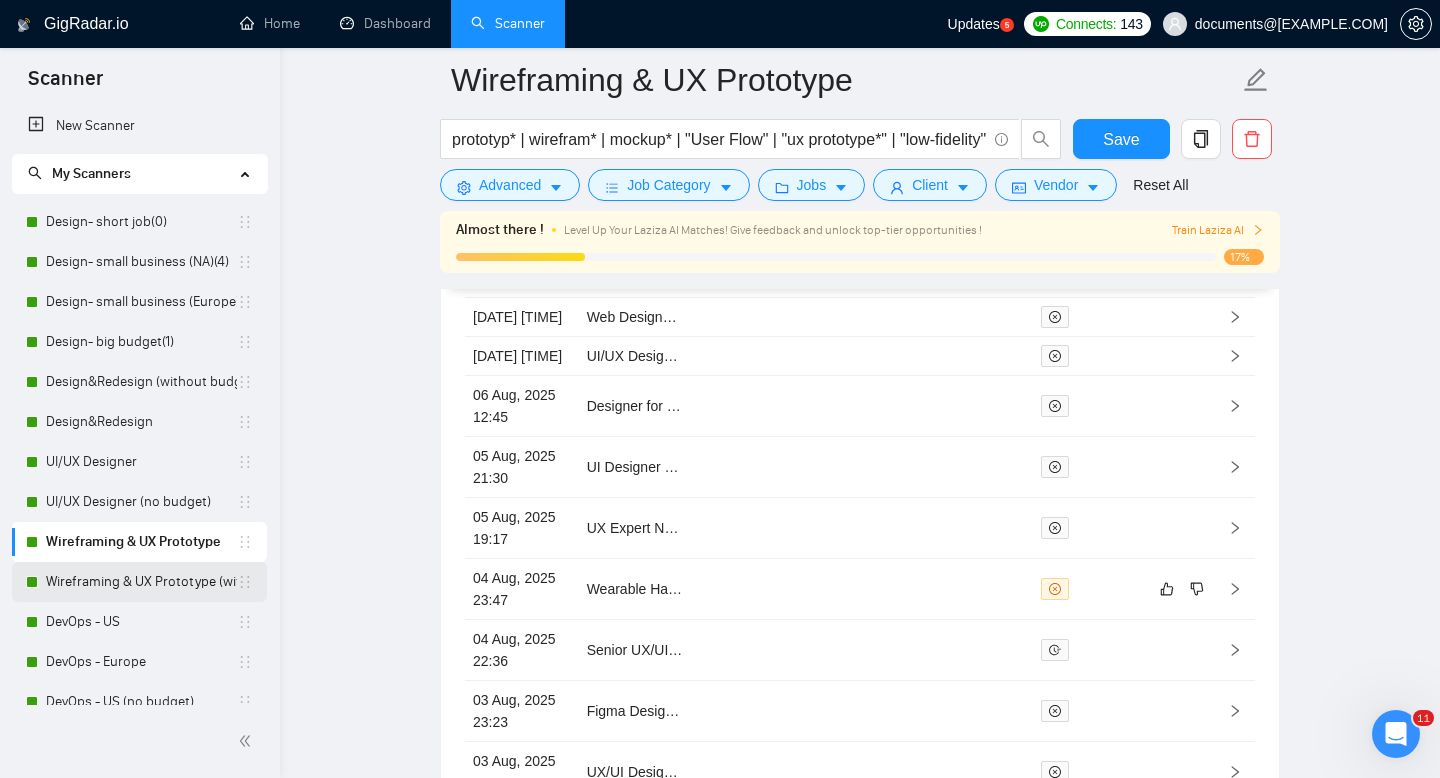 click on "Wireframing & UX Prototype (without budget)" at bounding box center (141, 582) 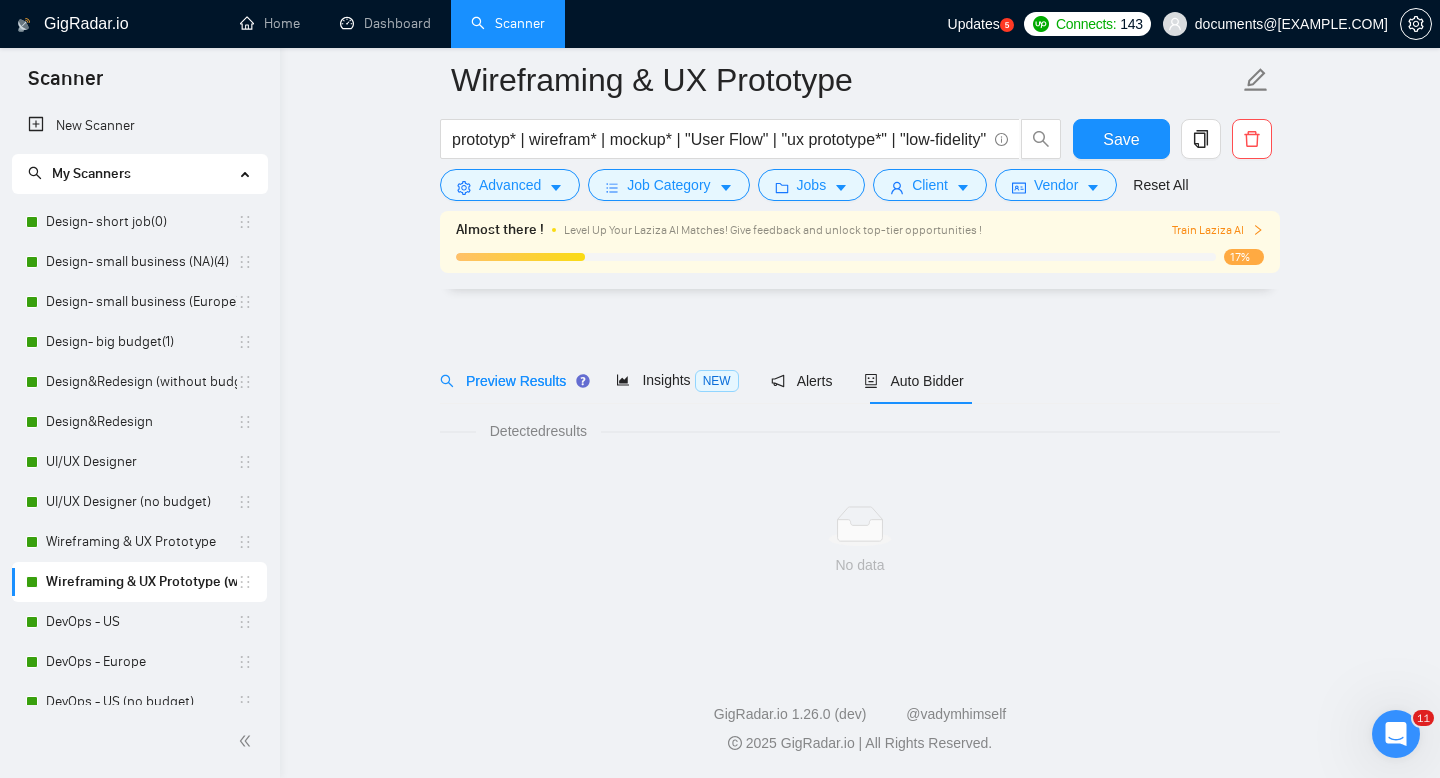scroll, scrollTop: 14, scrollLeft: 0, axis: vertical 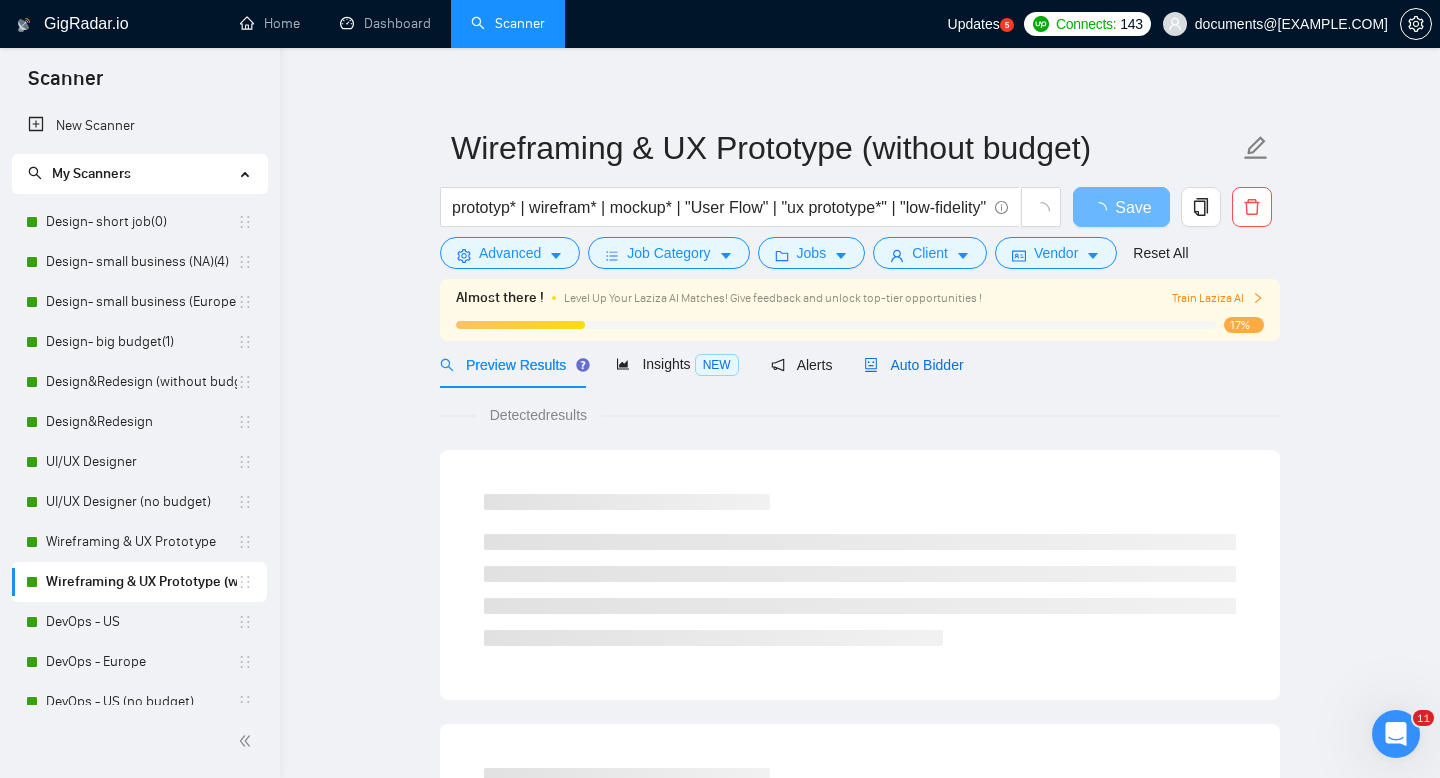 click on "Auto Bidder" at bounding box center (913, 365) 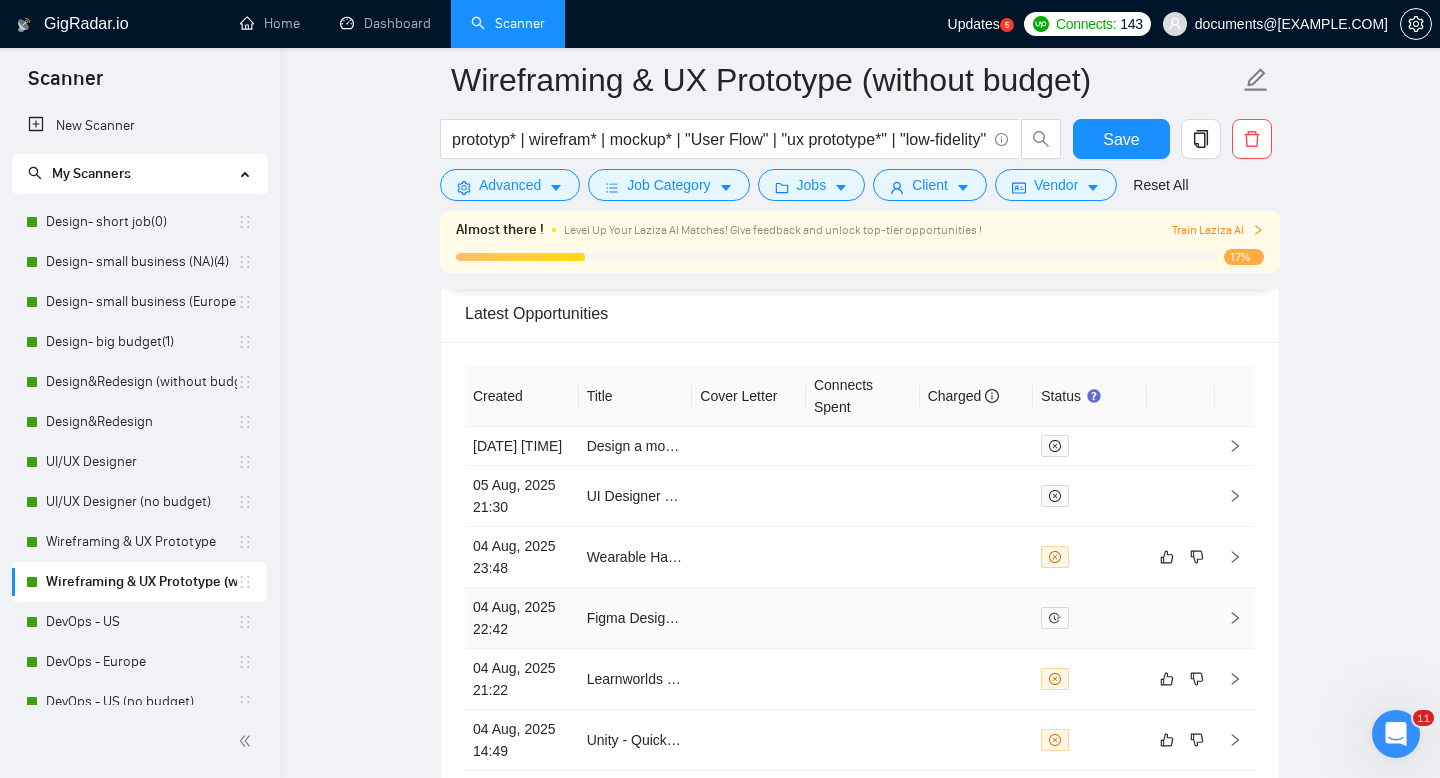 scroll, scrollTop: 5269, scrollLeft: 0, axis: vertical 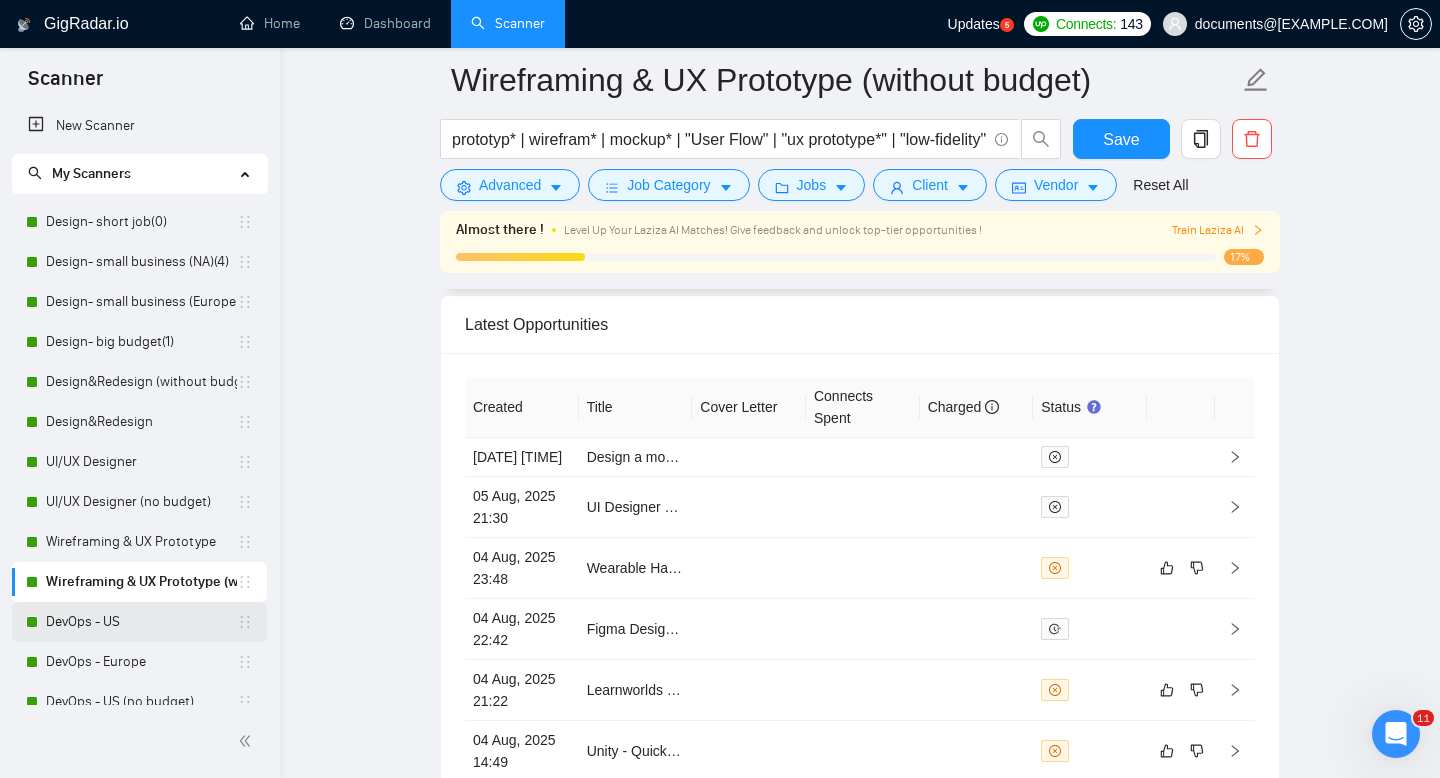 click on "DevOps - US" at bounding box center [141, 622] 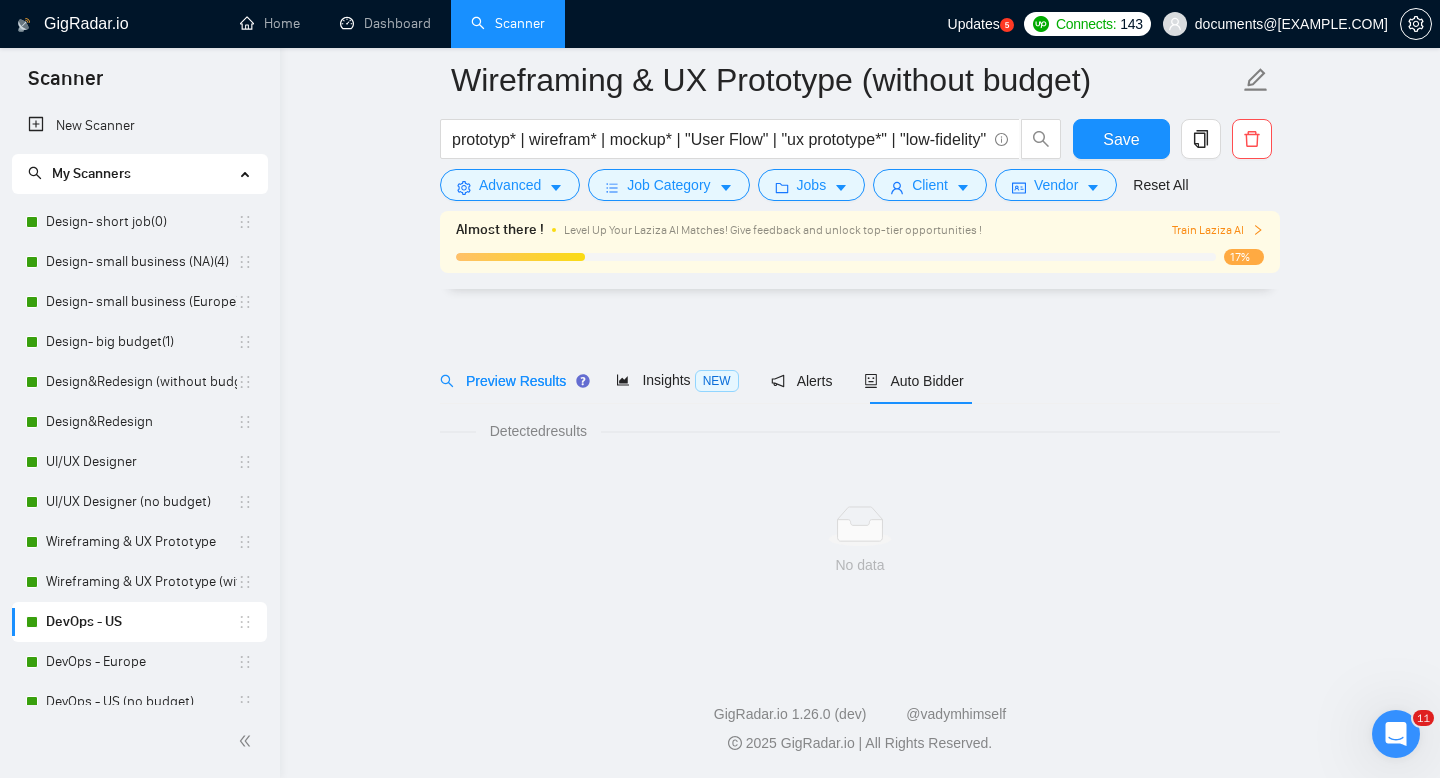 scroll, scrollTop: 14, scrollLeft: 0, axis: vertical 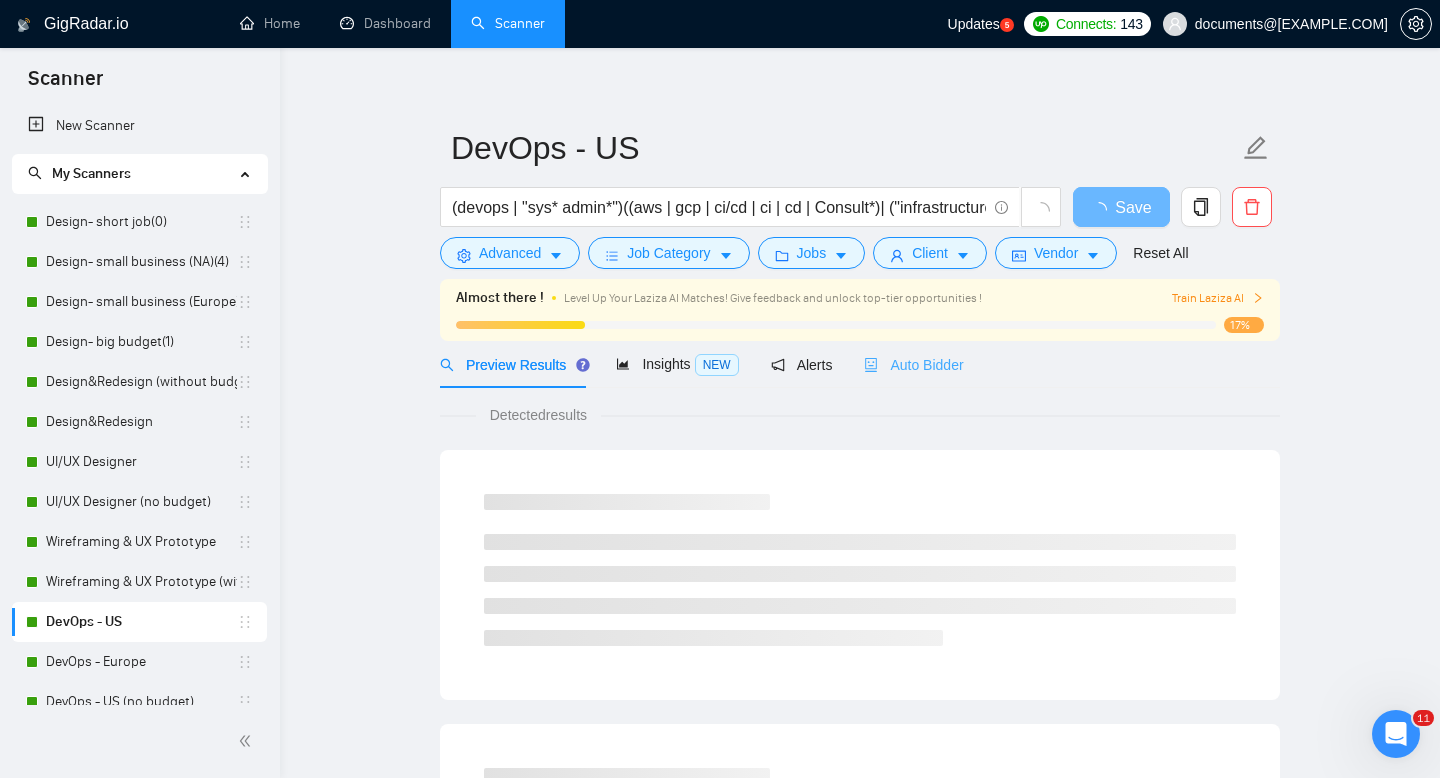click on "Auto Bidder" at bounding box center (913, 364) 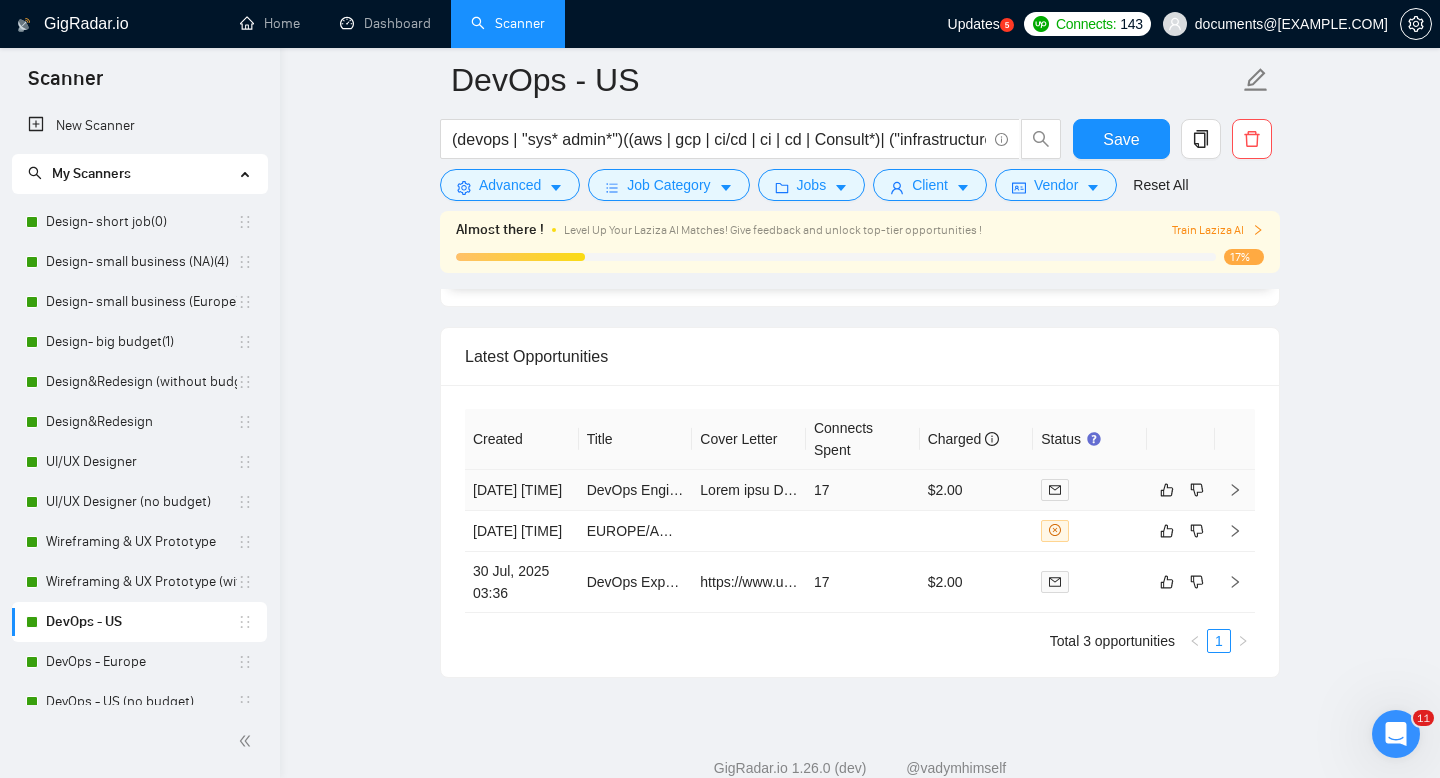 scroll, scrollTop: 4819, scrollLeft: 0, axis: vertical 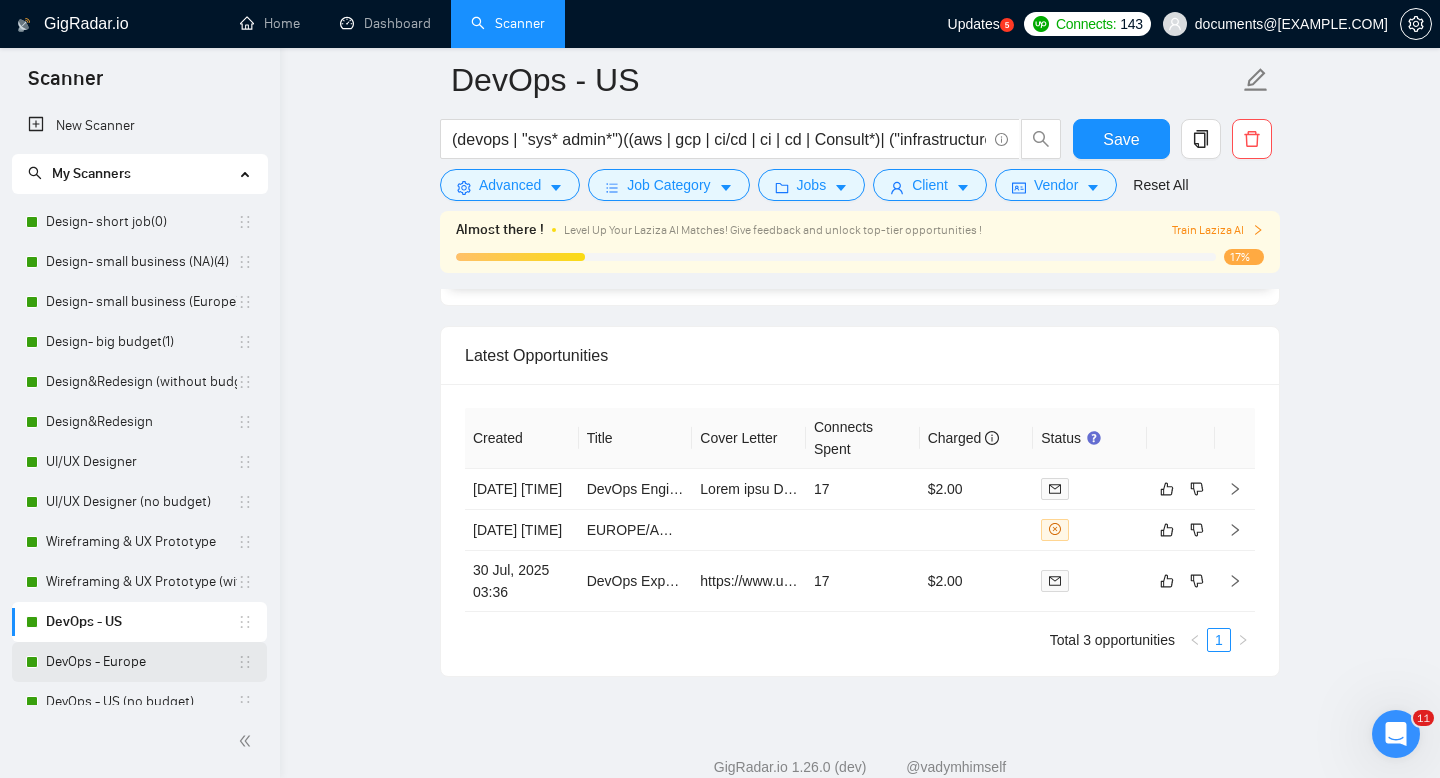 click on "DevOps - Europe" at bounding box center [141, 662] 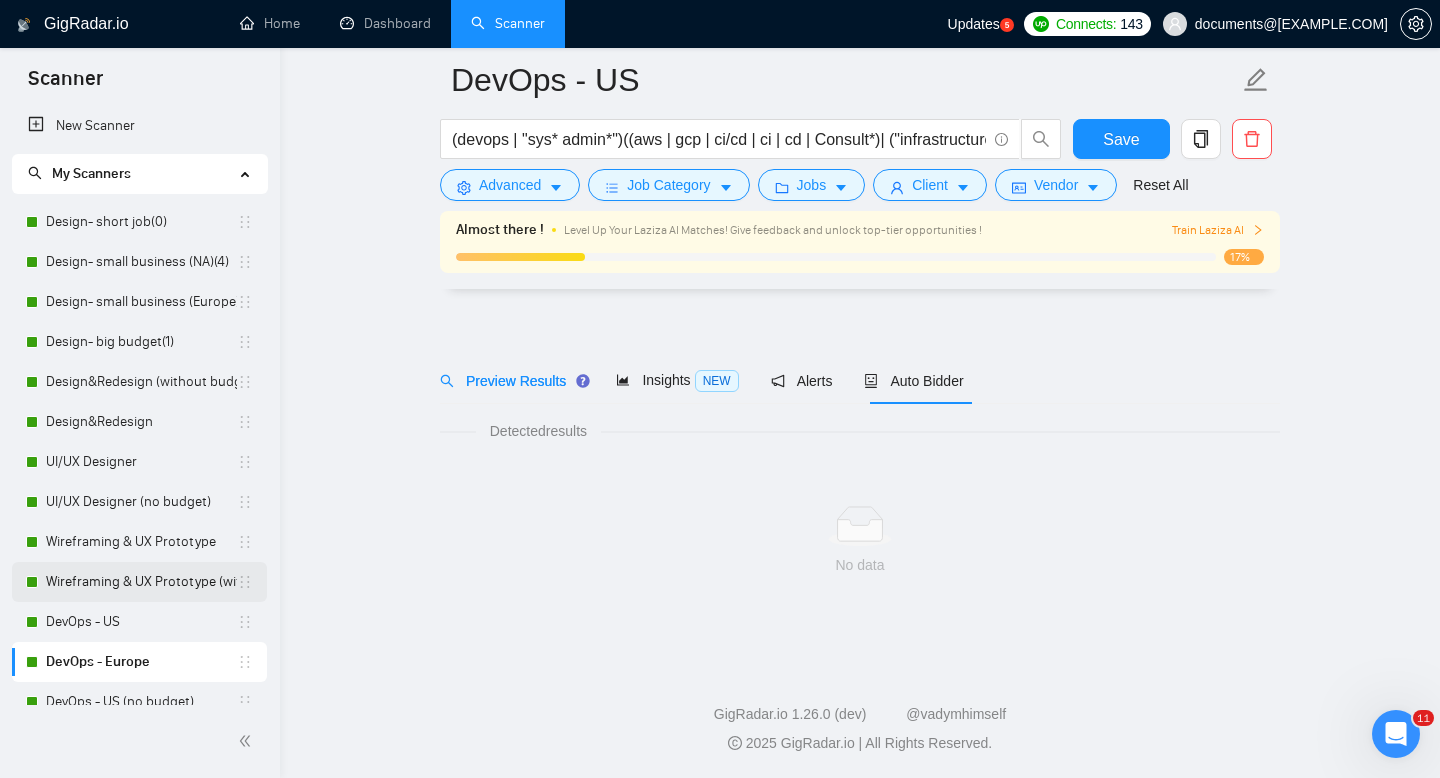 scroll, scrollTop: 14, scrollLeft: 0, axis: vertical 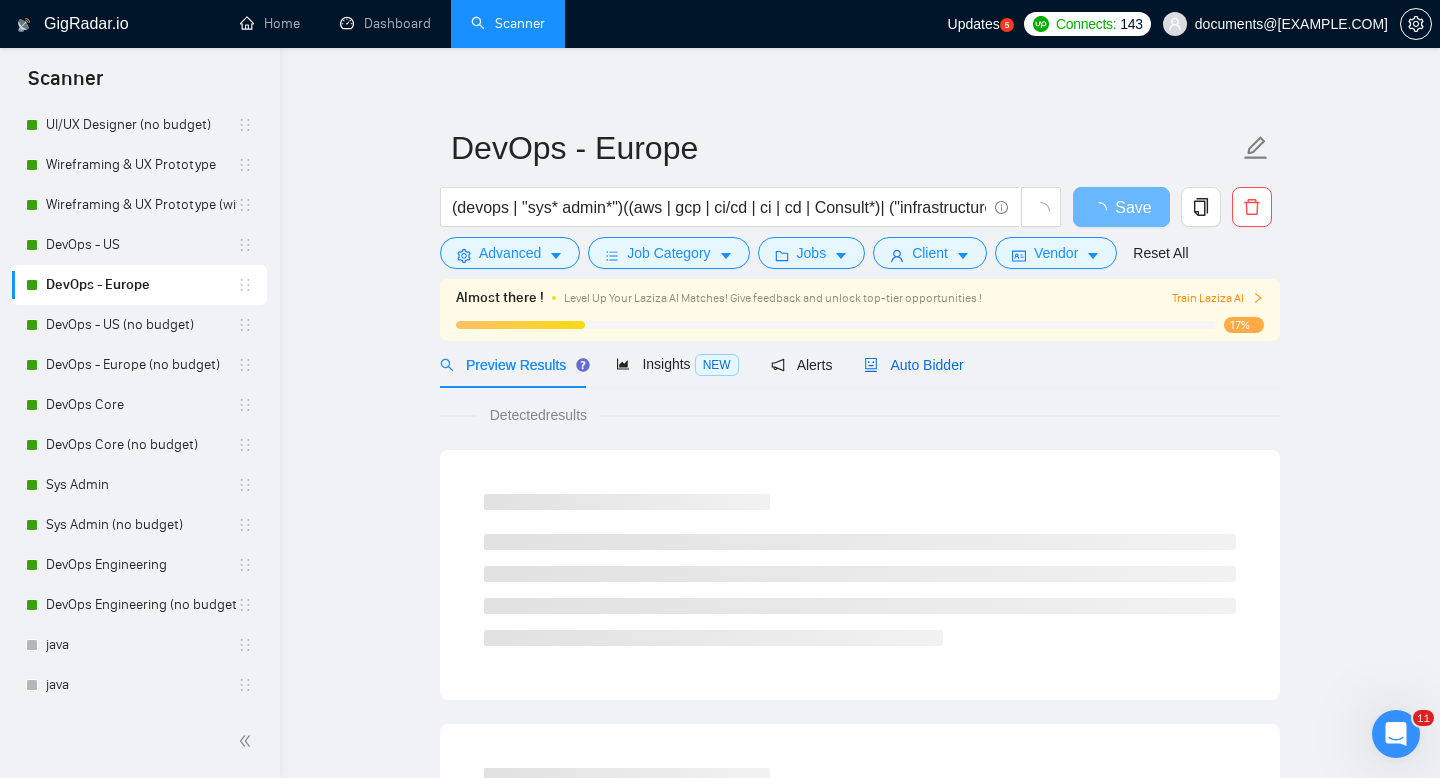 click on "Auto Bidder" at bounding box center (913, 365) 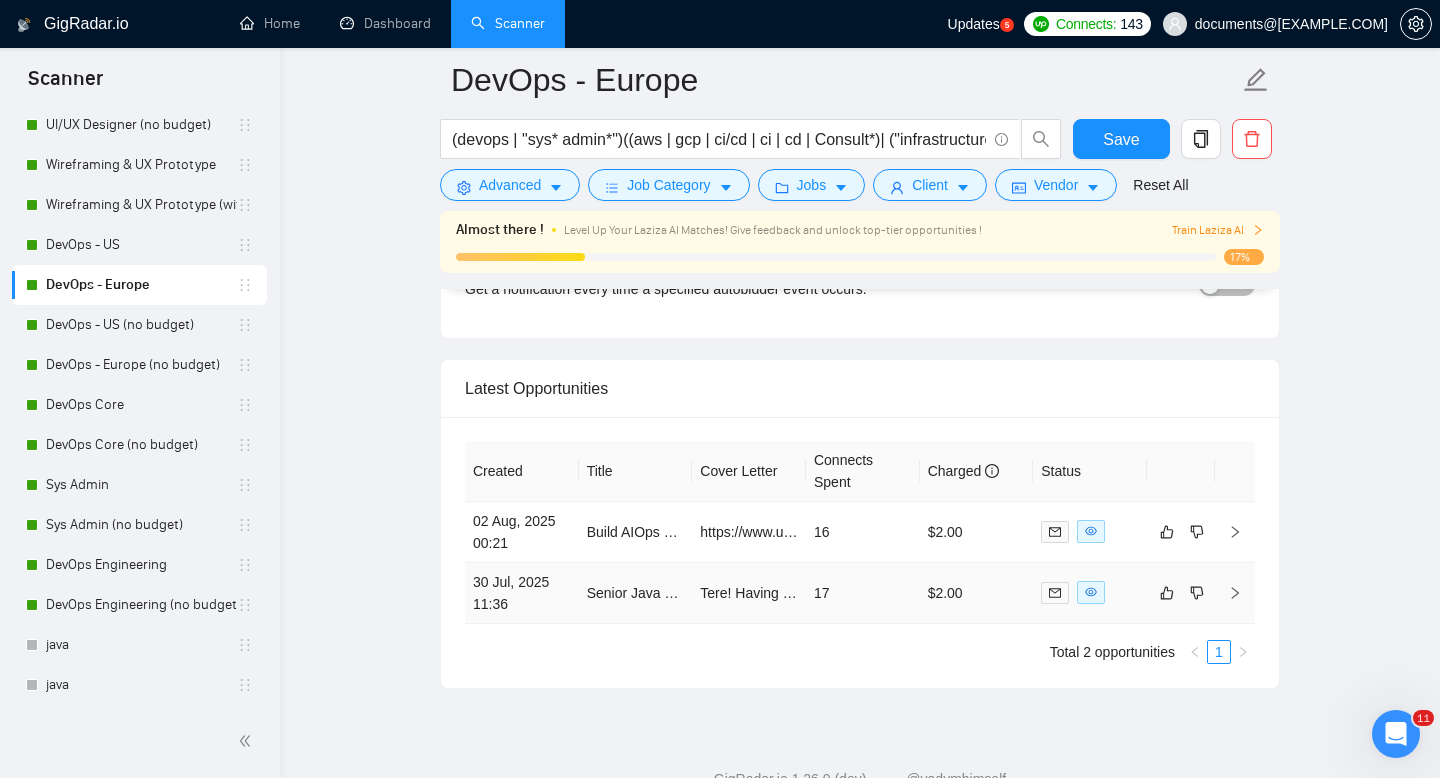 scroll, scrollTop: 4850, scrollLeft: 0, axis: vertical 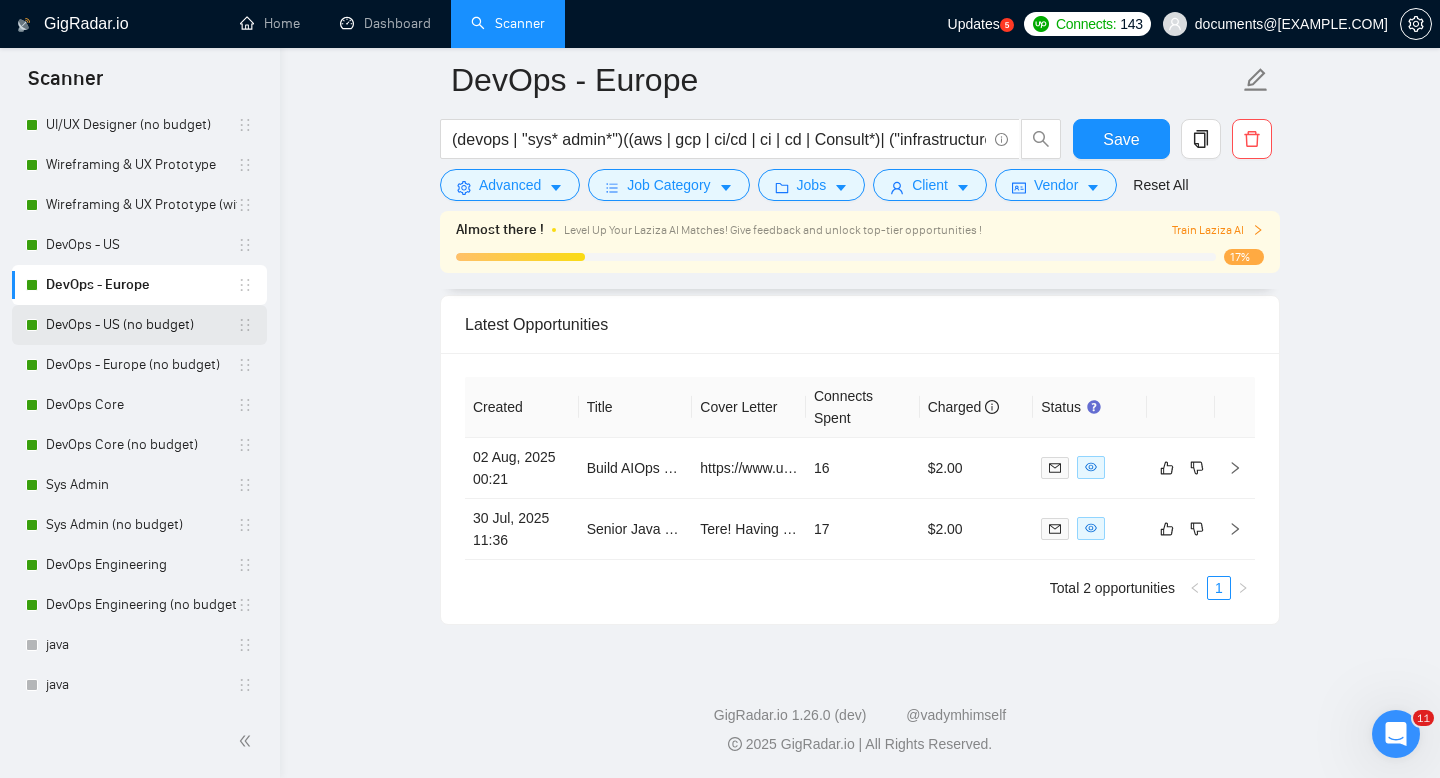 click on "DevOps - US (no budget)" at bounding box center (141, 325) 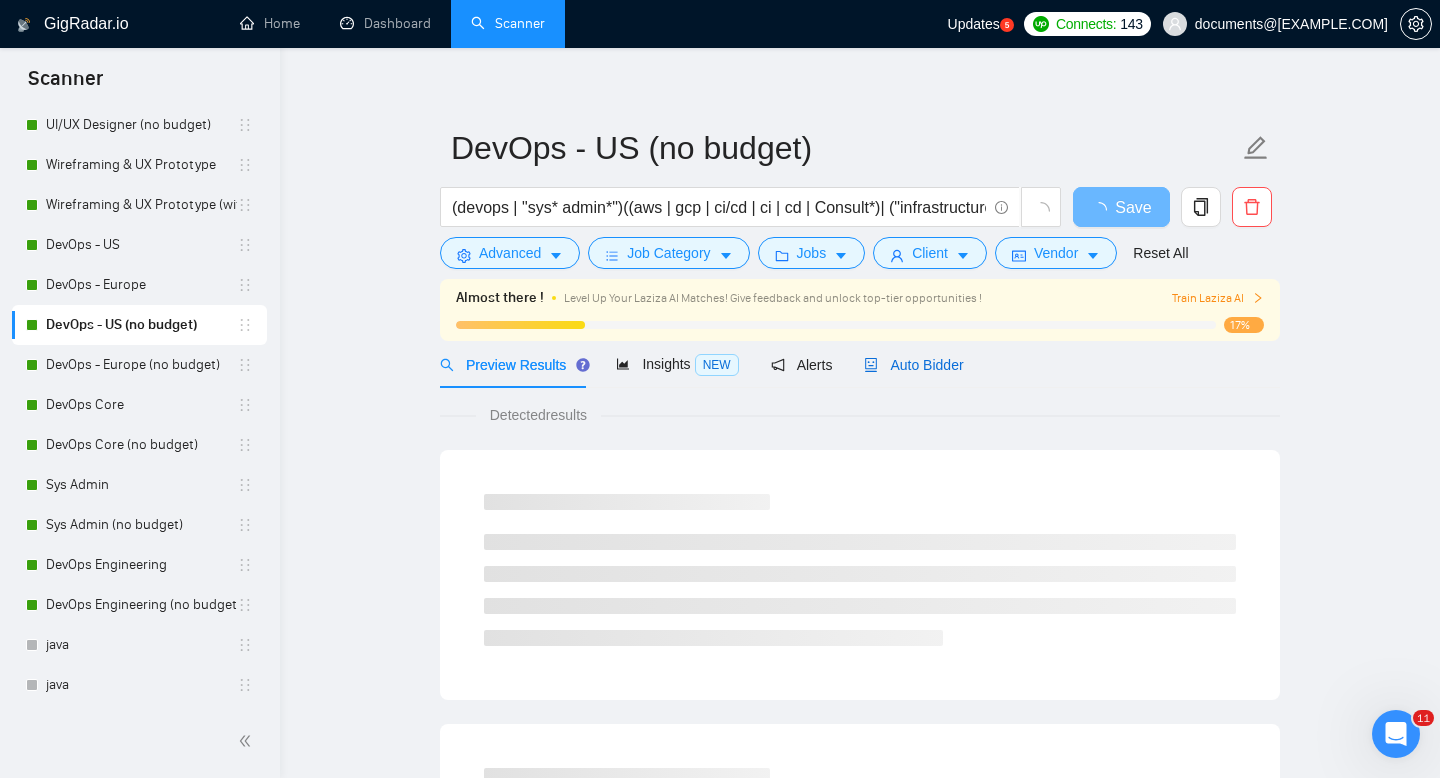 click on "Auto Bidder" at bounding box center [913, 365] 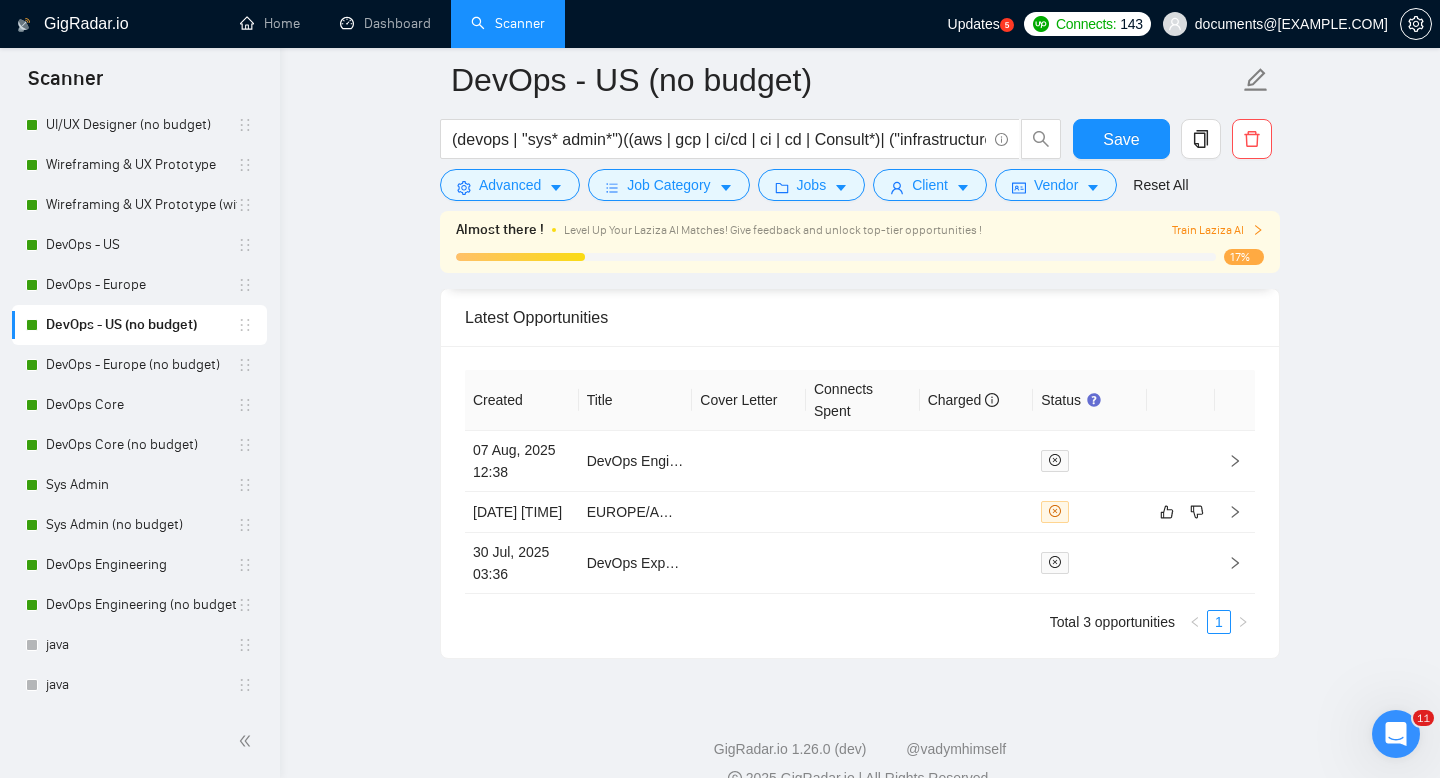 scroll, scrollTop: 4943, scrollLeft: 0, axis: vertical 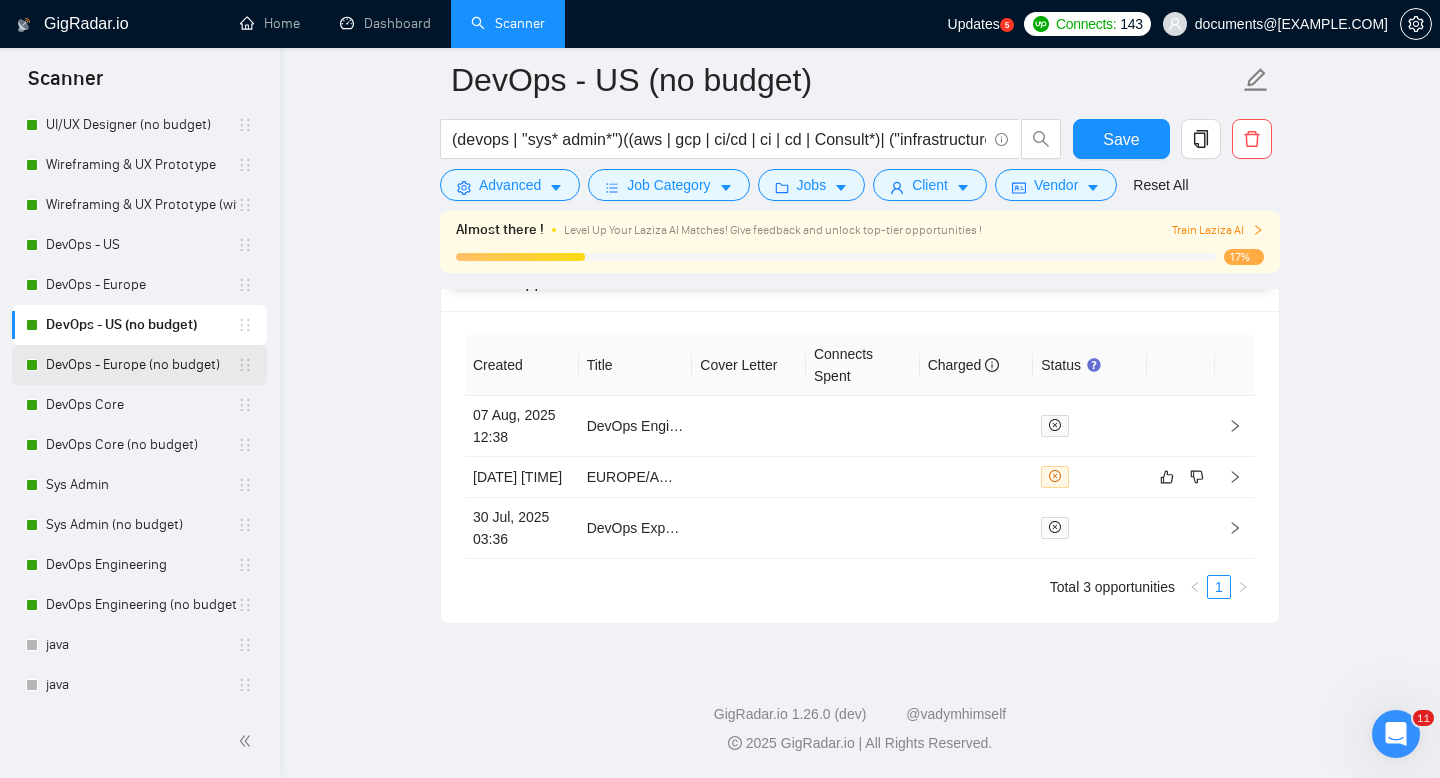 click on "DevOps - Europe (no budget)" at bounding box center [141, 365] 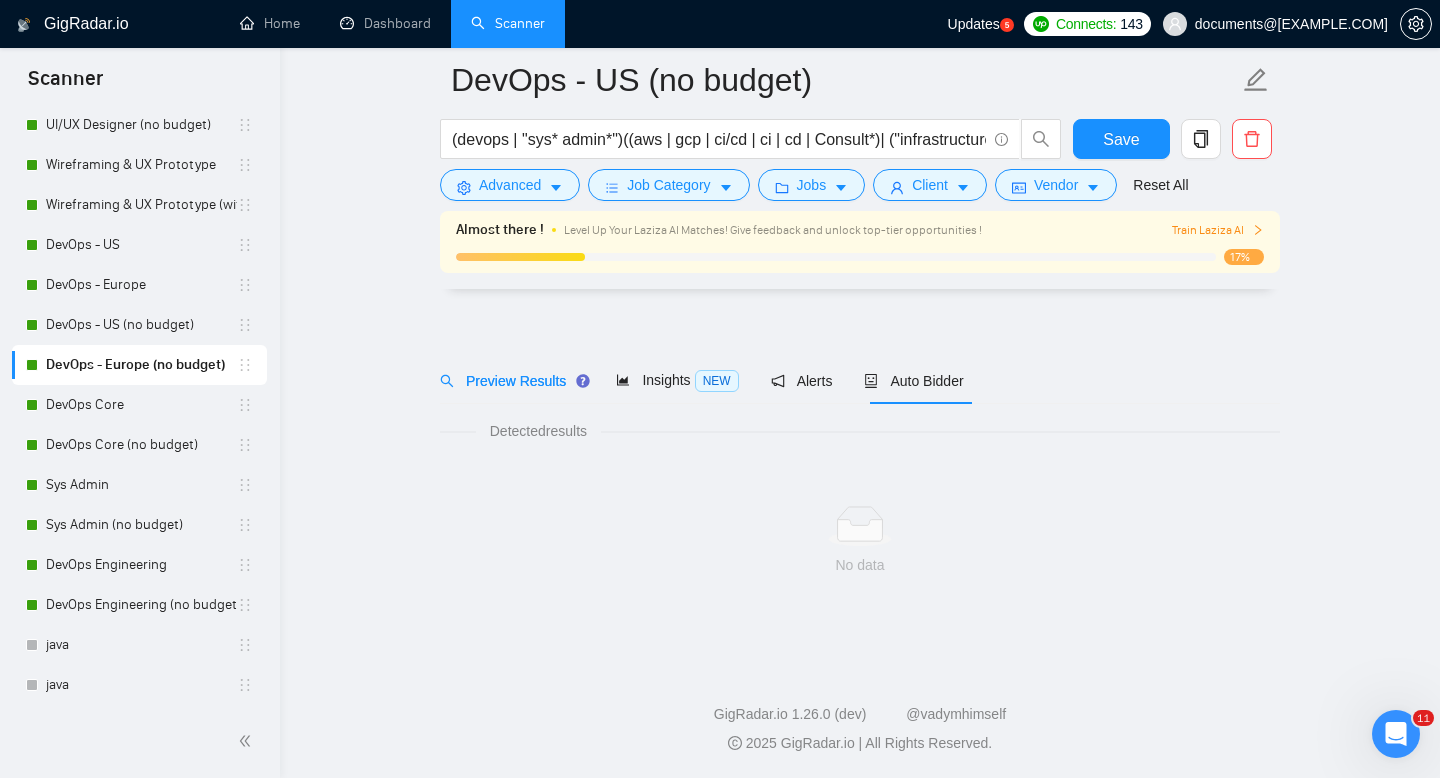 scroll, scrollTop: 14, scrollLeft: 0, axis: vertical 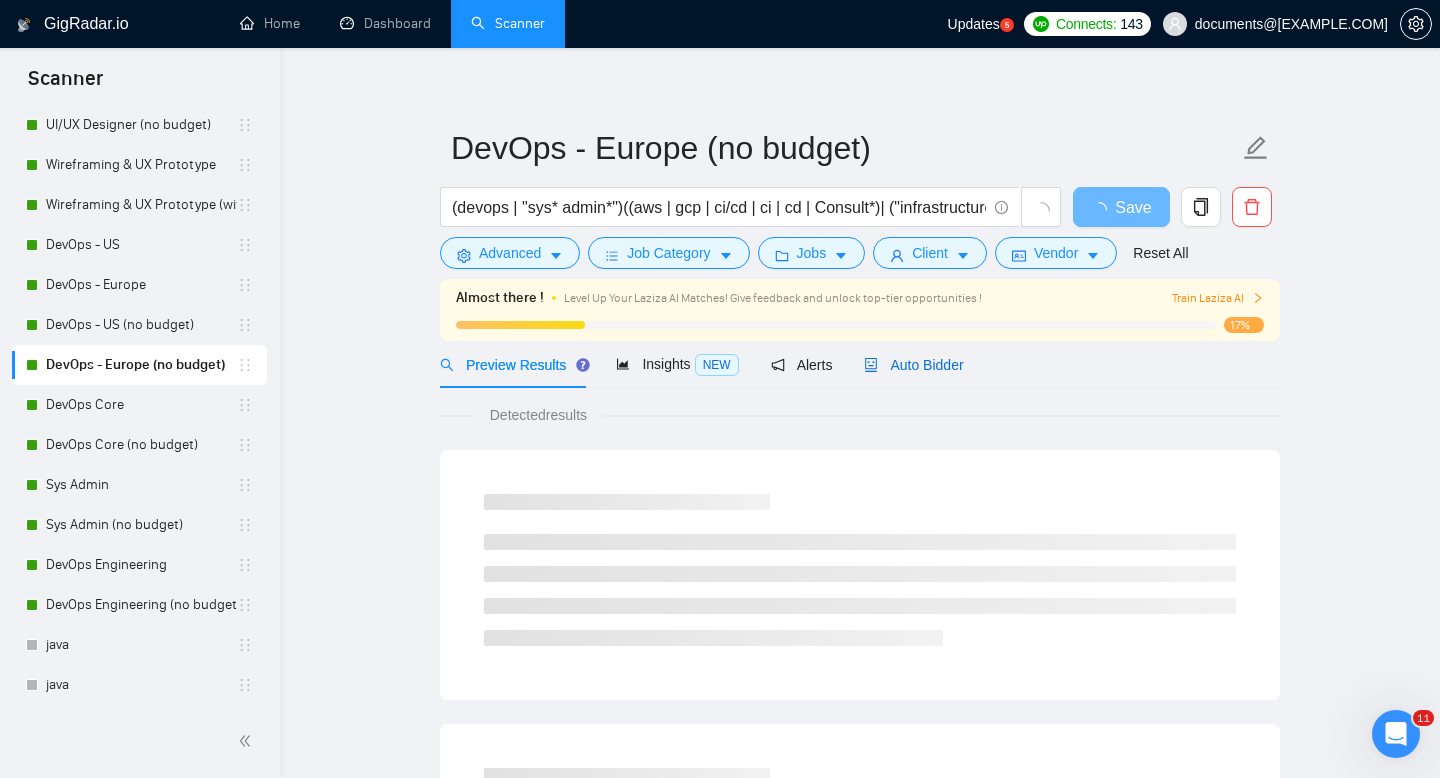 click on "Auto Bidder" at bounding box center (913, 365) 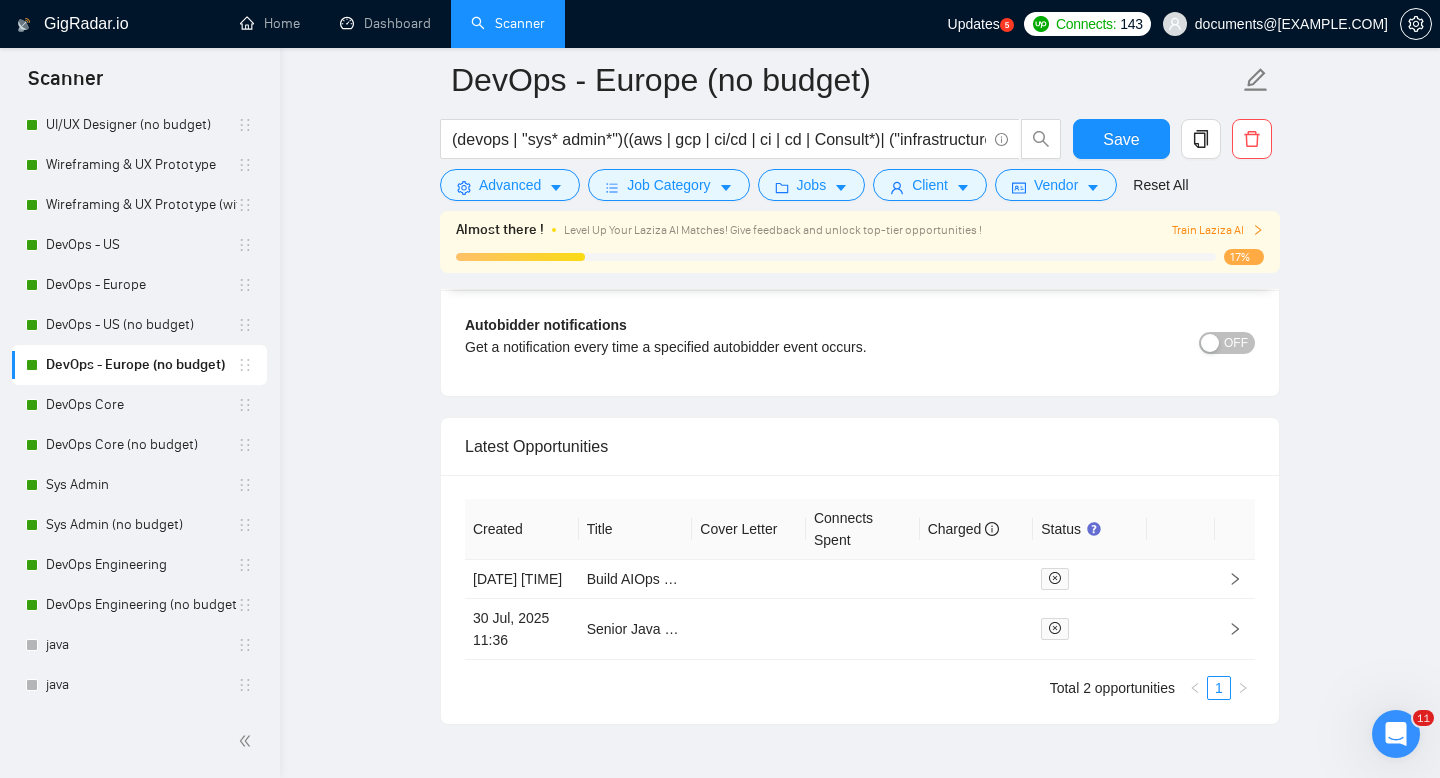 scroll, scrollTop: 4850, scrollLeft: 0, axis: vertical 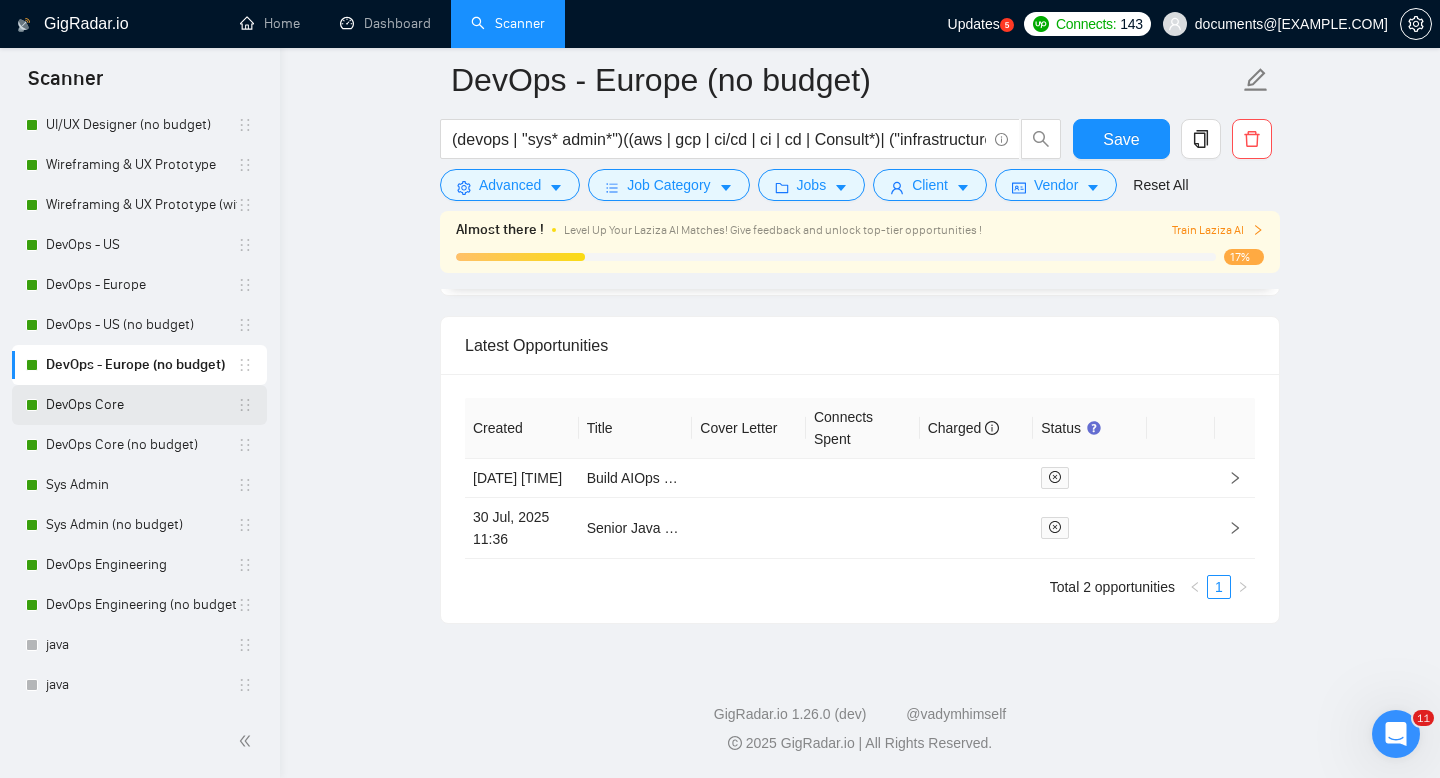 click on "DevOps Core" at bounding box center [141, 405] 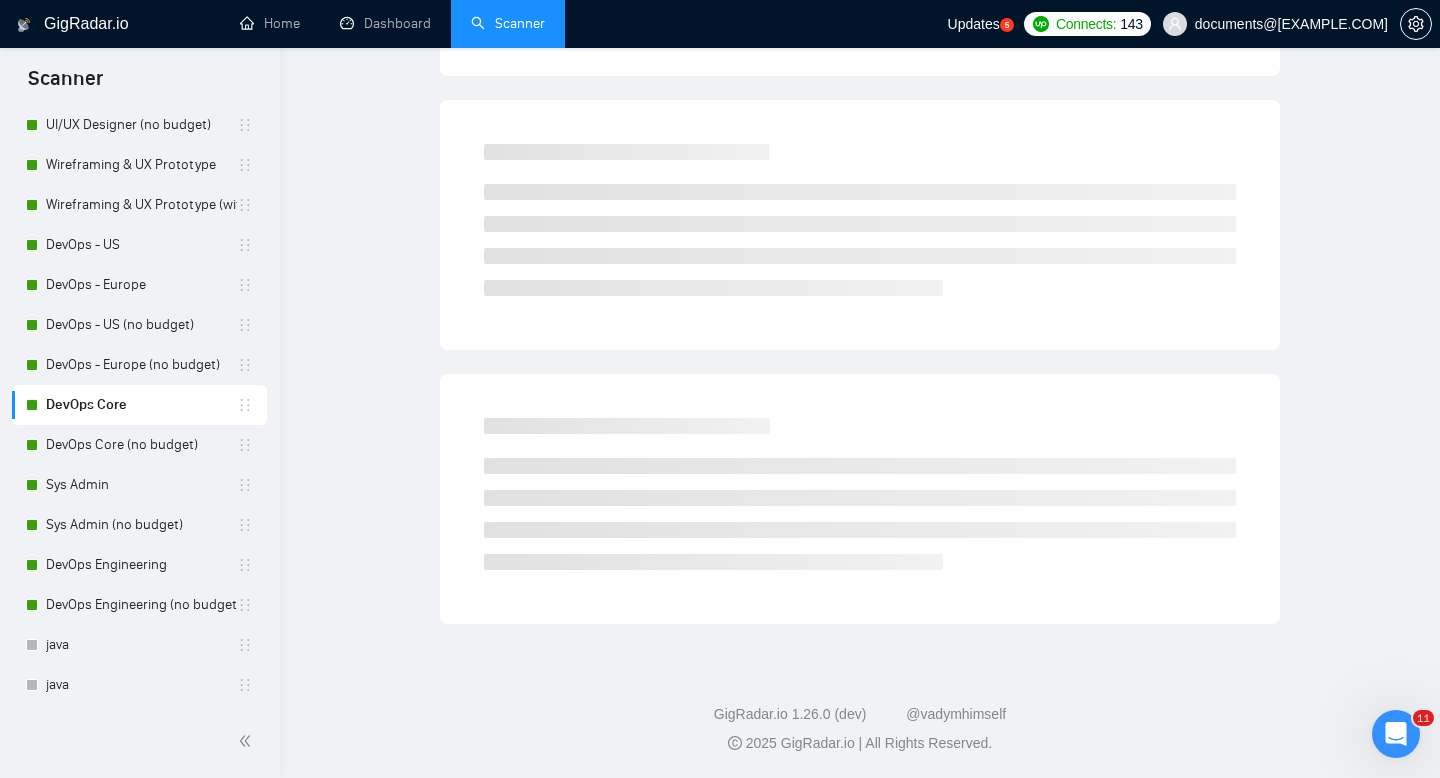 scroll, scrollTop: 14, scrollLeft: 0, axis: vertical 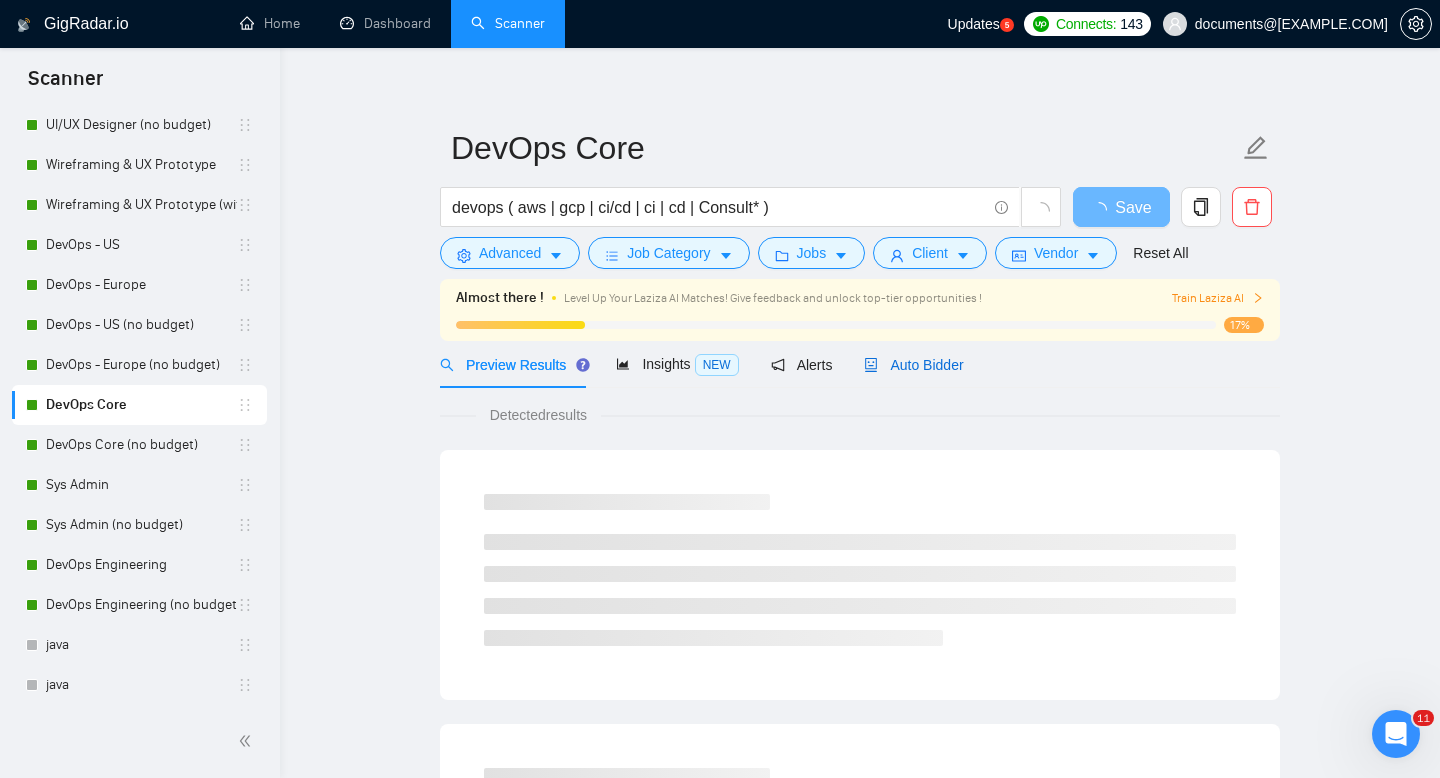 click on "Auto Bidder" at bounding box center [913, 365] 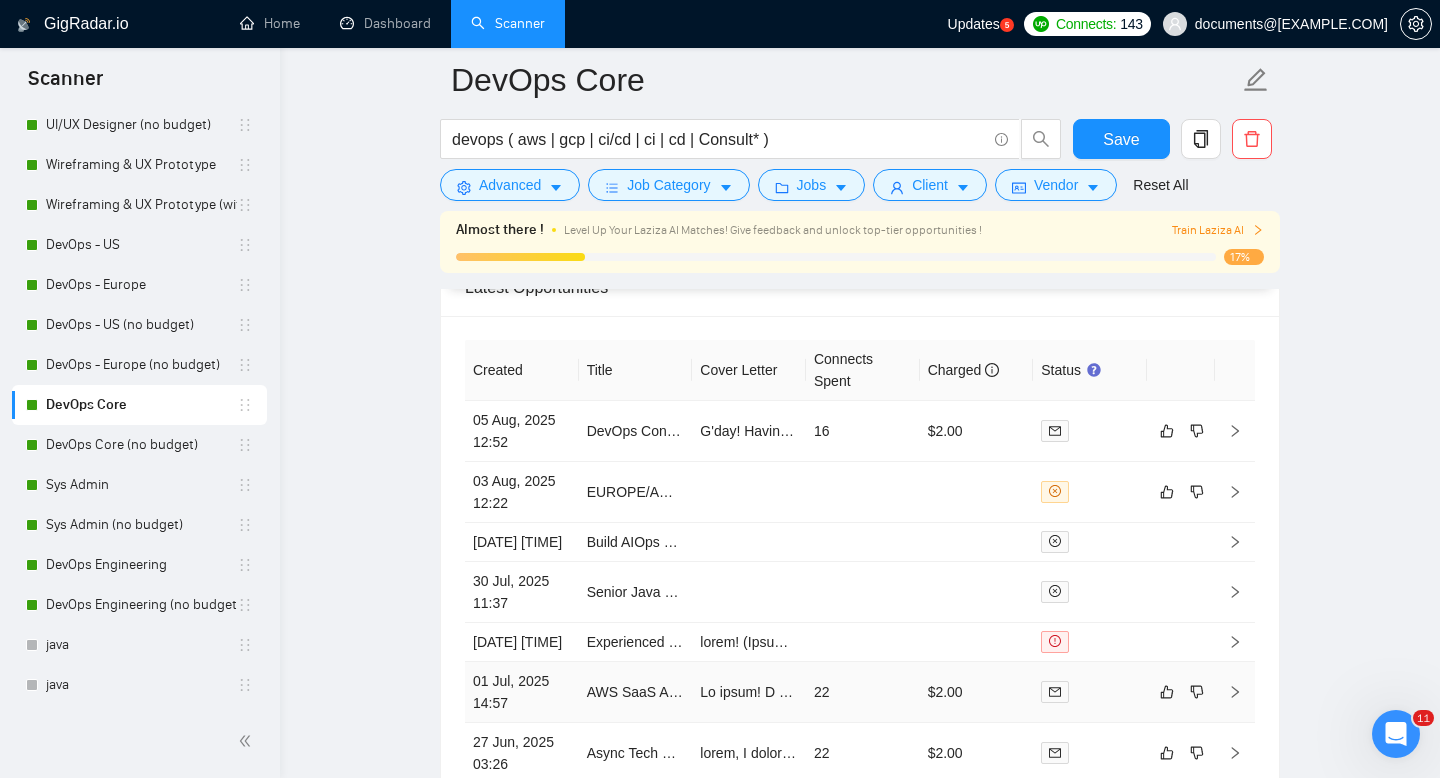scroll, scrollTop: 4884, scrollLeft: 0, axis: vertical 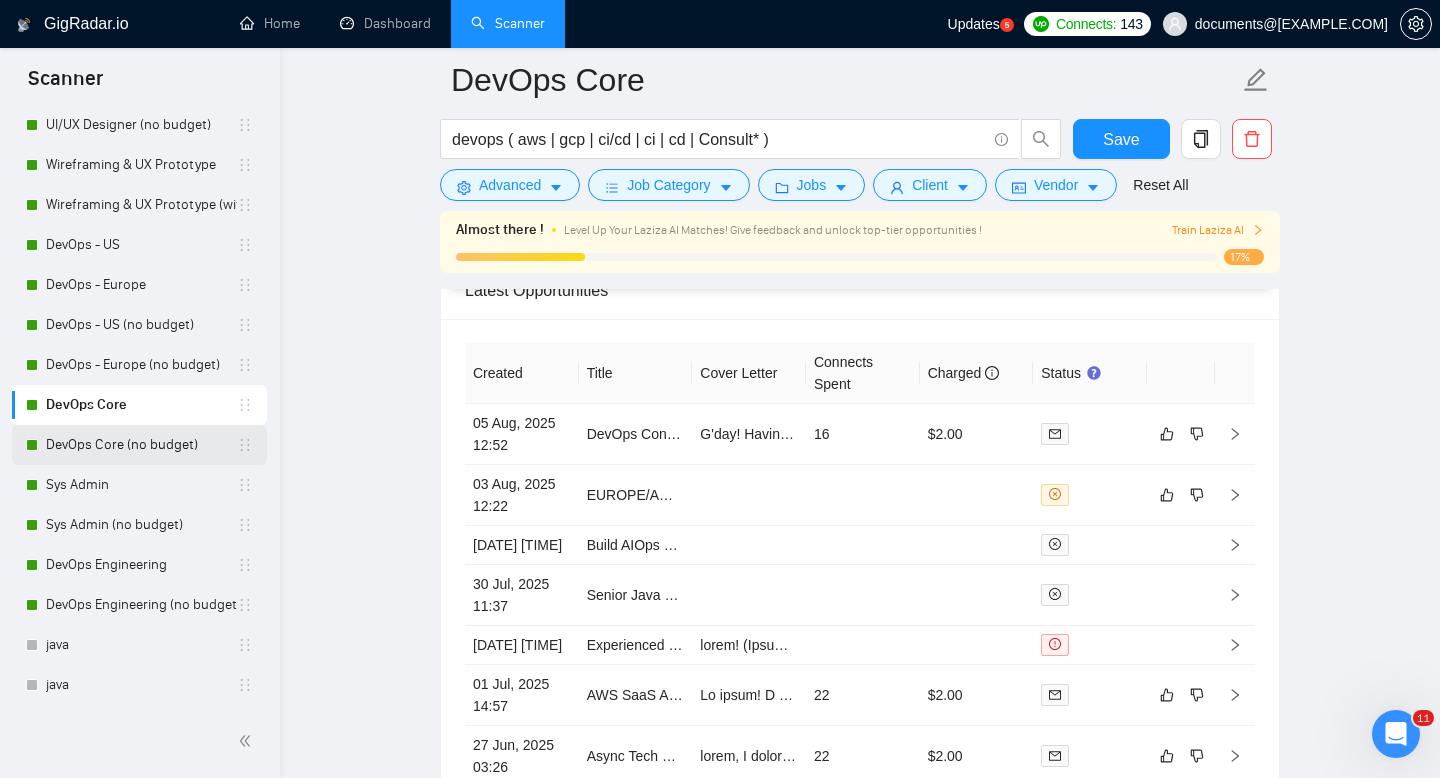 click on "DevOps Core (no budget)" at bounding box center (141, 445) 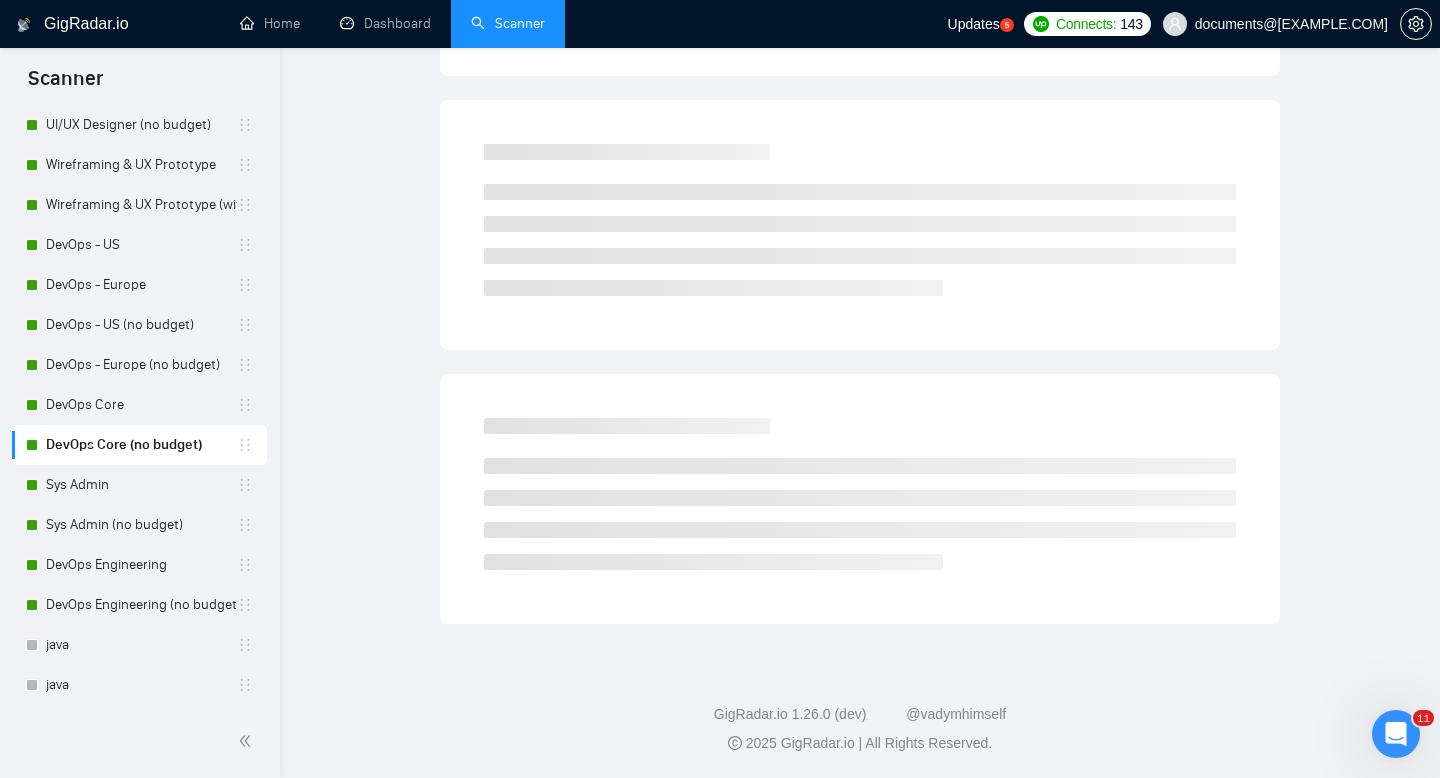 scroll, scrollTop: 14, scrollLeft: 0, axis: vertical 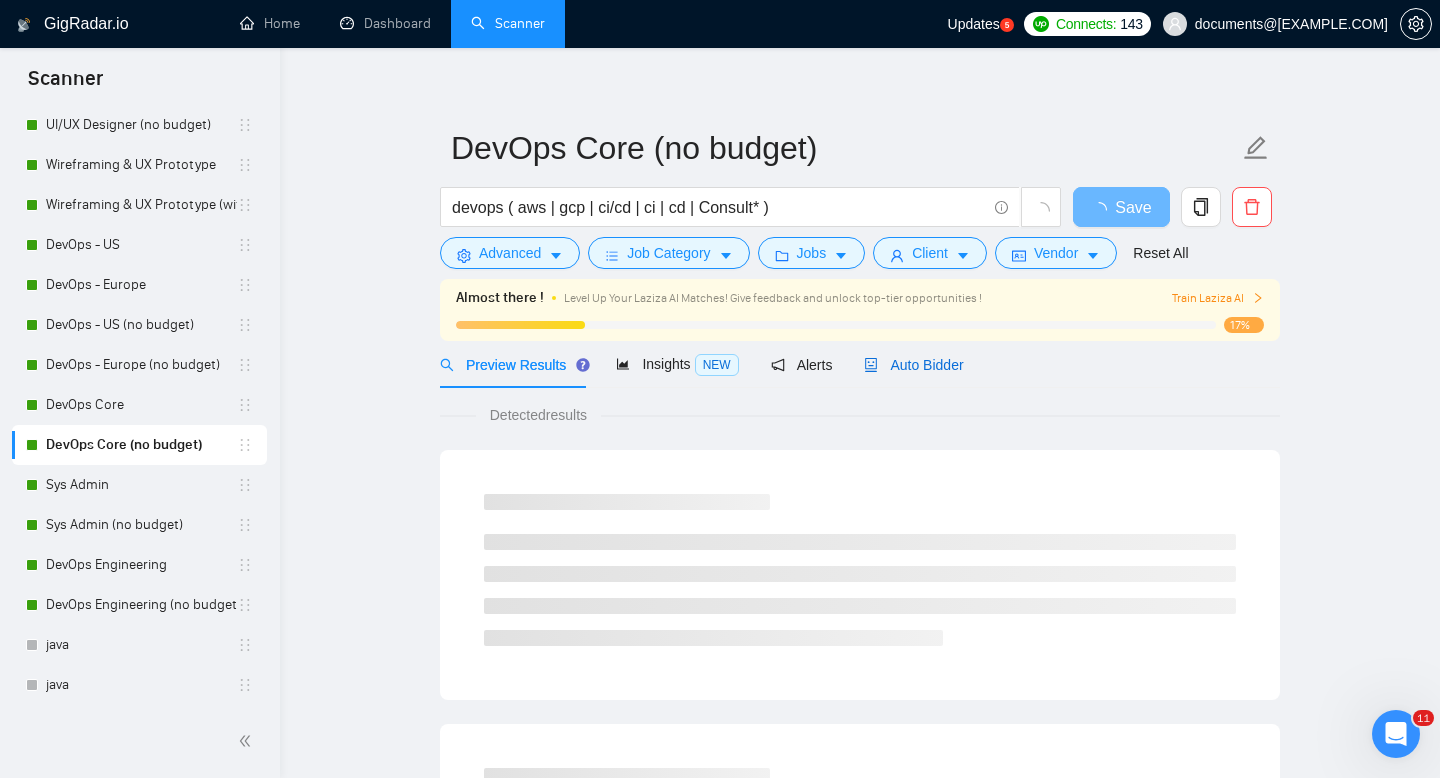 click on "Auto Bidder" at bounding box center (913, 365) 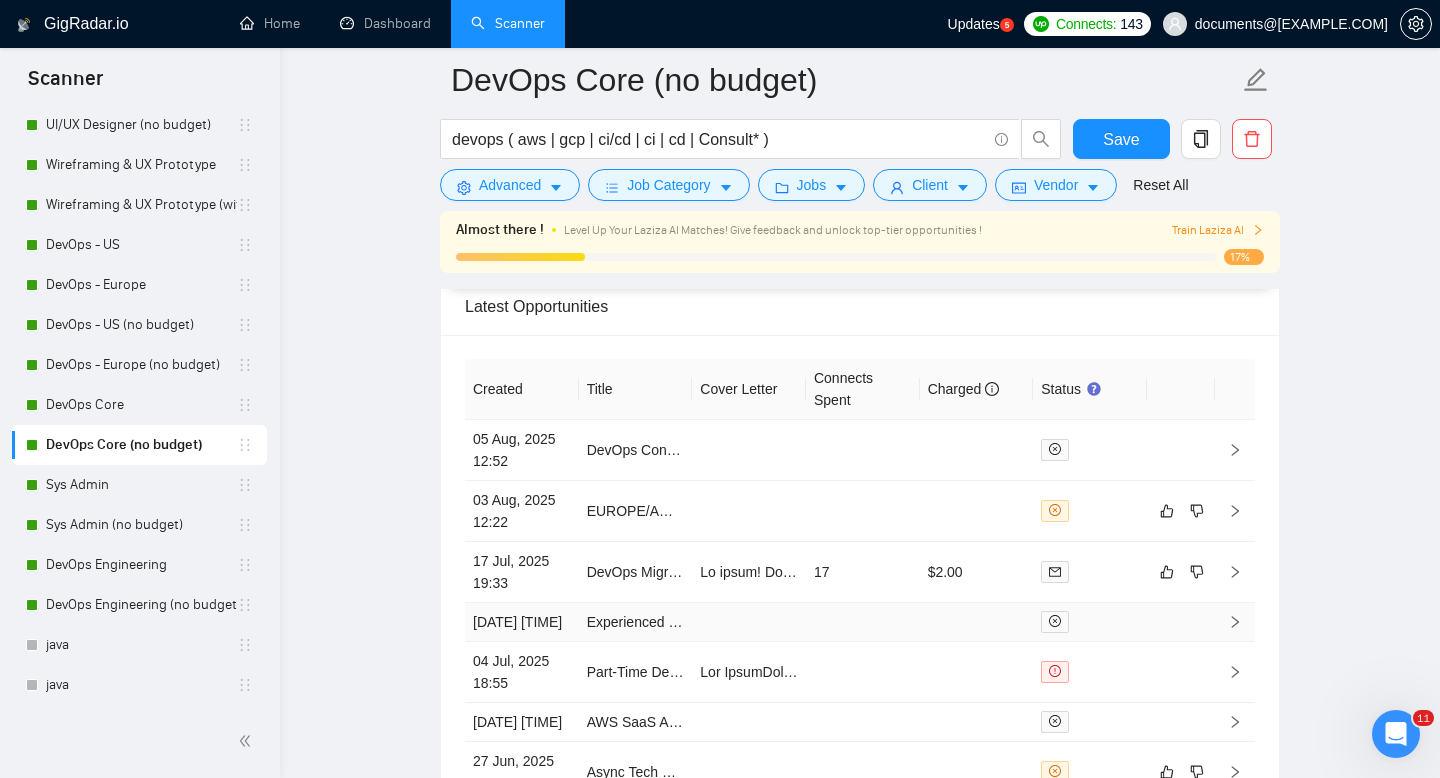 scroll, scrollTop: 4855, scrollLeft: 0, axis: vertical 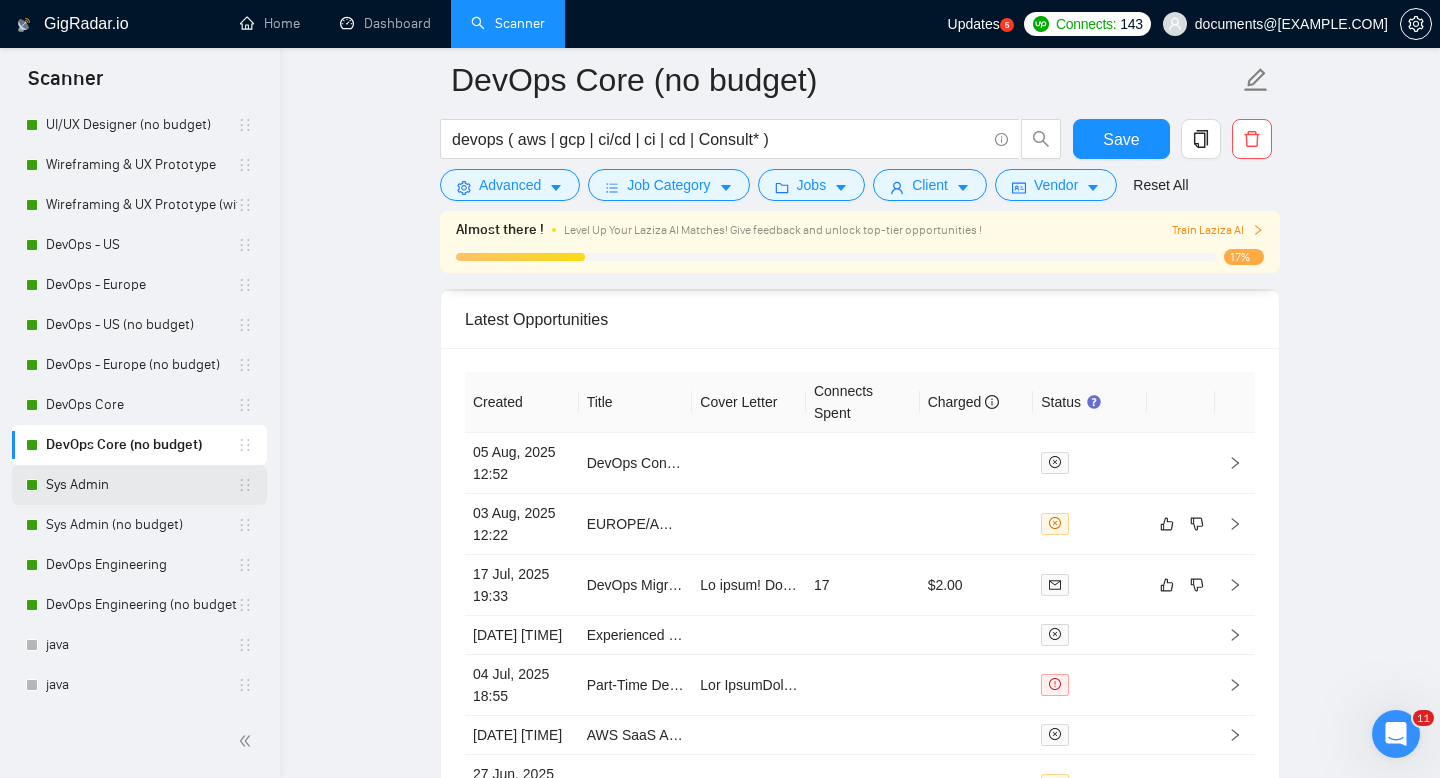 click on "Sys Admin" at bounding box center [141, 485] 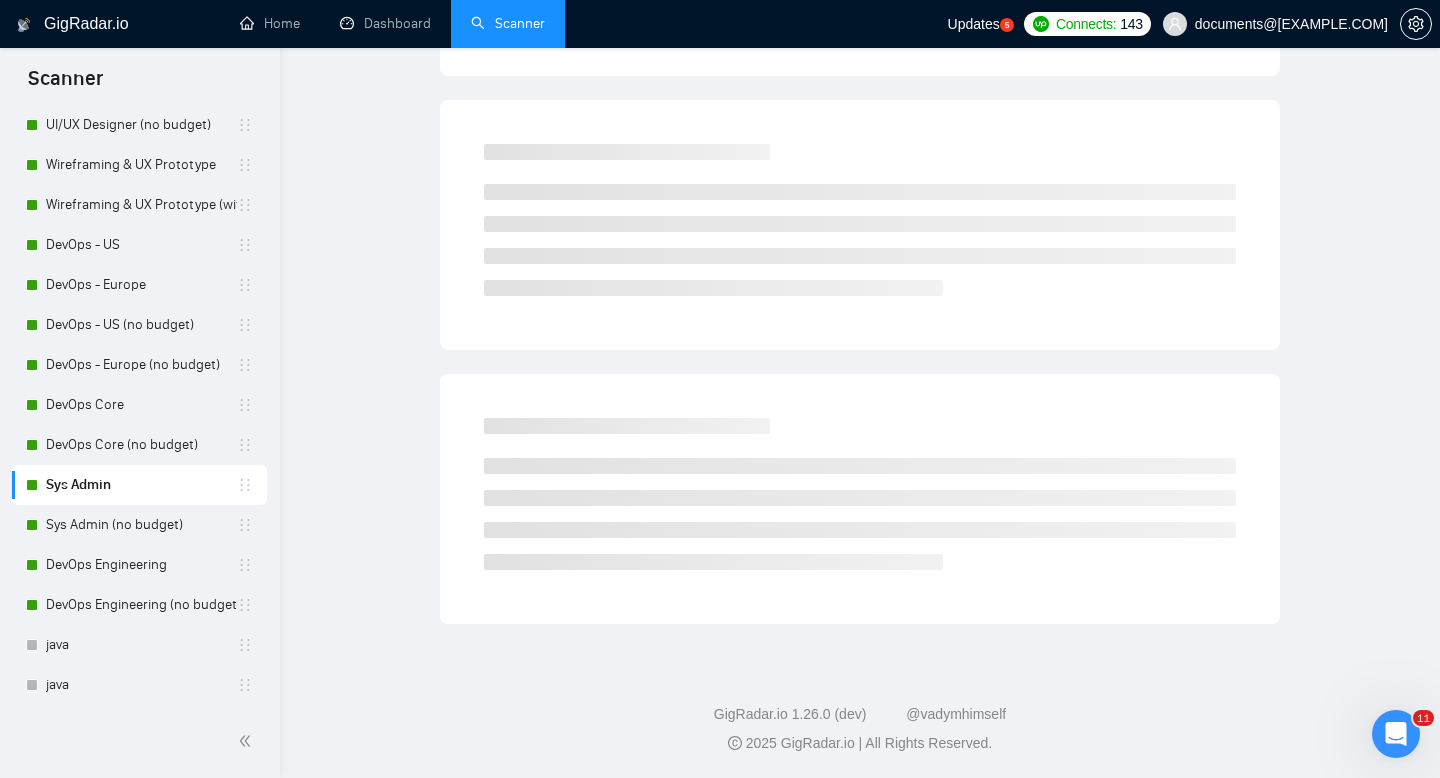 scroll, scrollTop: 14, scrollLeft: 0, axis: vertical 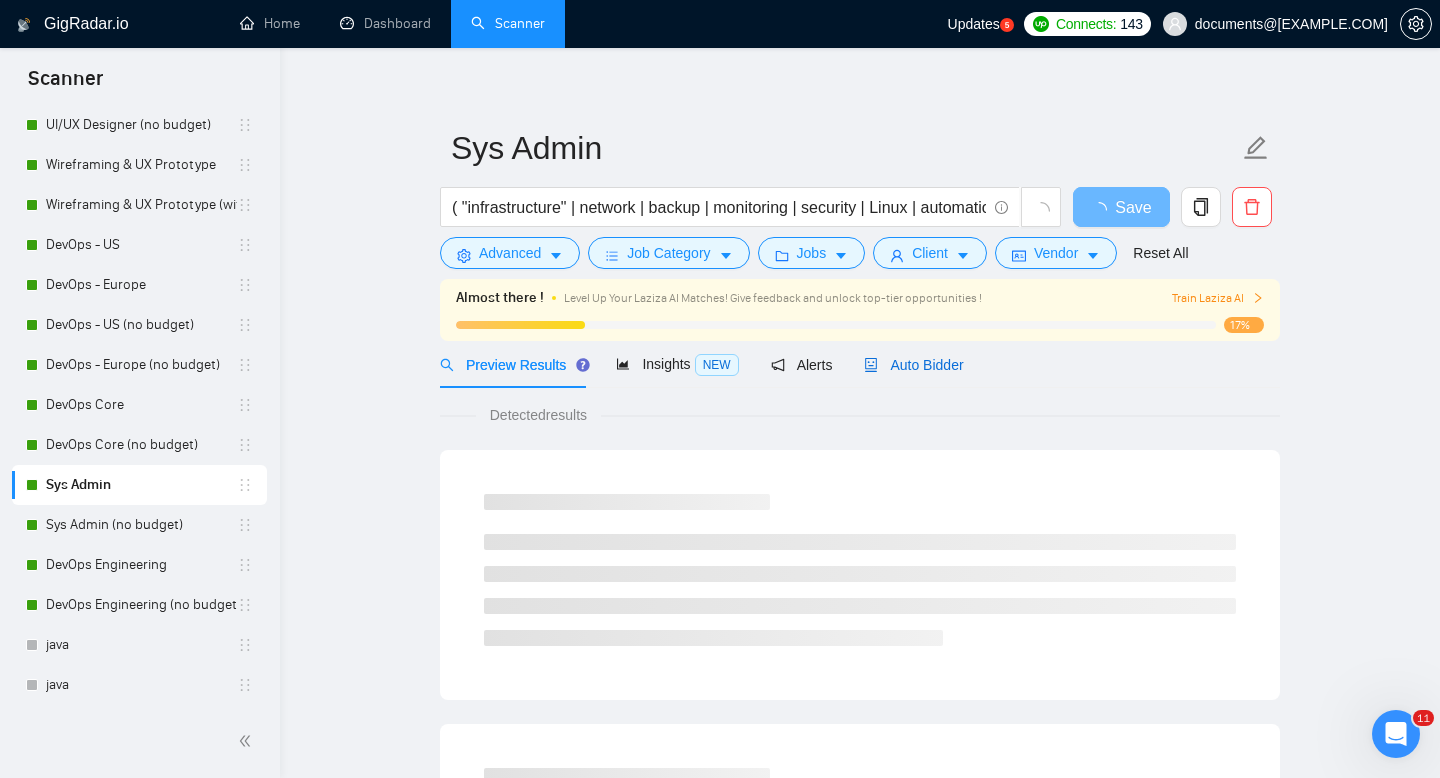 click on "Auto Bidder" at bounding box center [913, 365] 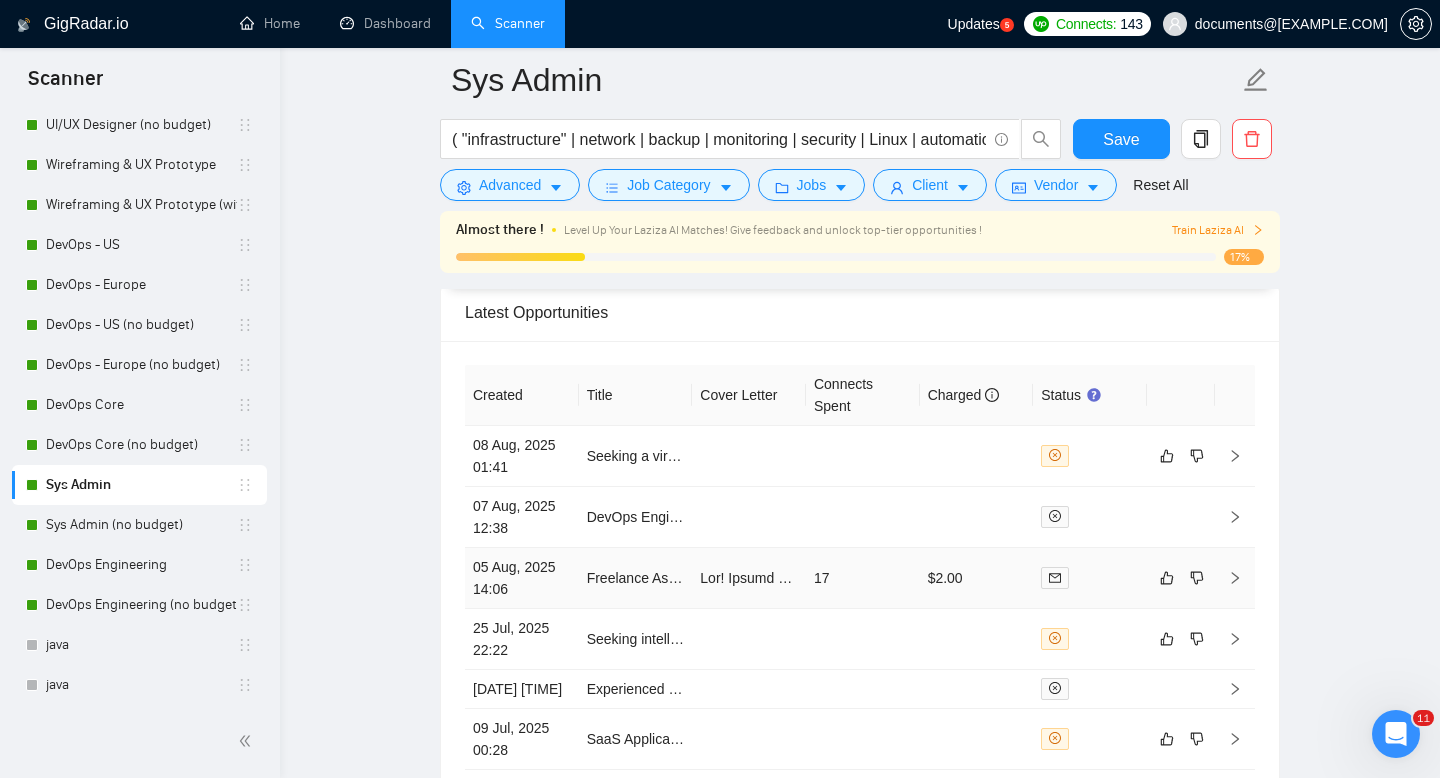 scroll, scrollTop: 4842, scrollLeft: 0, axis: vertical 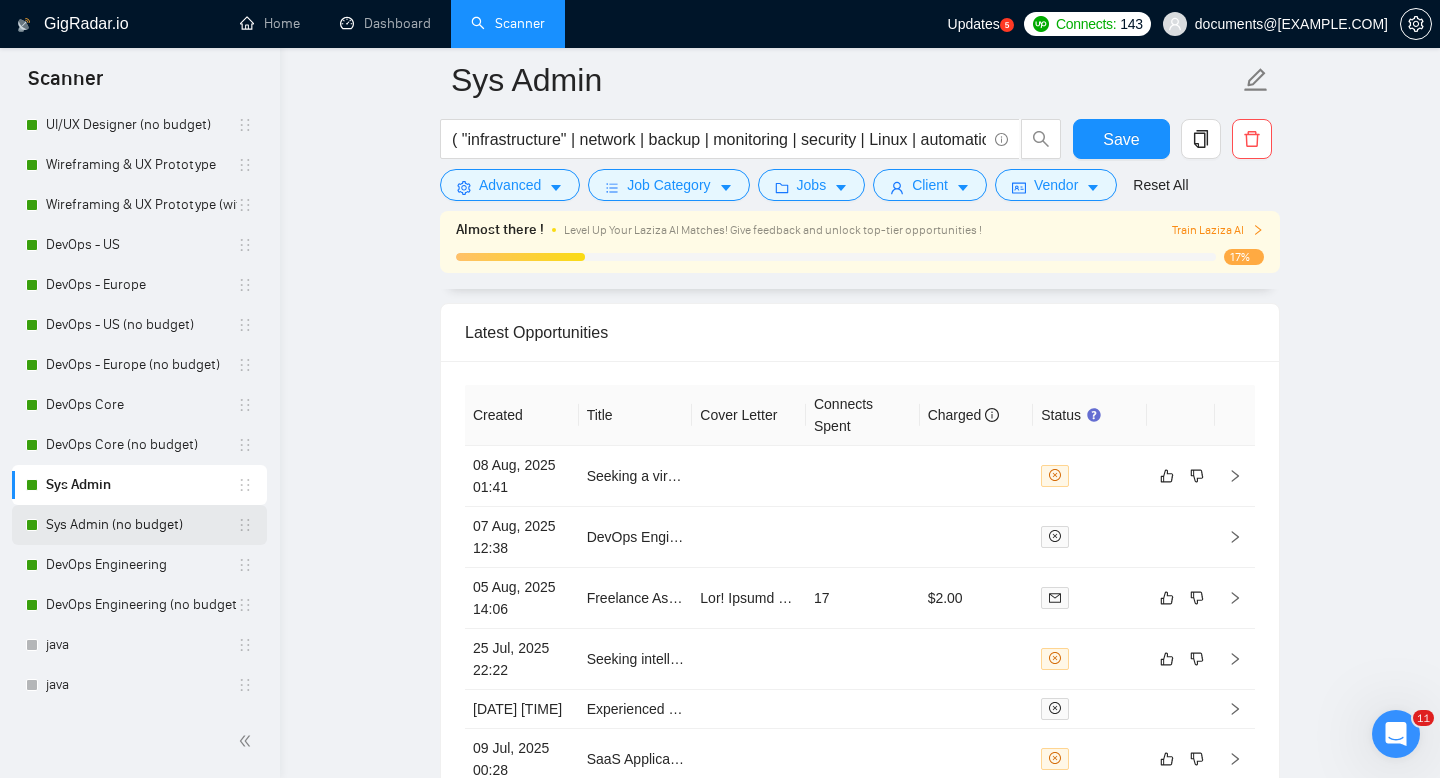click on "Sys Admin (no budget)" at bounding box center [141, 525] 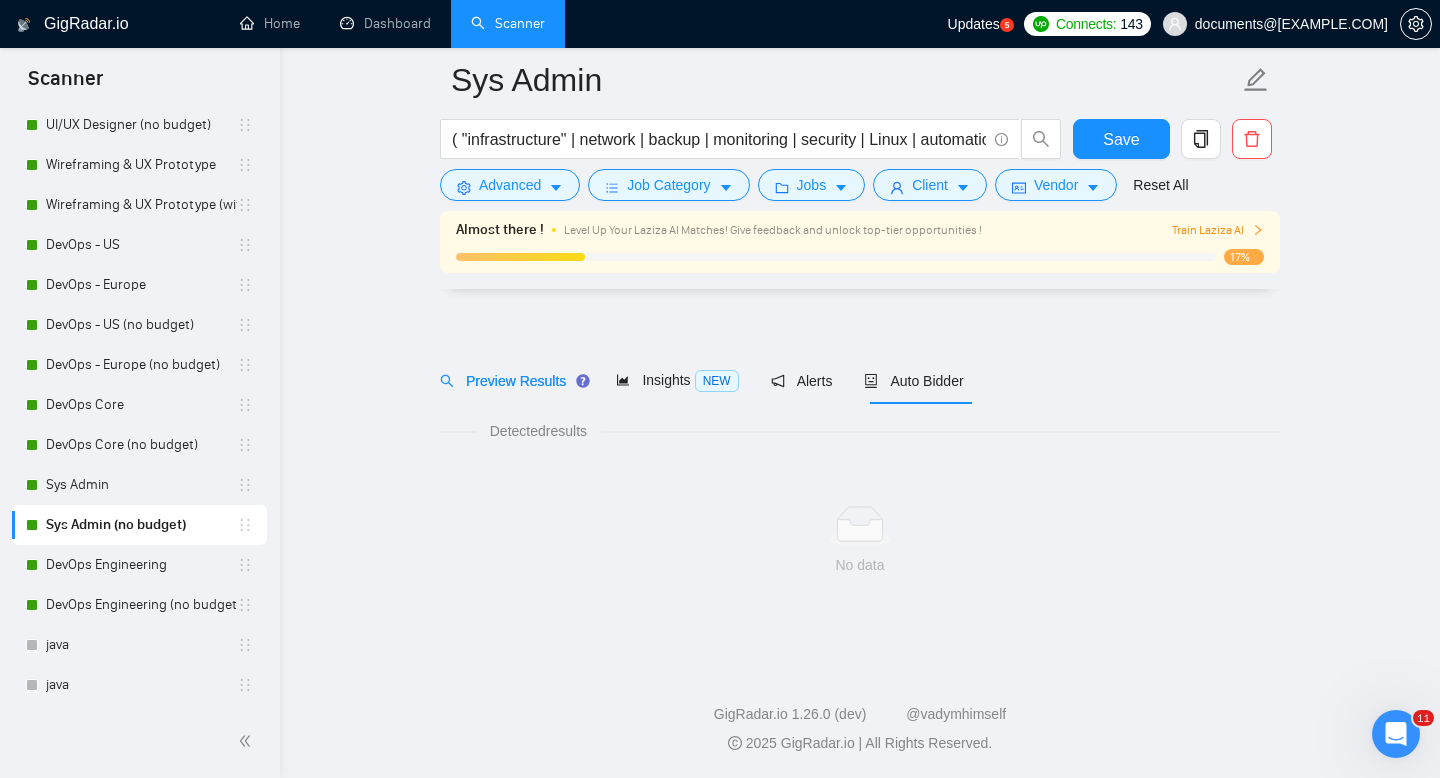 scroll, scrollTop: 14, scrollLeft: 0, axis: vertical 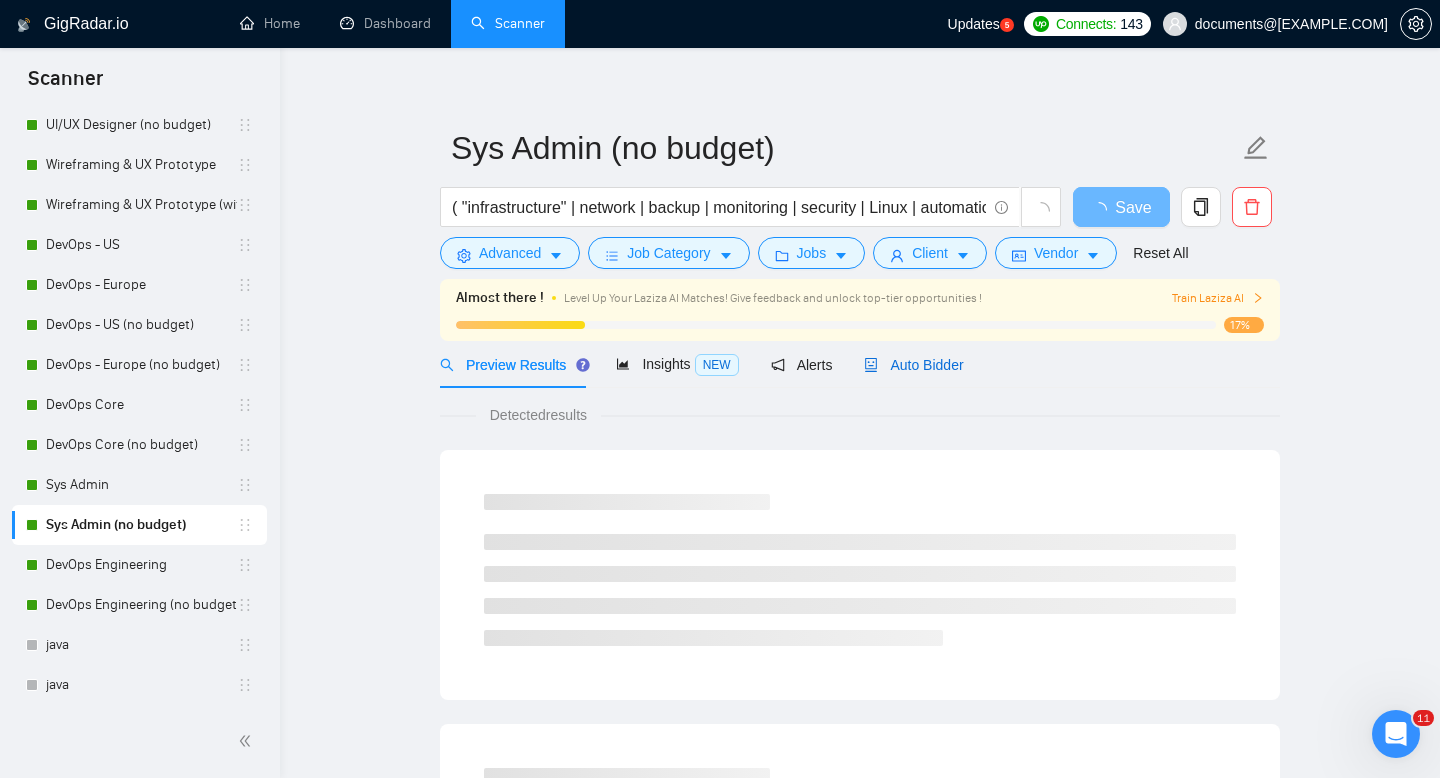 click on "Auto Bidder" at bounding box center (913, 365) 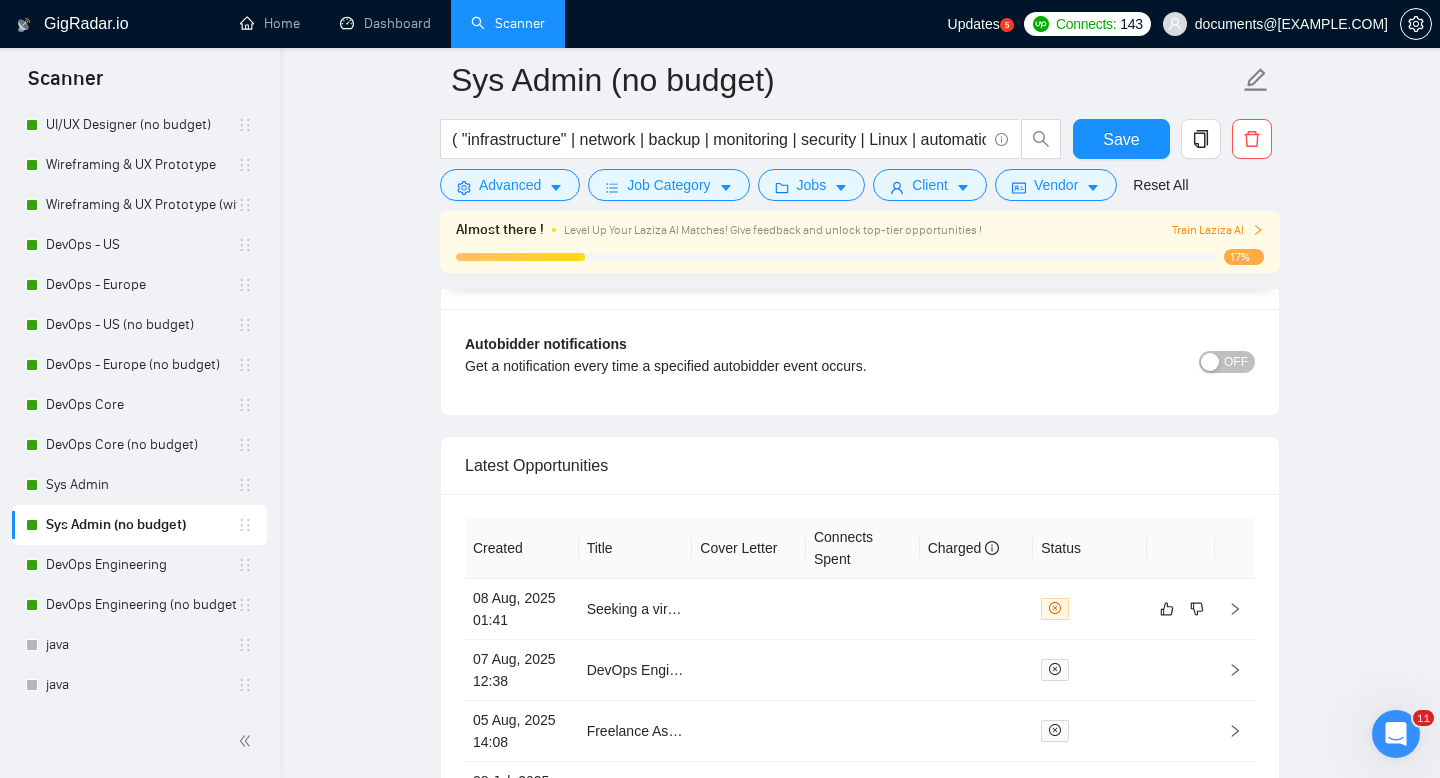 scroll, scrollTop: 4710, scrollLeft: 0, axis: vertical 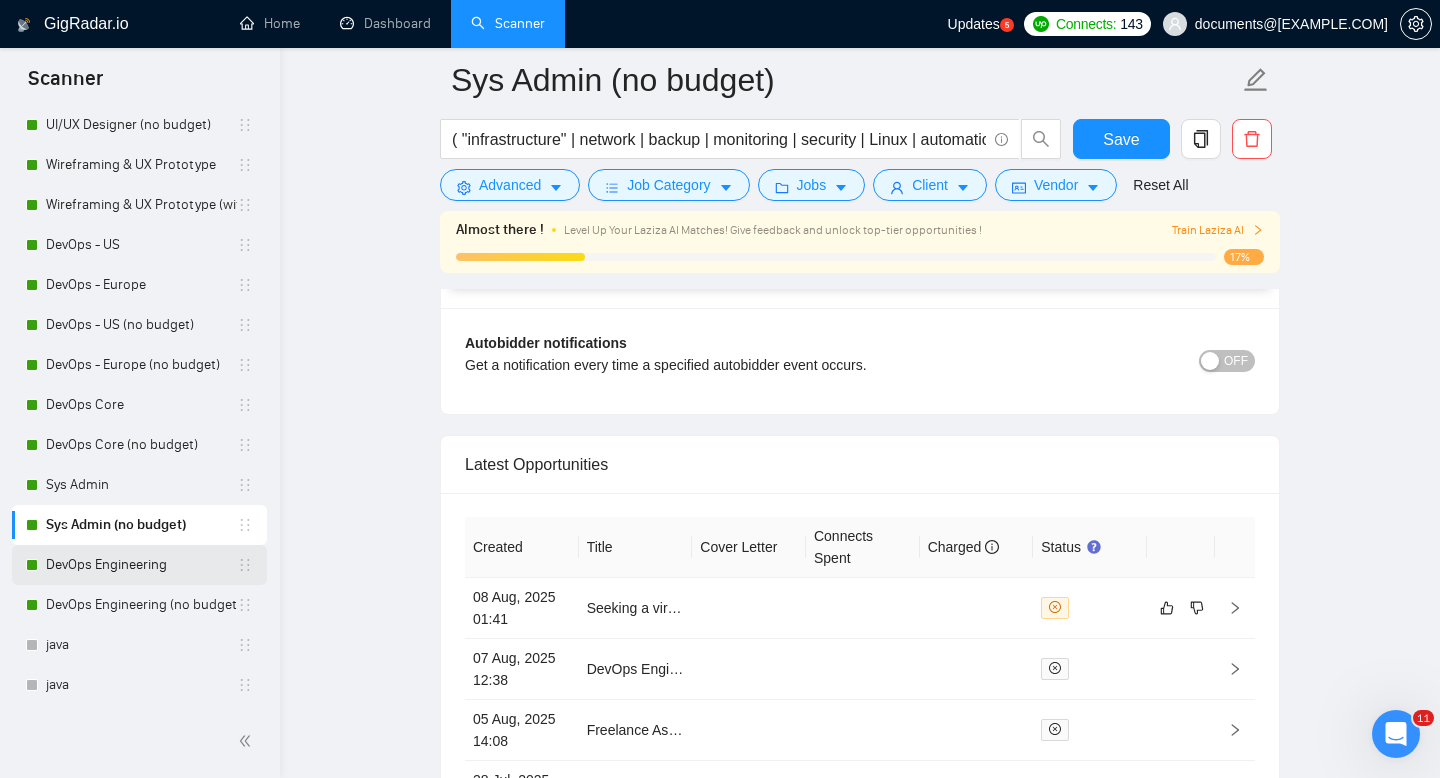 click on "DevOps Engineering" at bounding box center [141, 565] 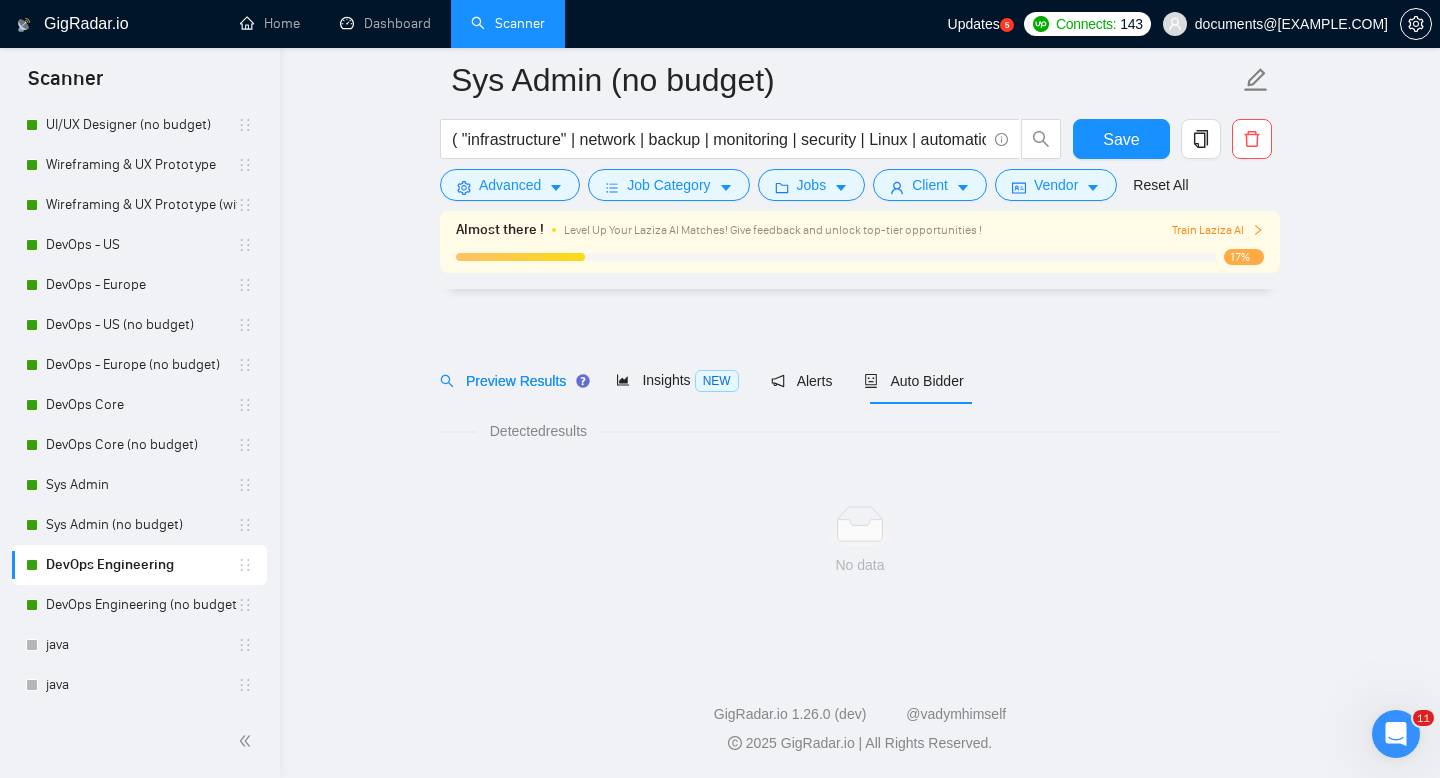 scroll, scrollTop: 14, scrollLeft: 0, axis: vertical 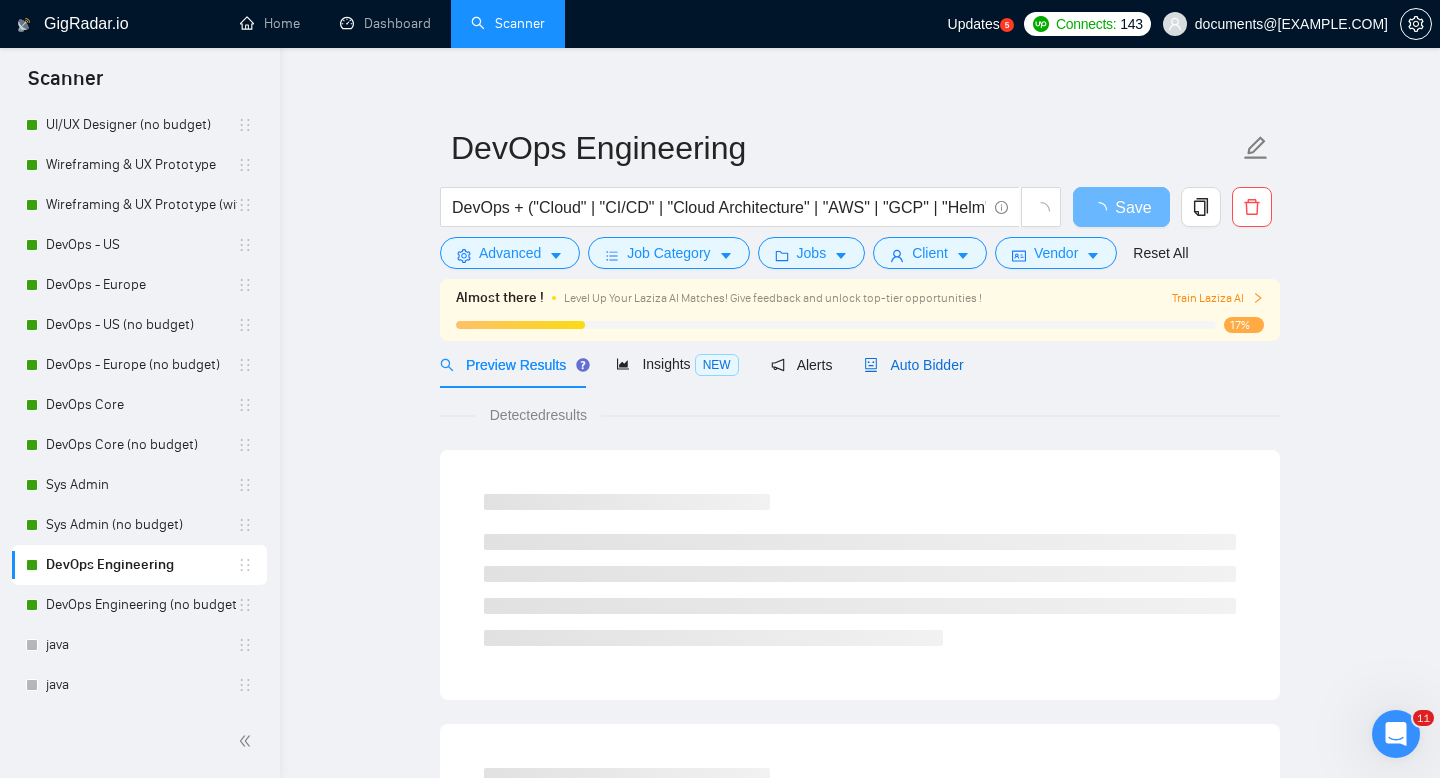 click on "Auto Bidder" at bounding box center (913, 365) 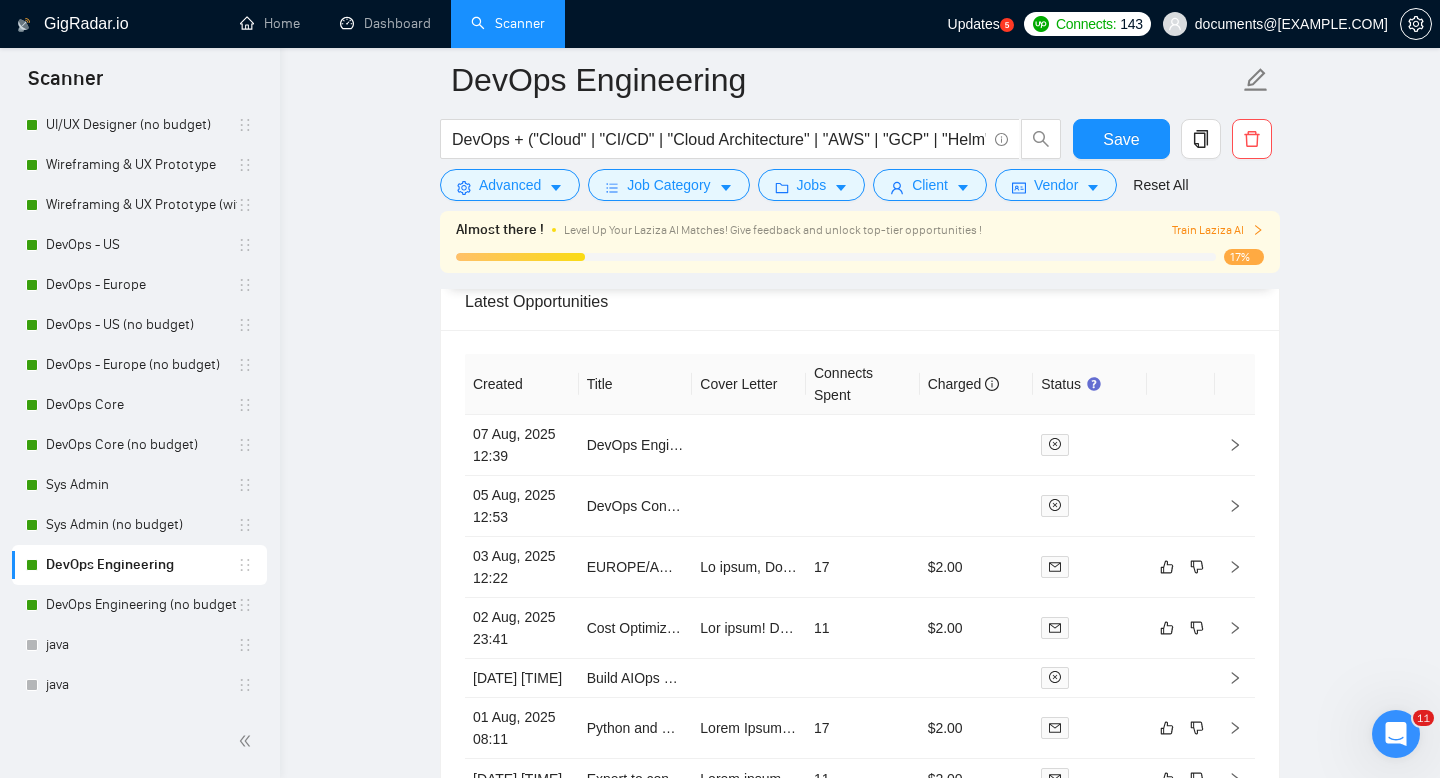 scroll, scrollTop: 4921, scrollLeft: 0, axis: vertical 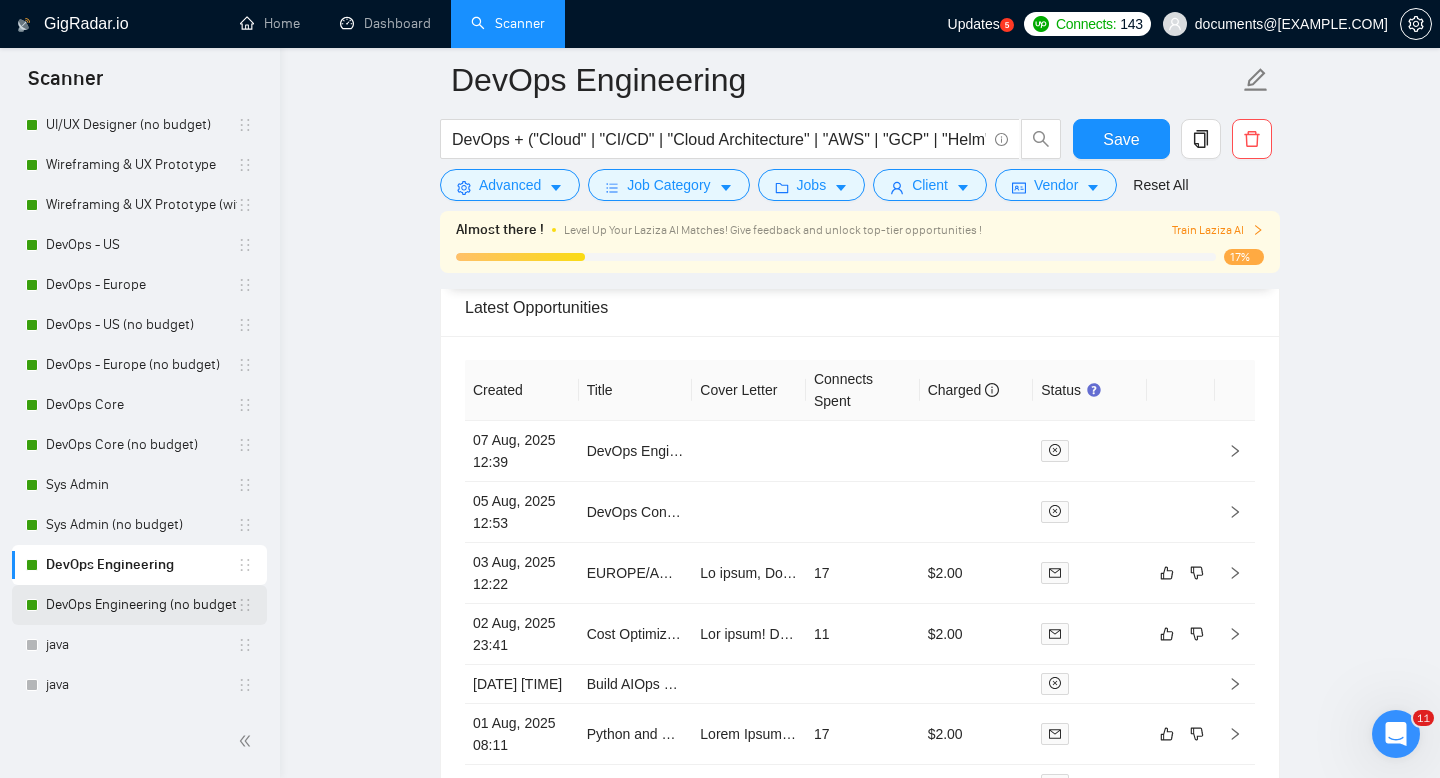 click on "DevOps Engineering (no budget)" at bounding box center [141, 605] 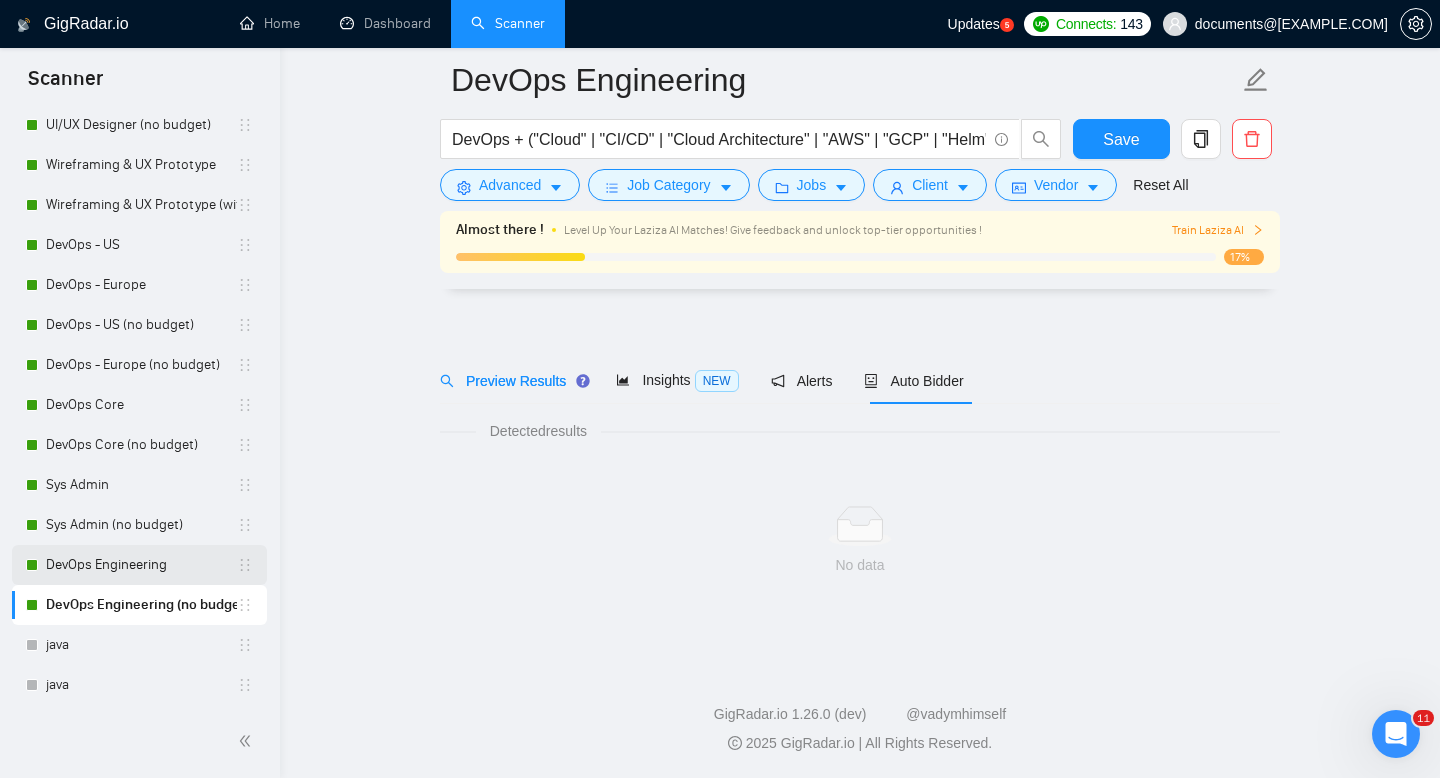 scroll, scrollTop: 14, scrollLeft: 0, axis: vertical 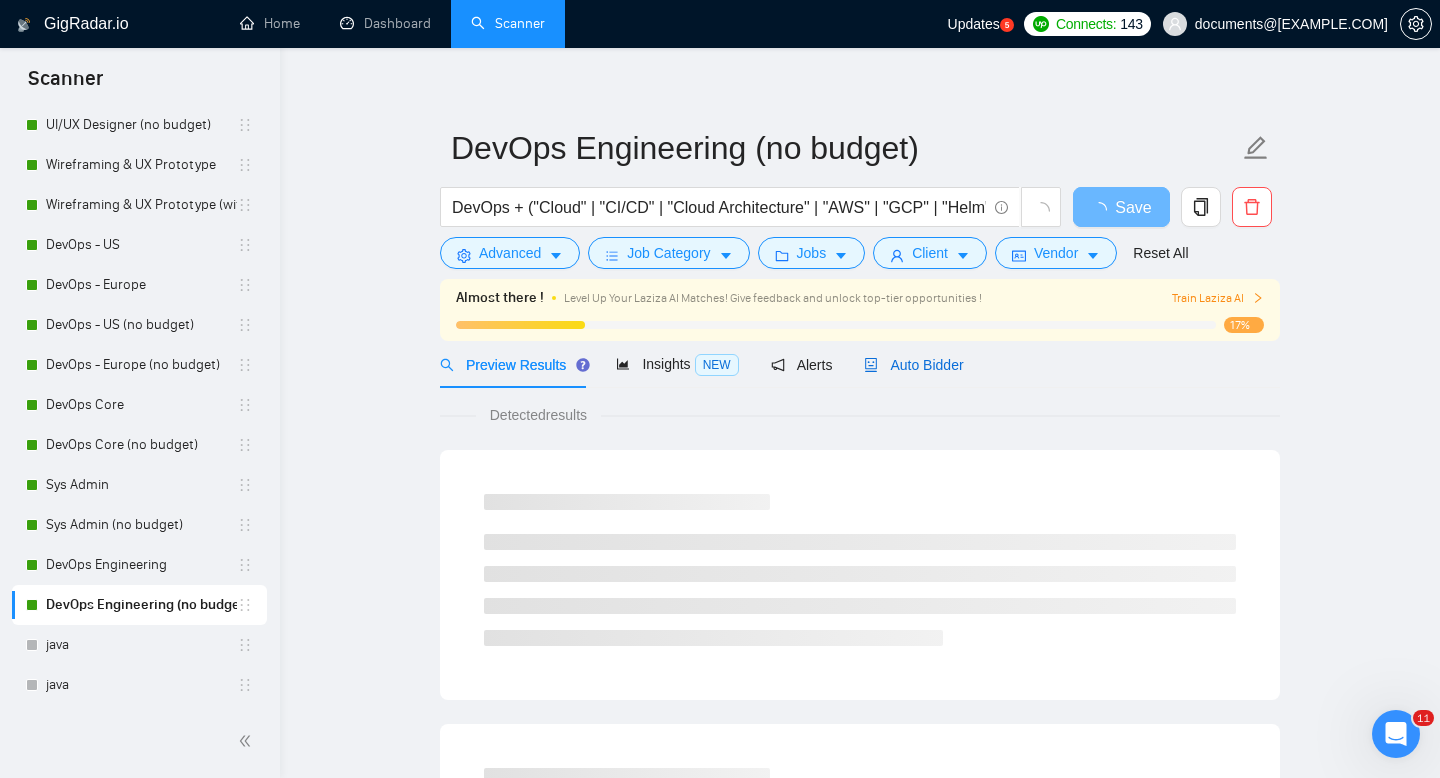 click on "Auto Bidder" at bounding box center (913, 365) 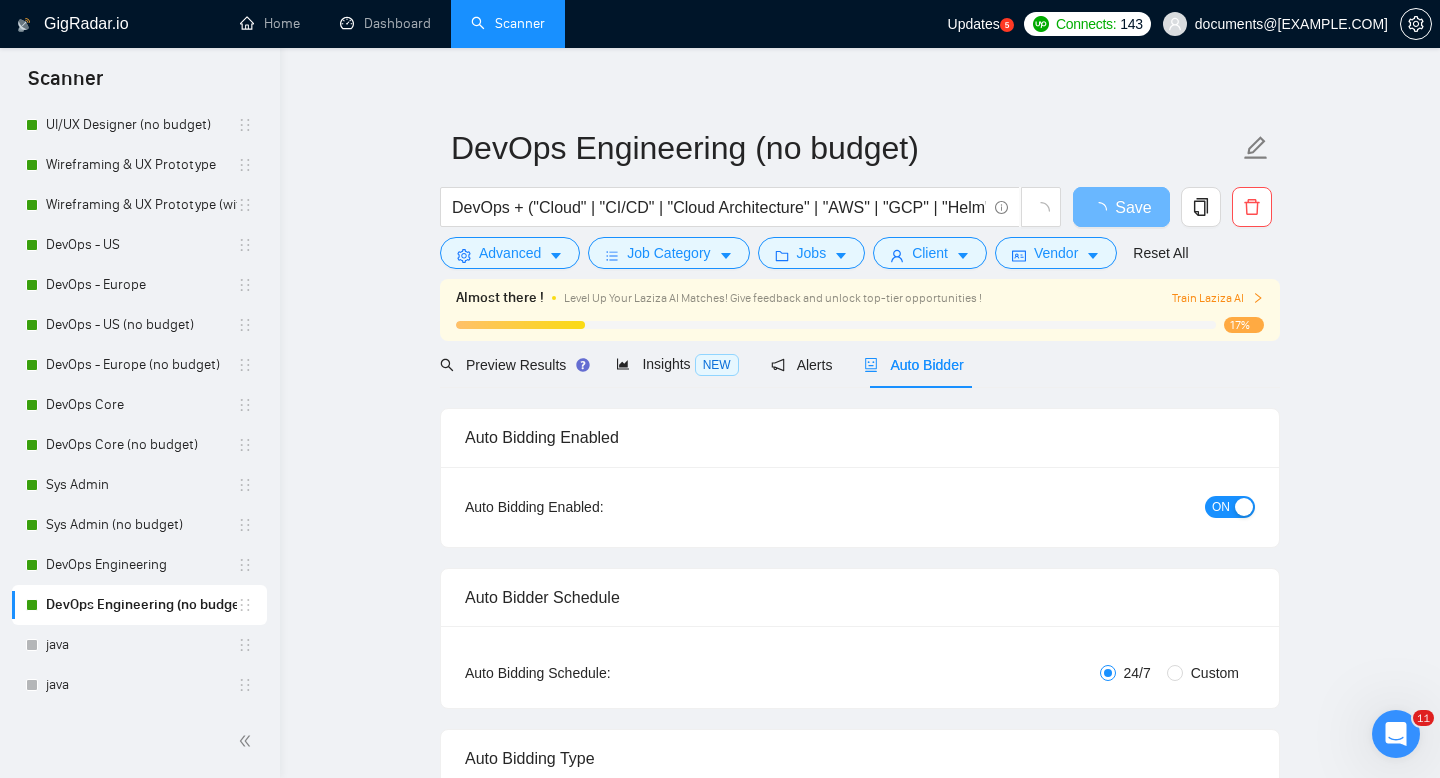 type 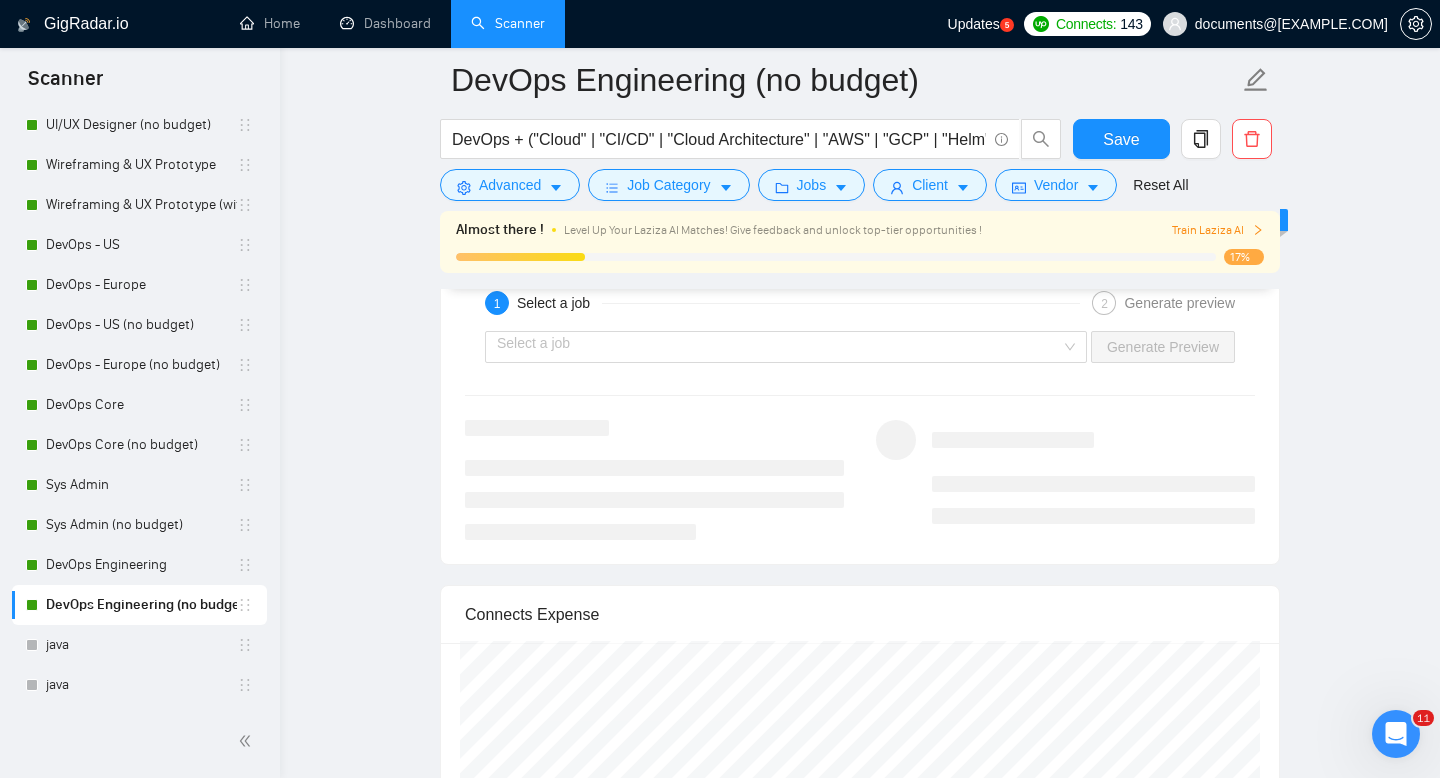 scroll, scrollTop: 3805, scrollLeft: 0, axis: vertical 